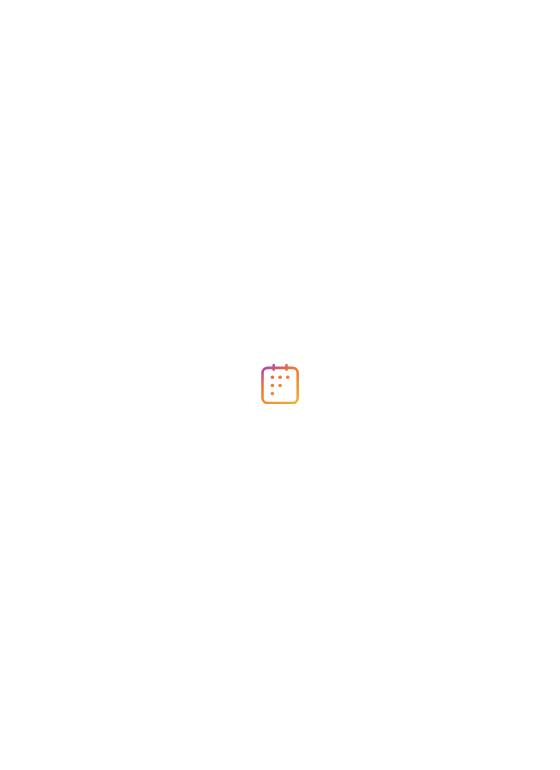 scroll, scrollTop: 0, scrollLeft: 0, axis: both 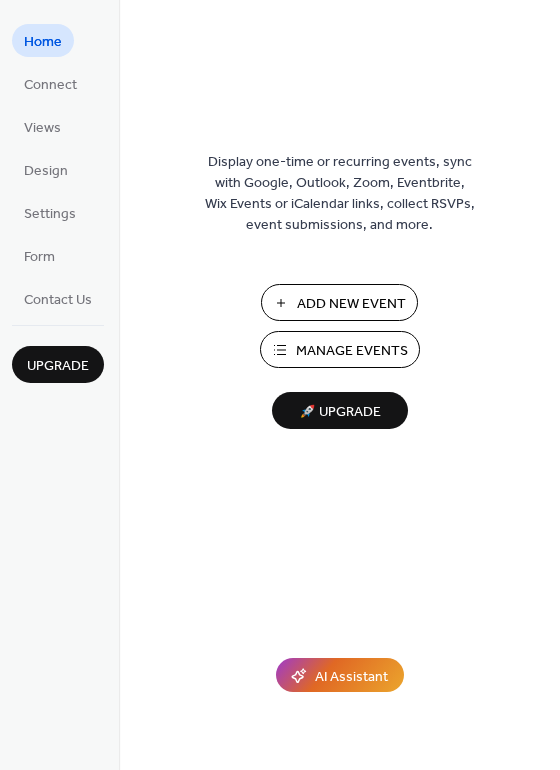 click on "Add New Event" at bounding box center [351, 304] 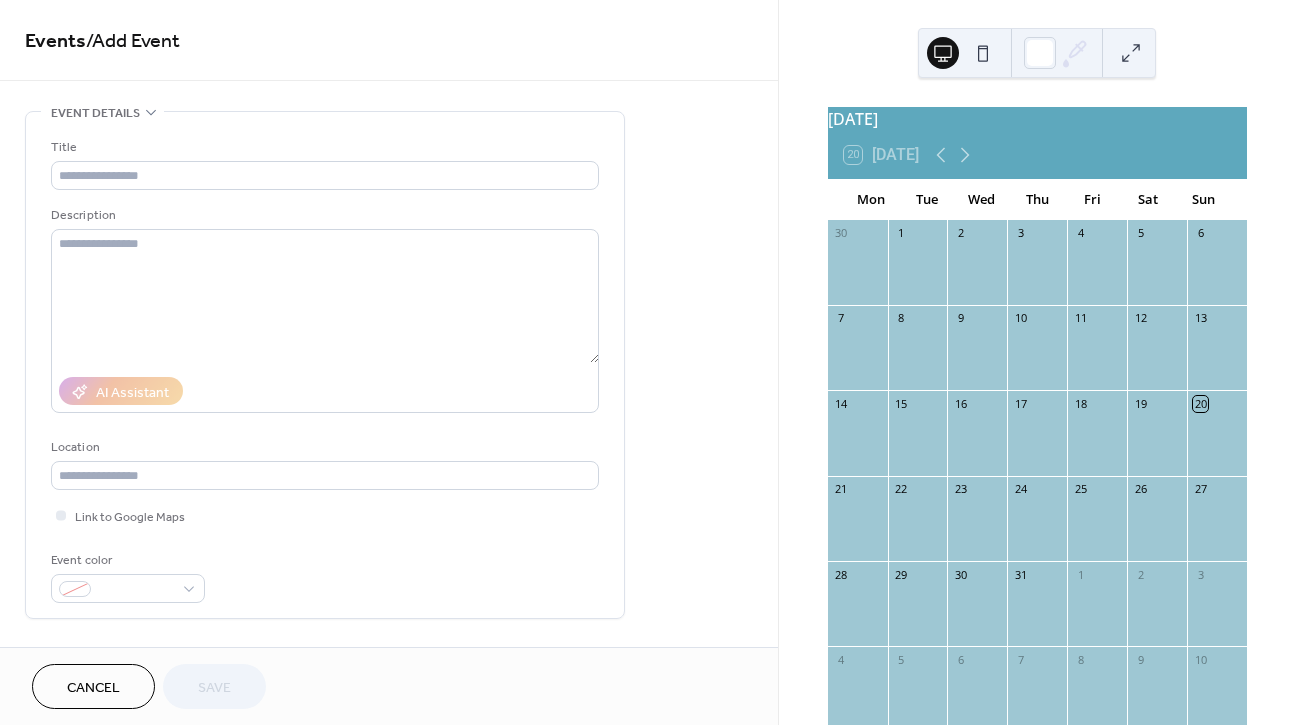 scroll, scrollTop: 0, scrollLeft: 0, axis: both 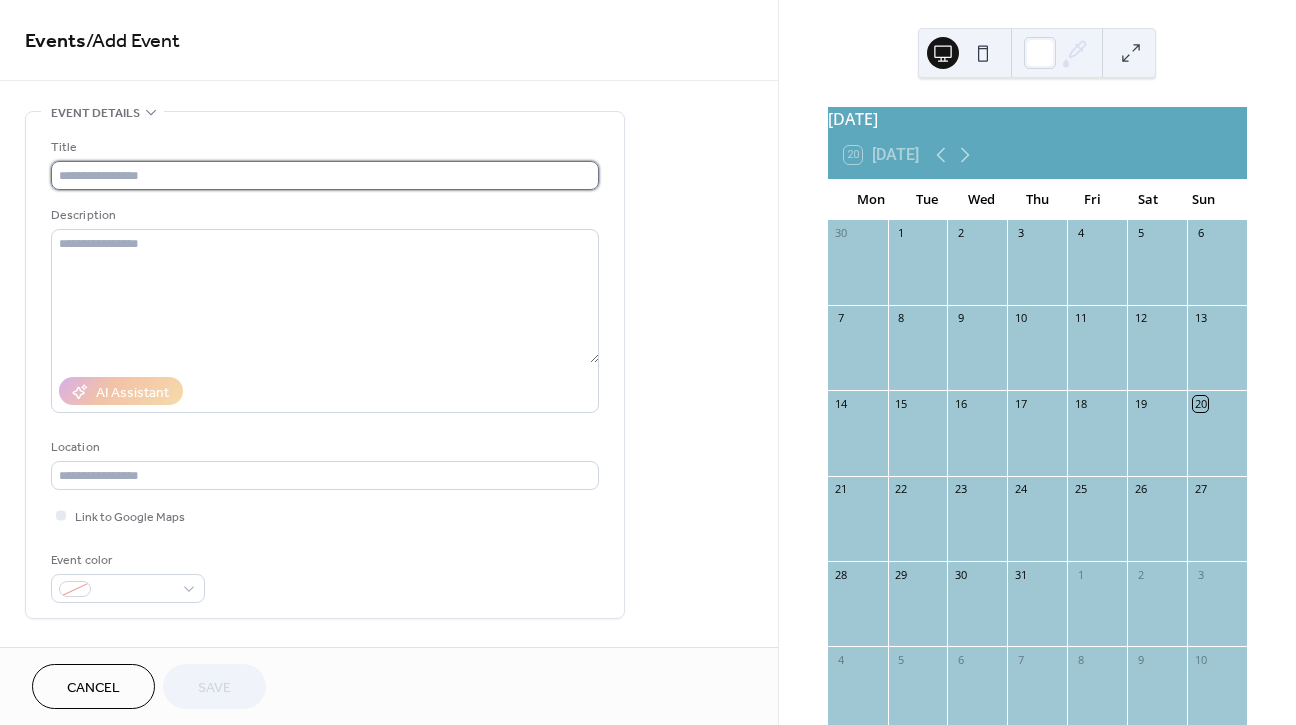click at bounding box center [325, 175] 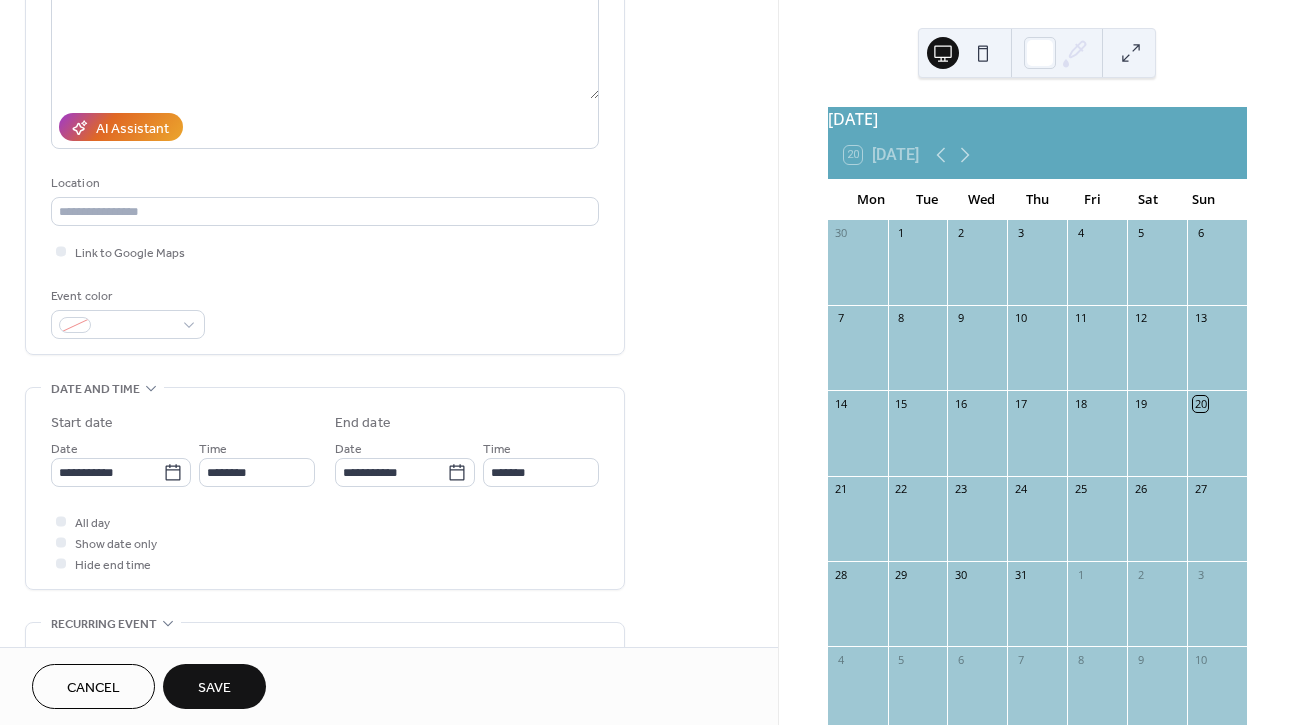 scroll, scrollTop: 373, scrollLeft: 0, axis: vertical 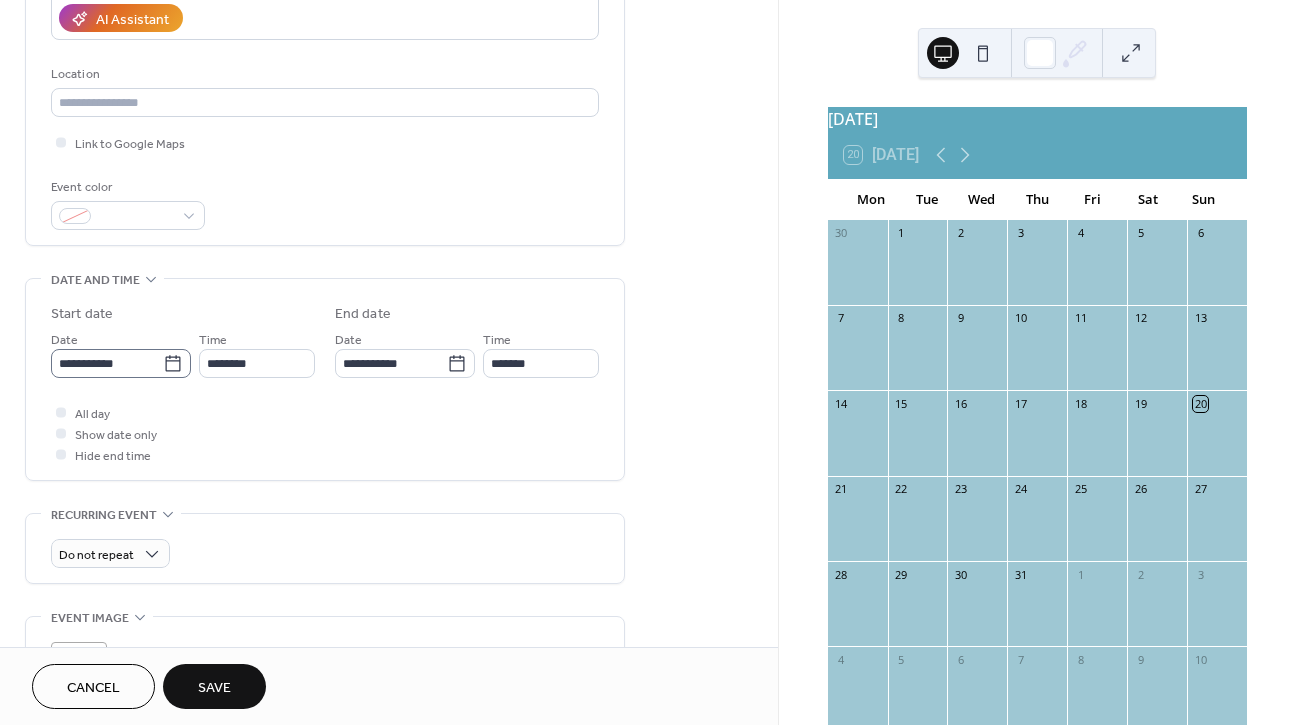type on "**********" 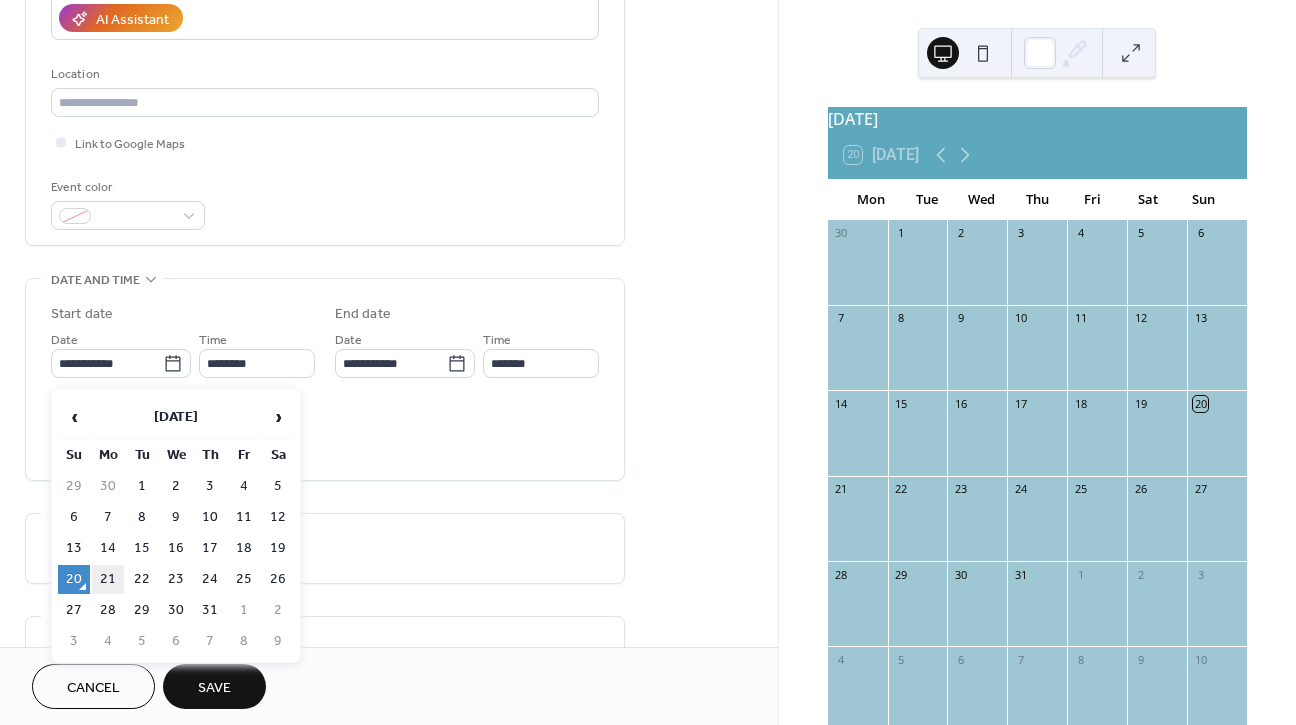 click on "21" at bounding box center [108, 579] 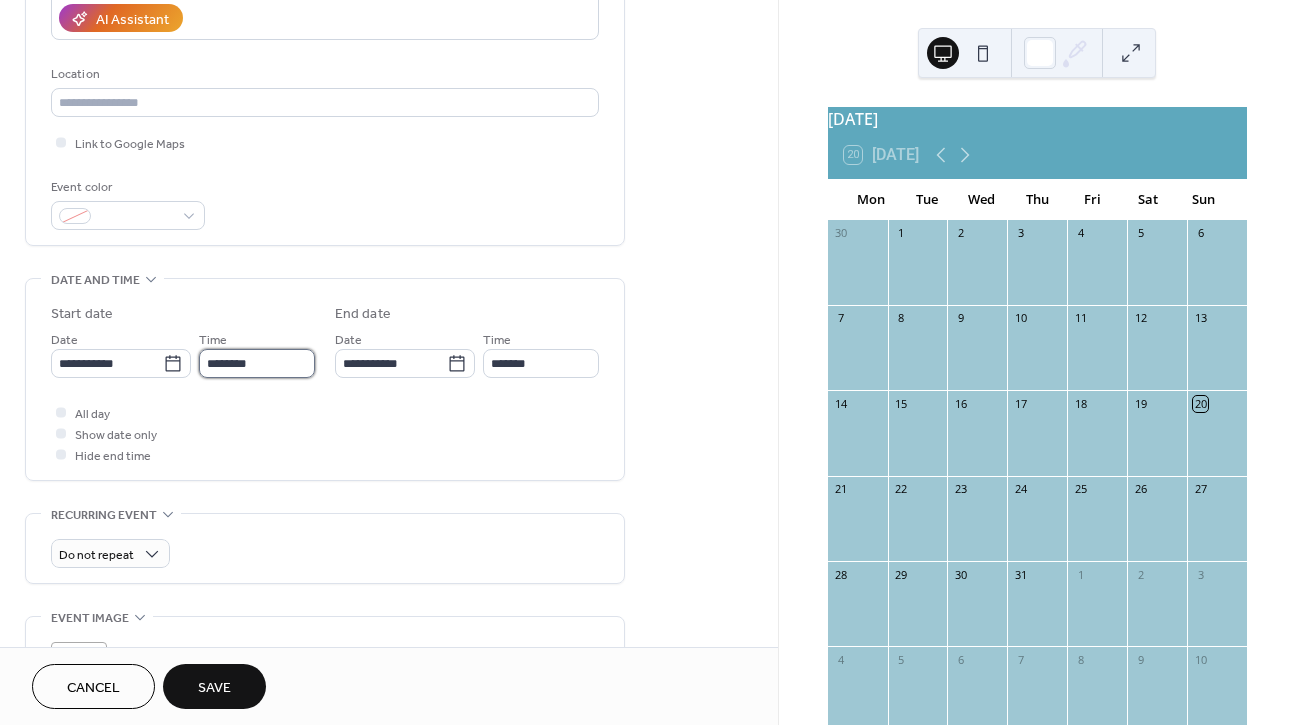 click on "********" at bounding box center (257, 363) 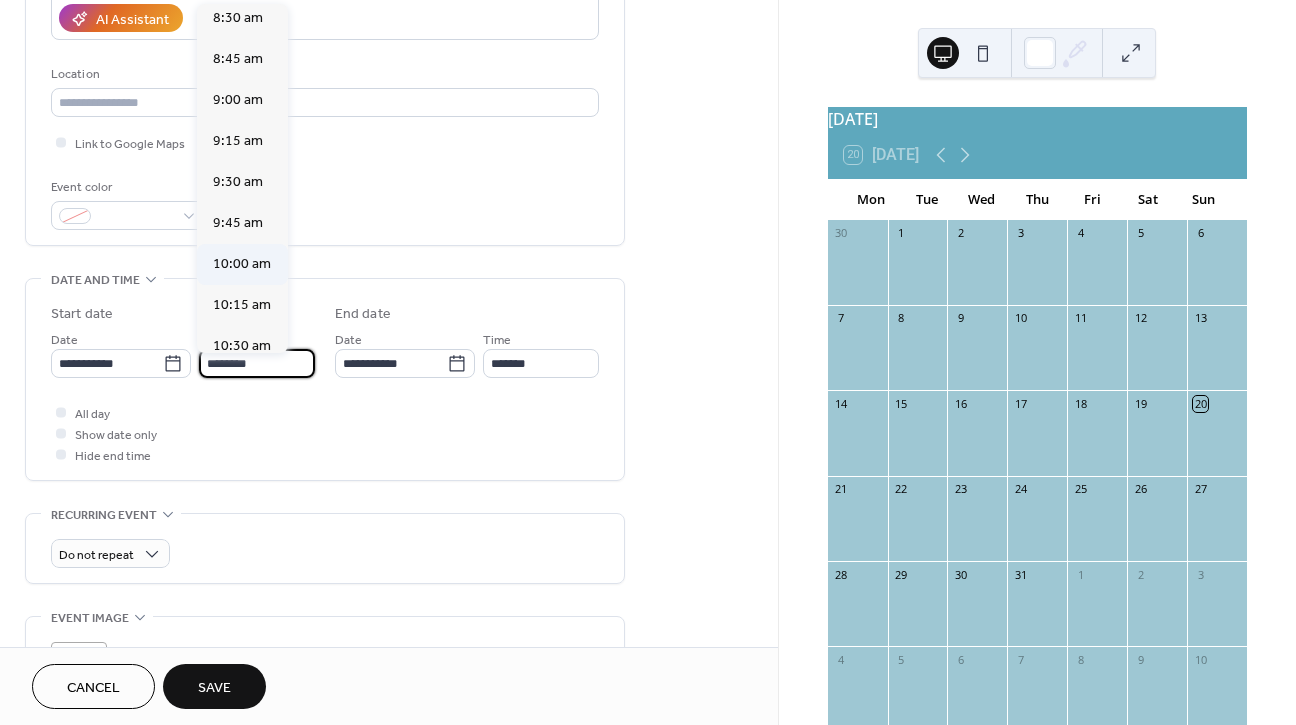 scroll, scrollTop: 1487, scrollLeft: 0, axis: vertical 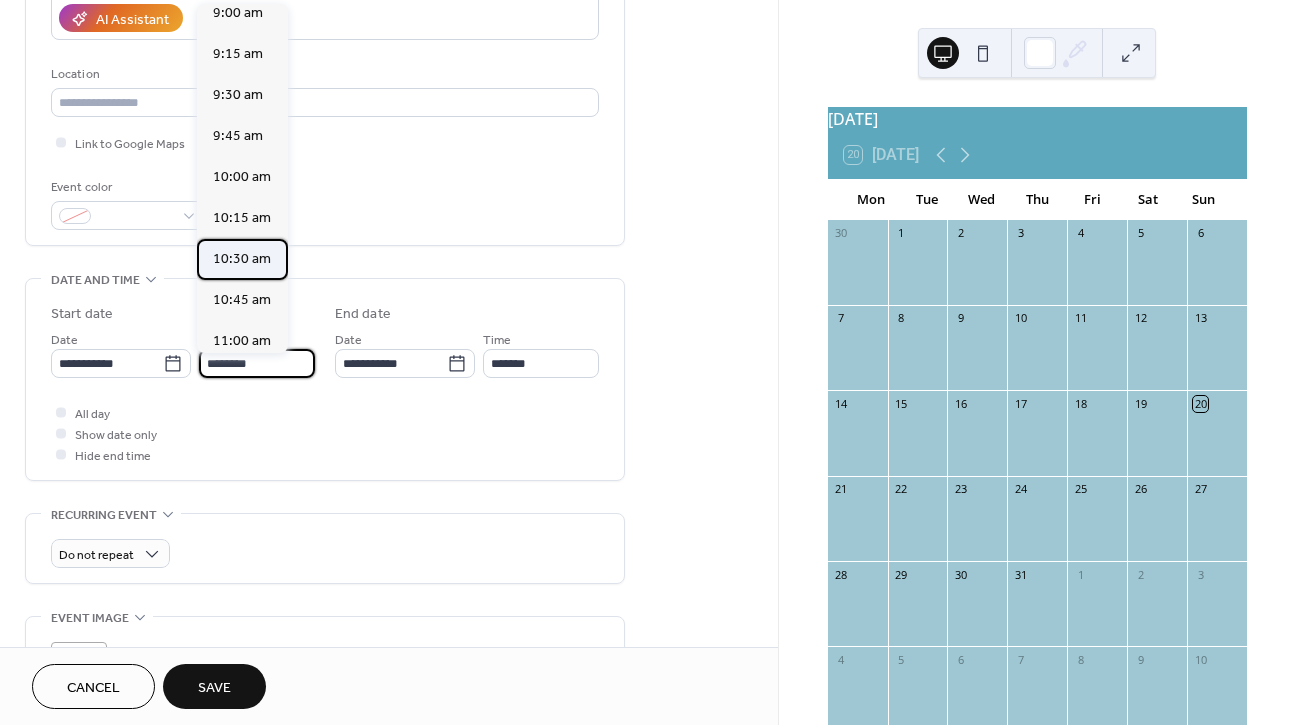 click on "10:30 am" at bounding box center (242, 259) 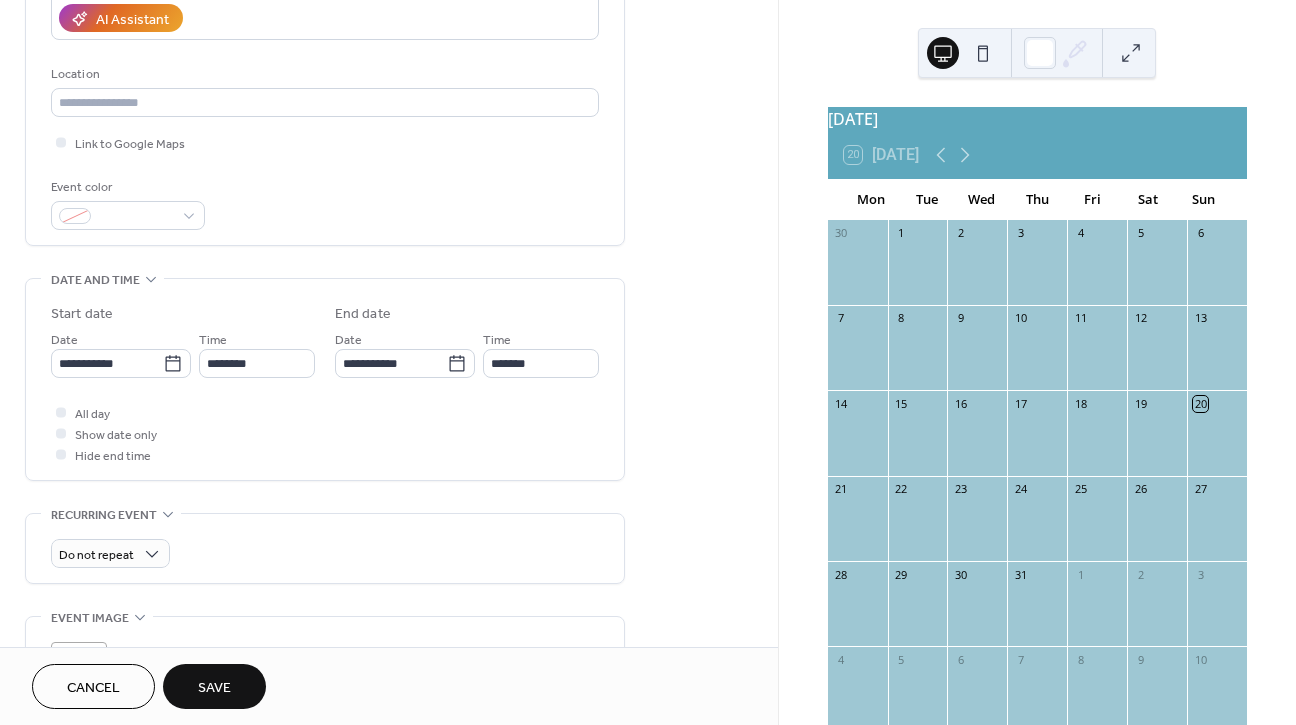 type on "********" 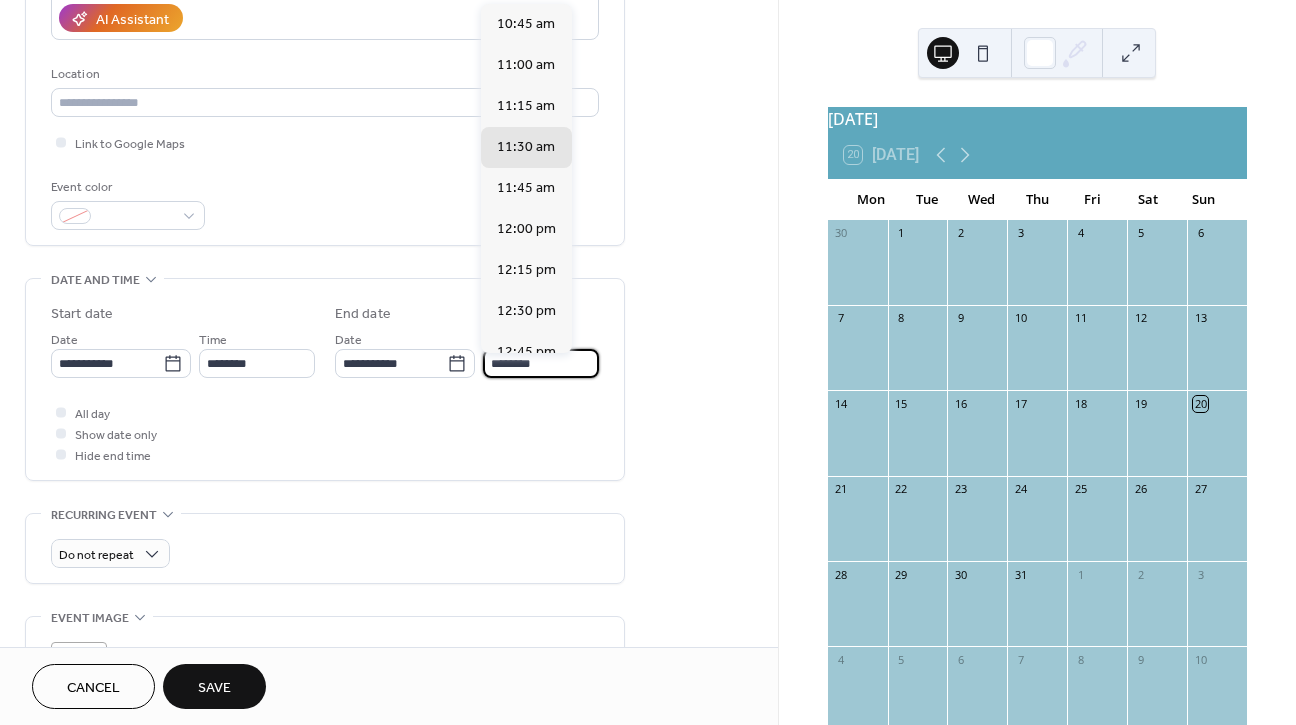 click on "********" at bounding box center [541, 363] 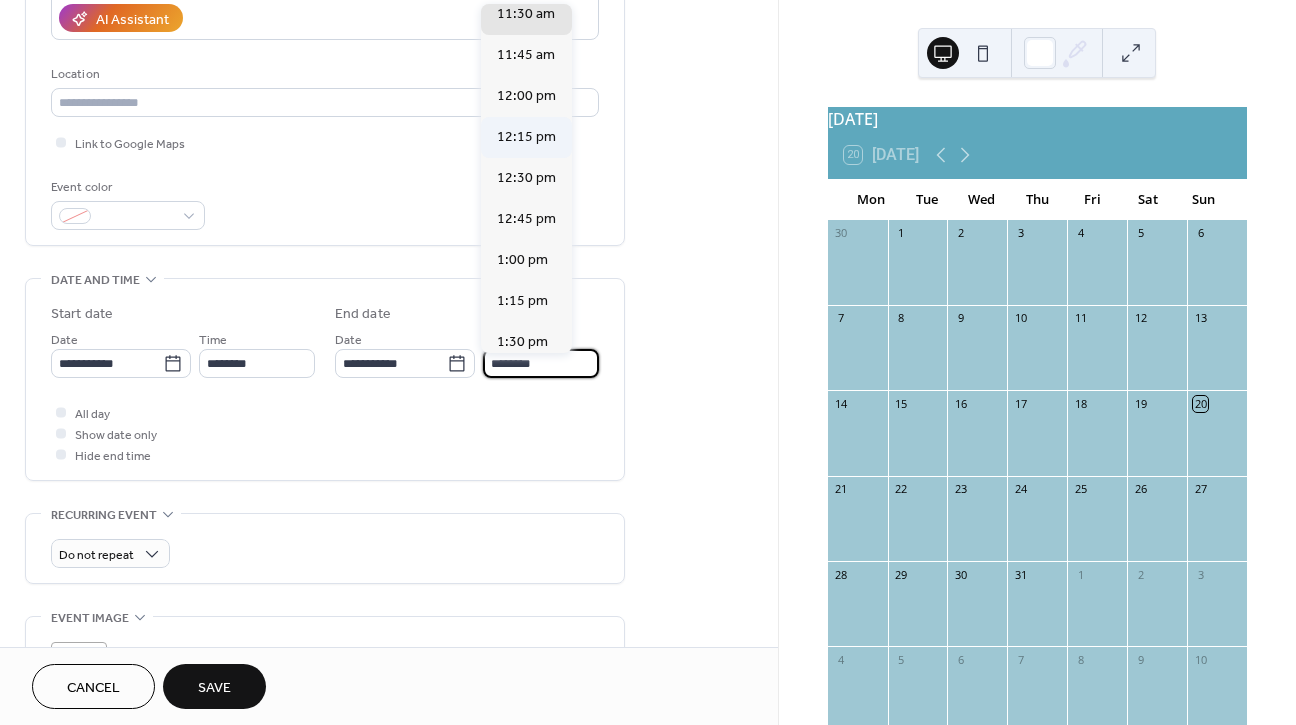 scroll, scrollTop: 140, scrollLeft: 0, axis: vertical 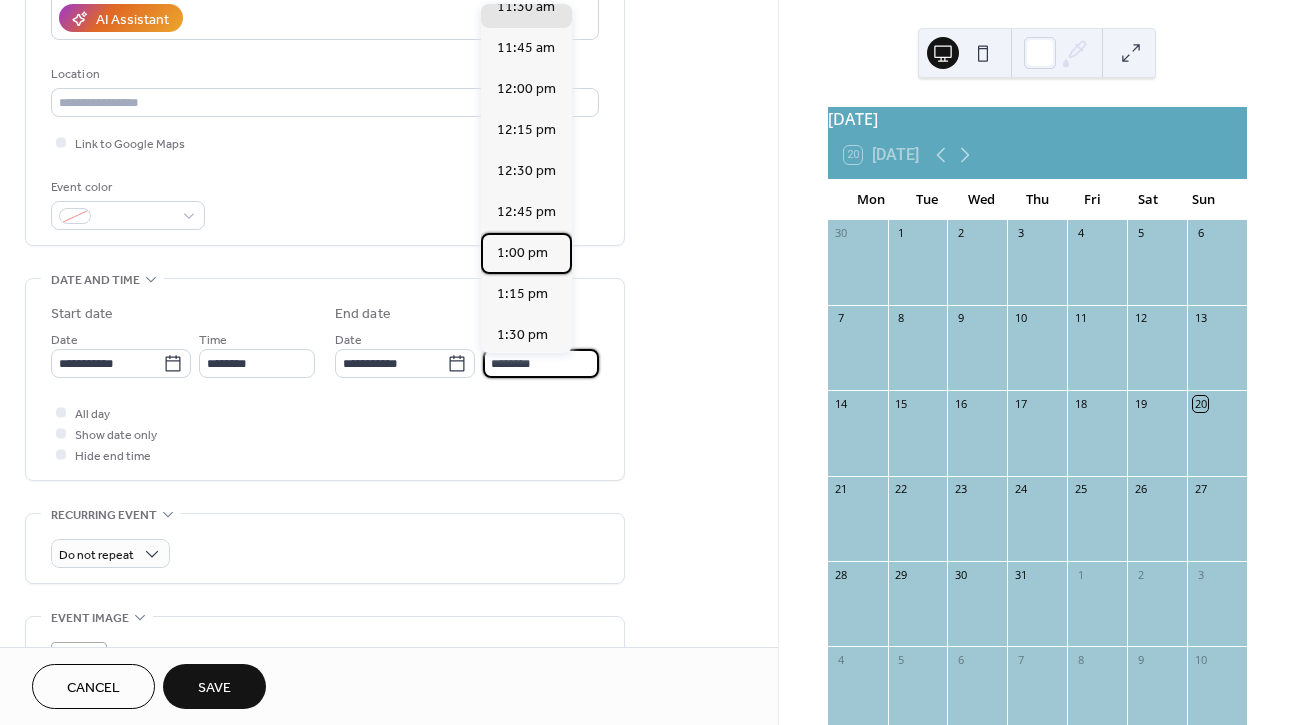 click on "1:00 pm" at bounding box center [522, 253] 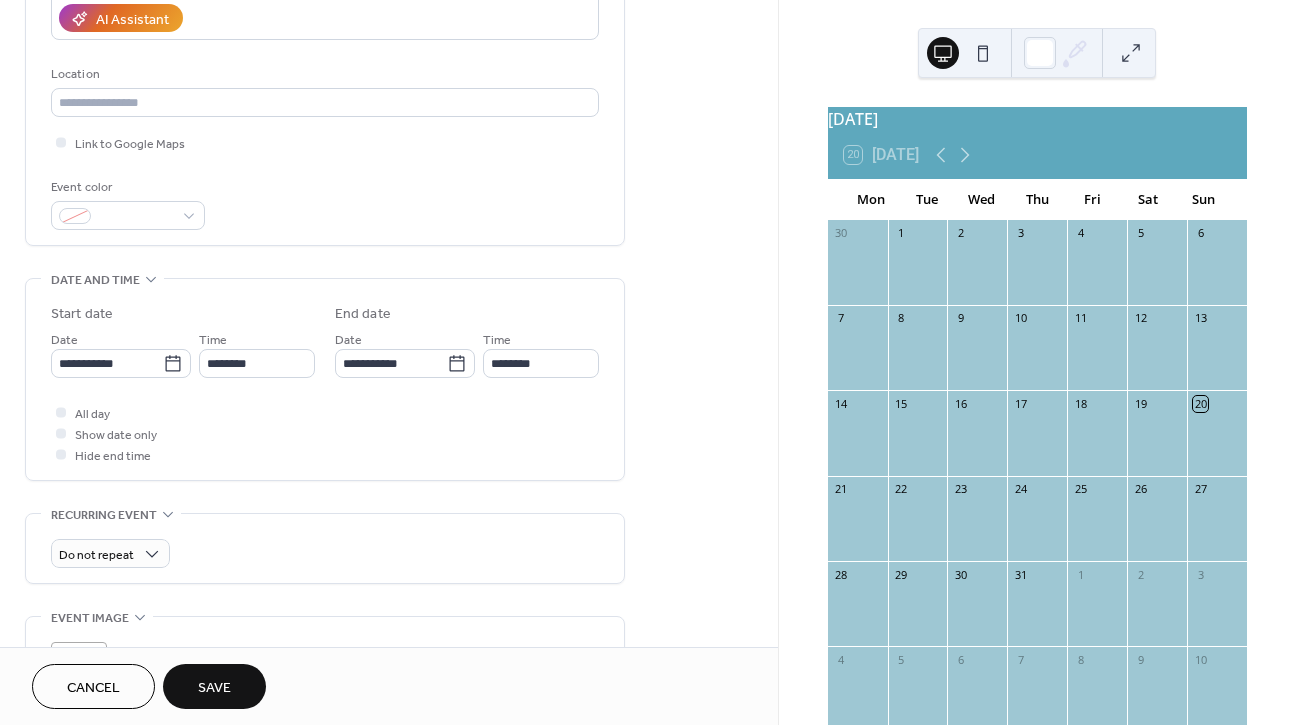 type on "*******" 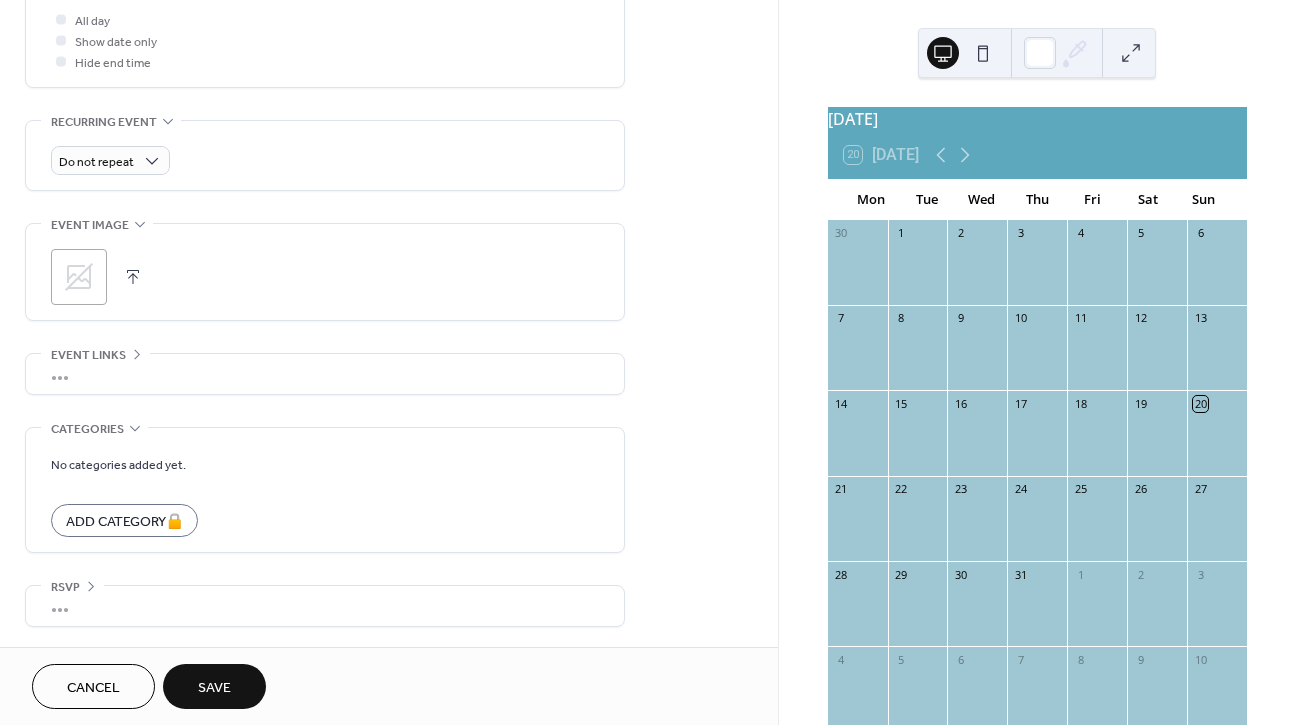 scroll, scrollTop: 772, scrollLeft: 0, axis: vertical 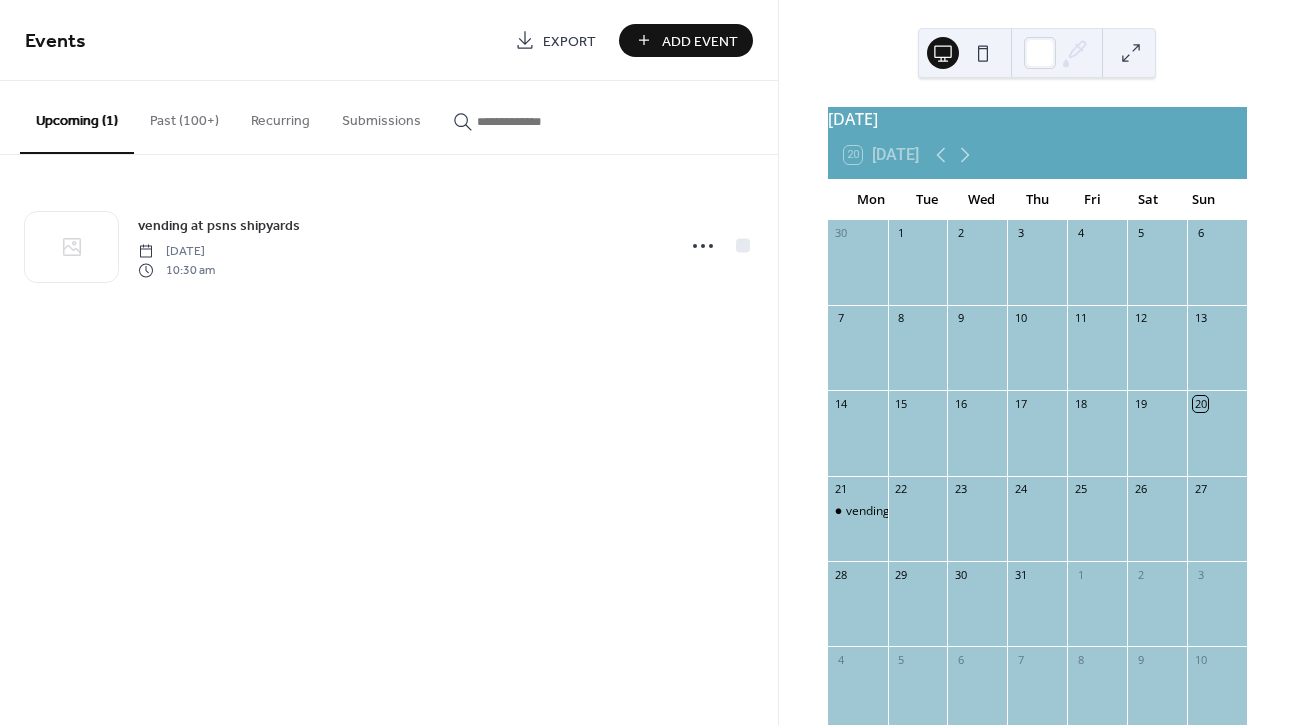 click on "Add Event" at bounding box center (700, 41) 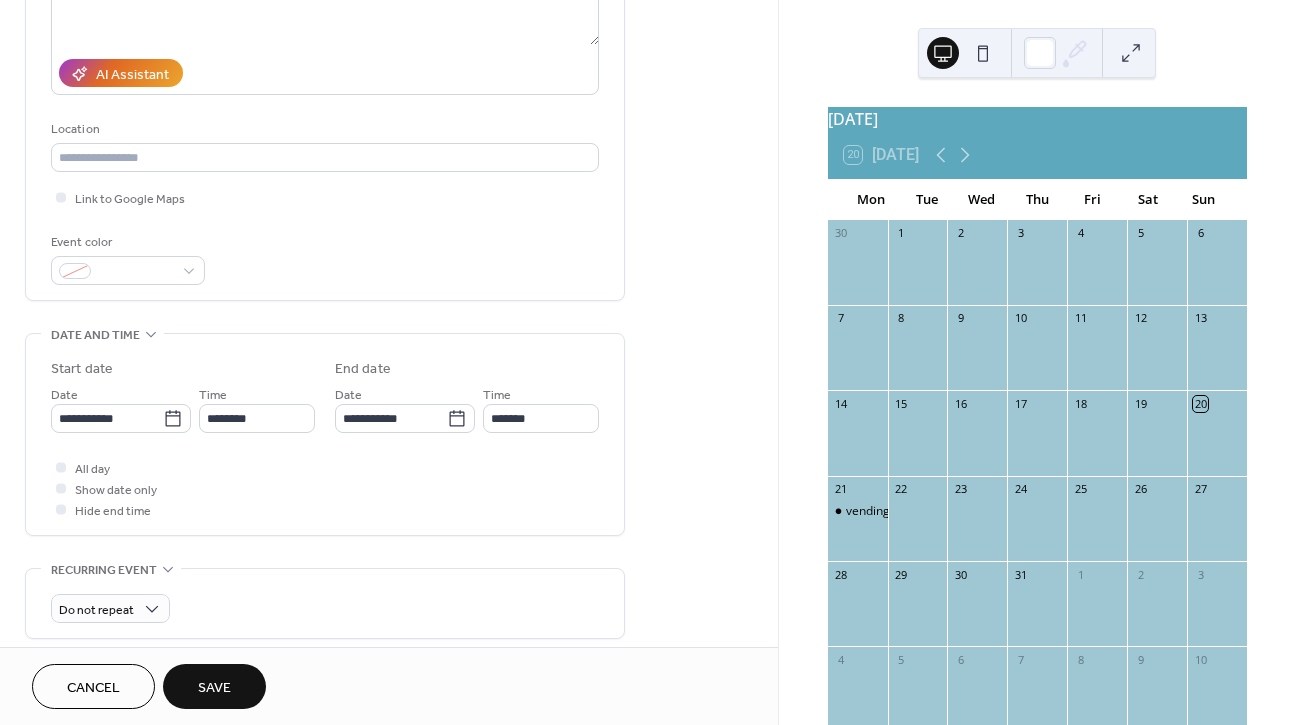 scroll, scrollTop: 326, scrollLeft: 0, axis: vertical 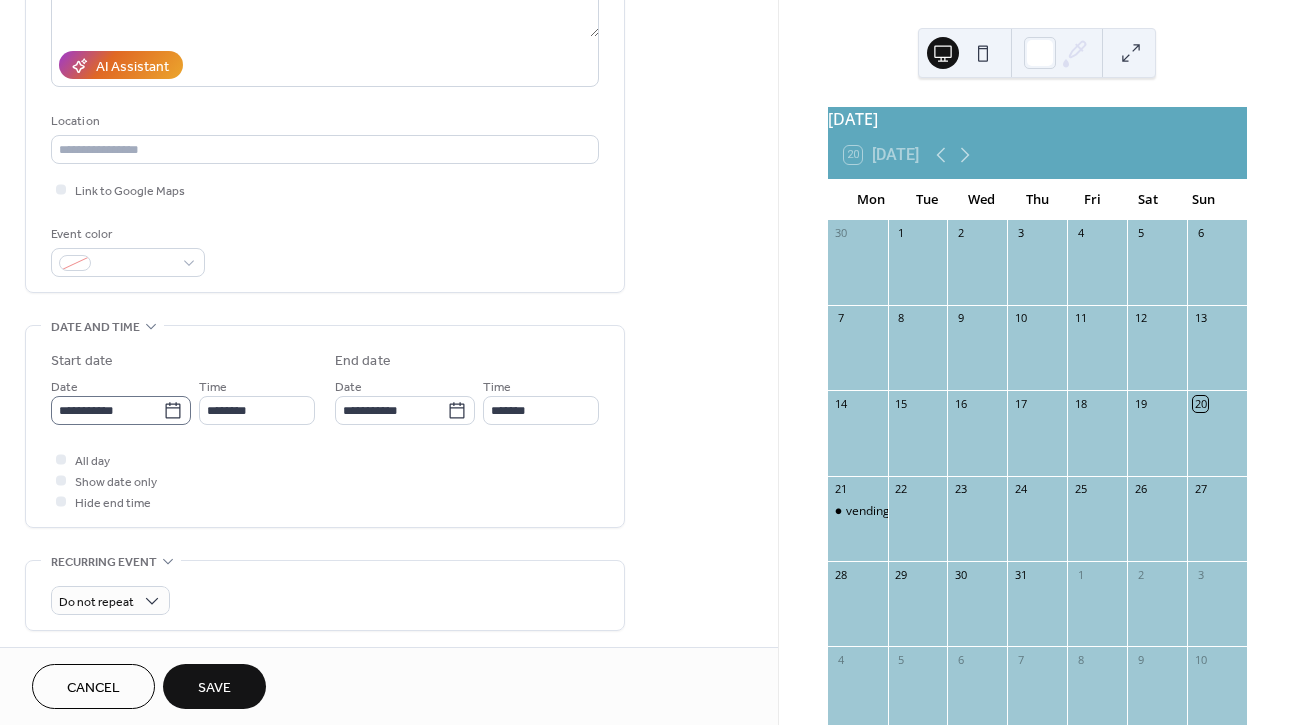 type on "**********" 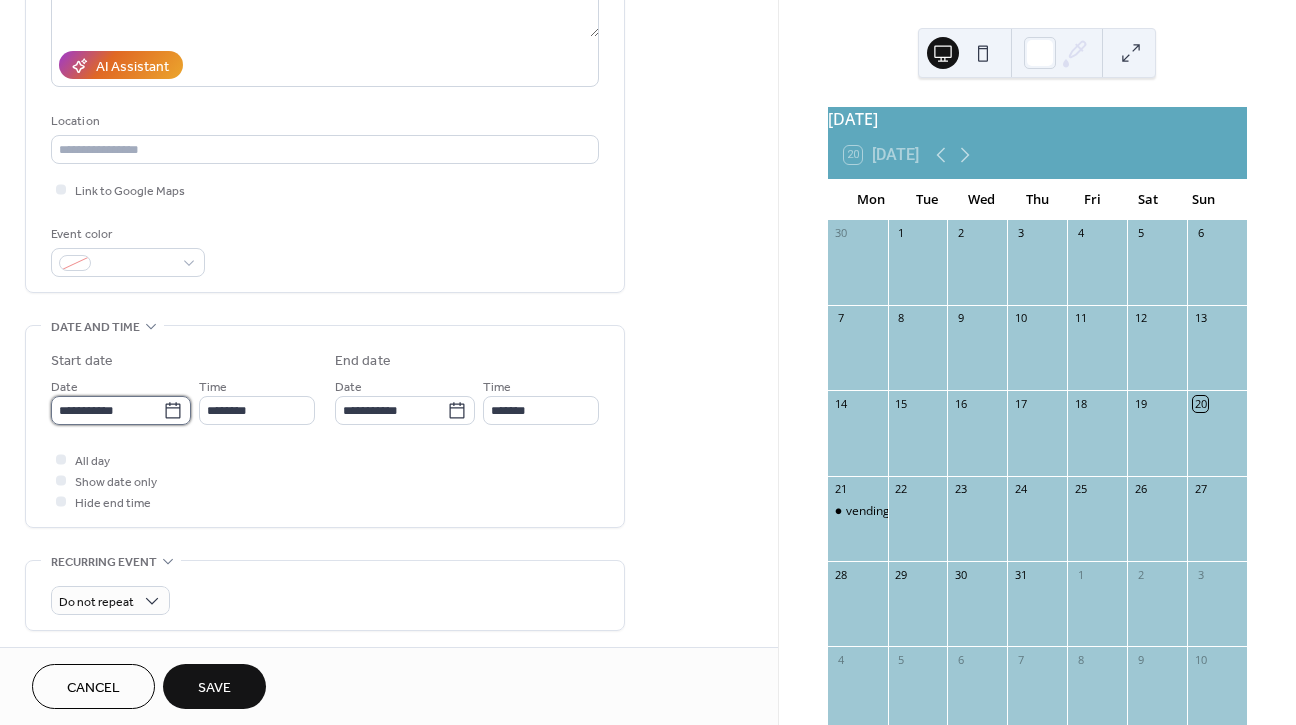 click on "**********" at bounding box center [107, 410] 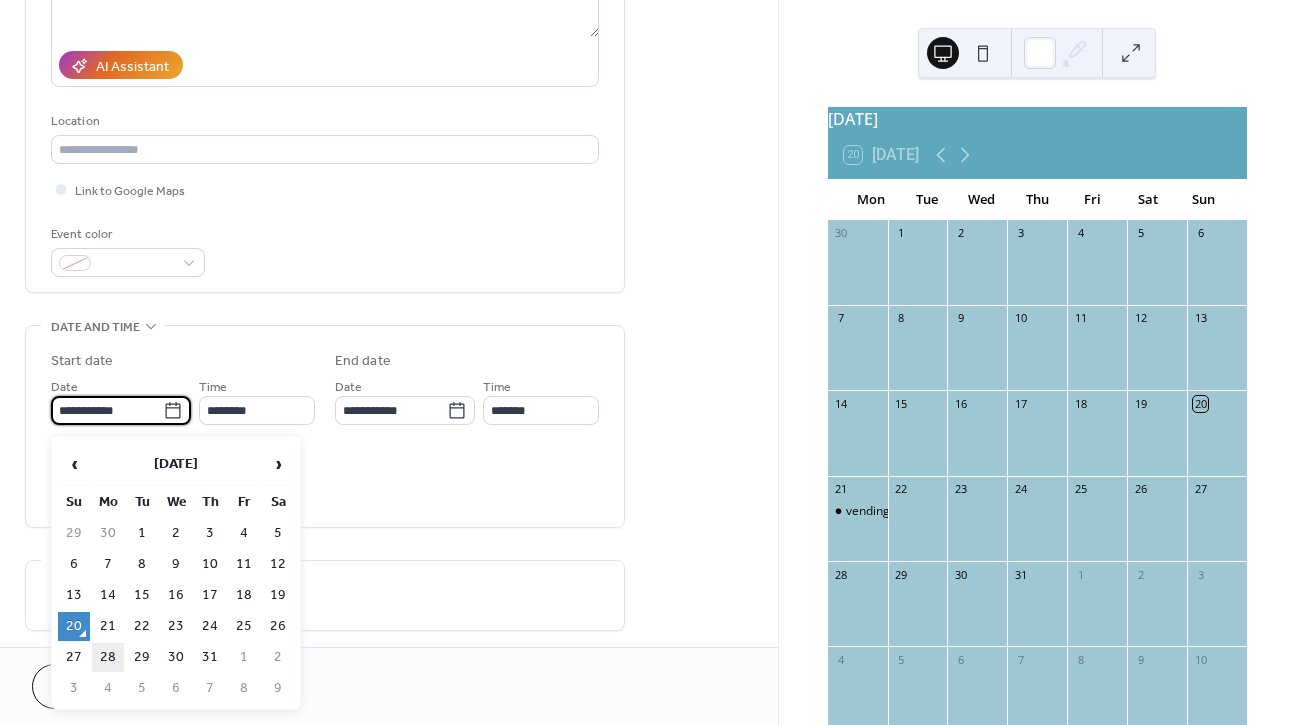 click on "28" at bounding box center [108, 657] 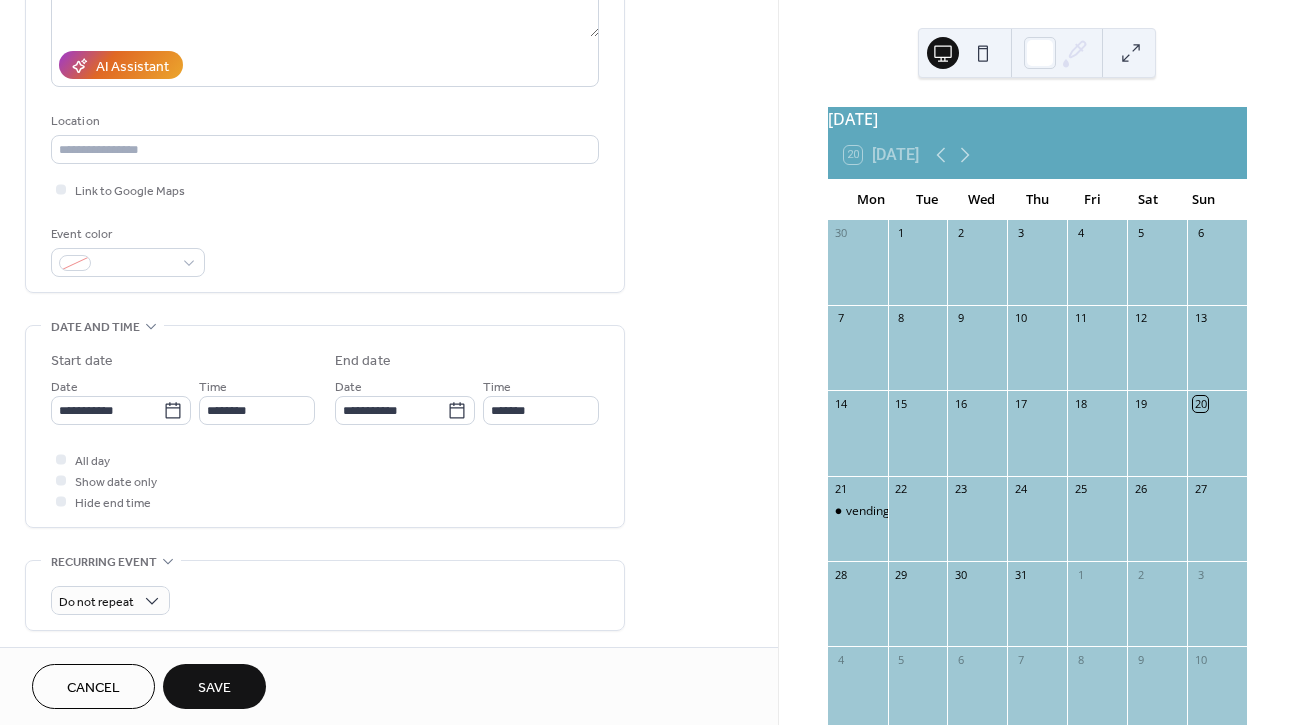 type on "**********" 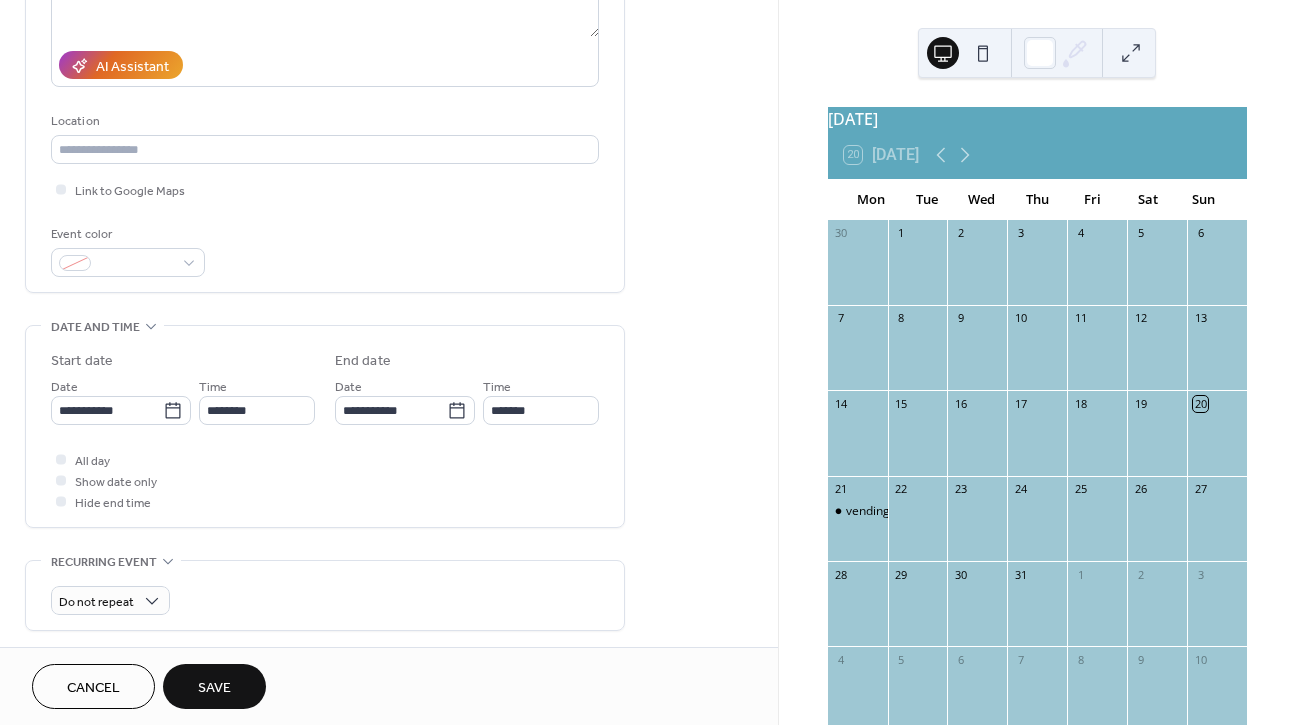 type on "**********" 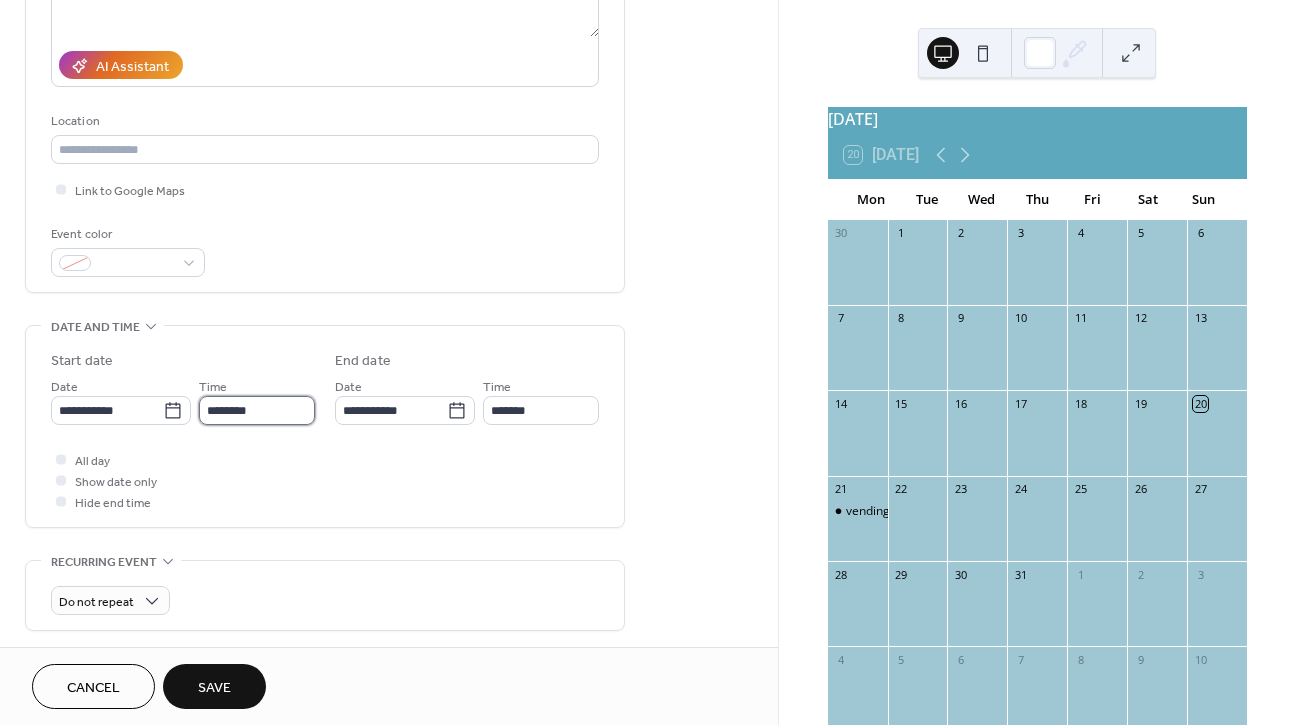 click on "********" at bounding box center (257, 410) 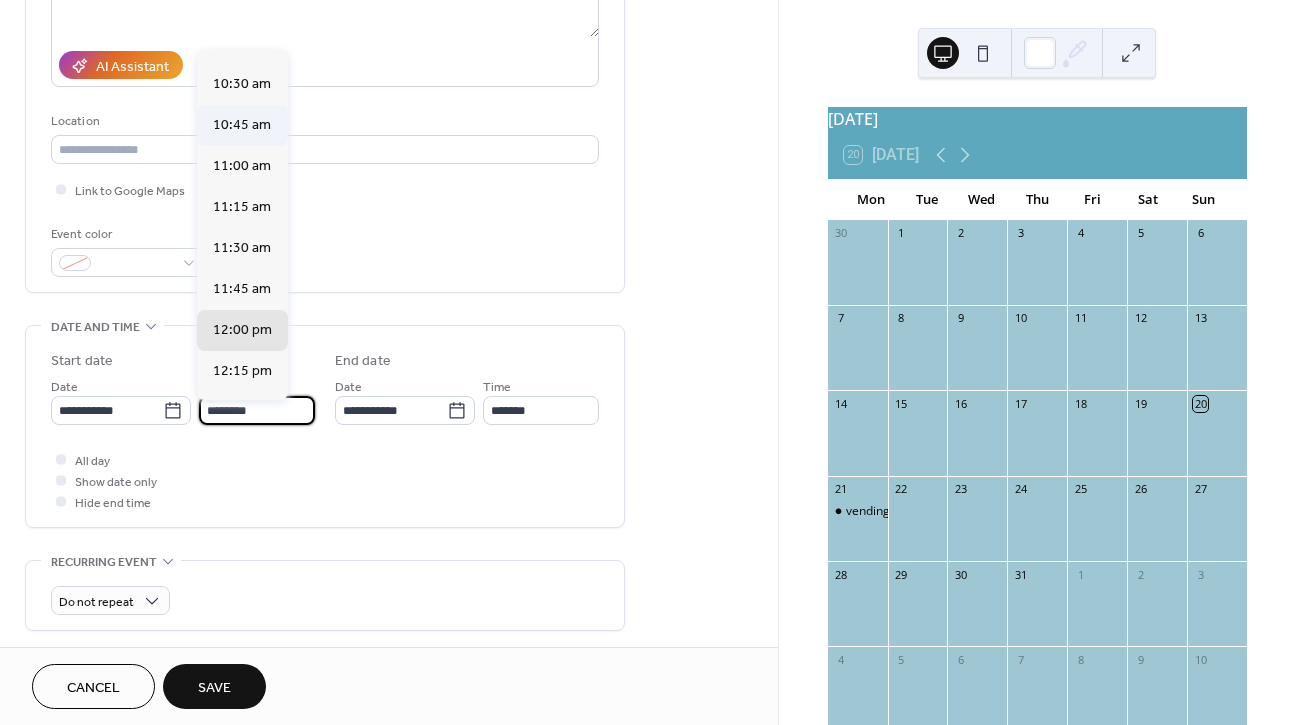 scroll, scrollTop: 1686, scrollLeft: 0, axis: vertical 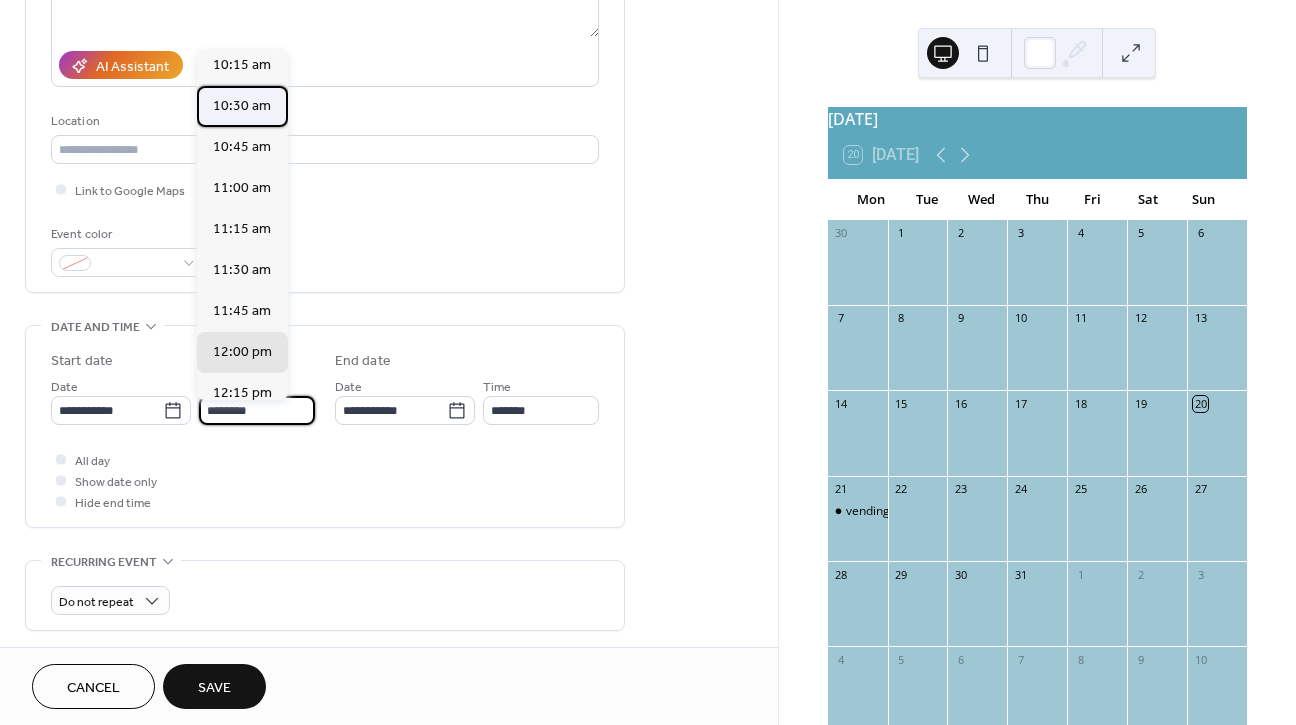 click on "10:30 am" at bounding box center (242, 106) 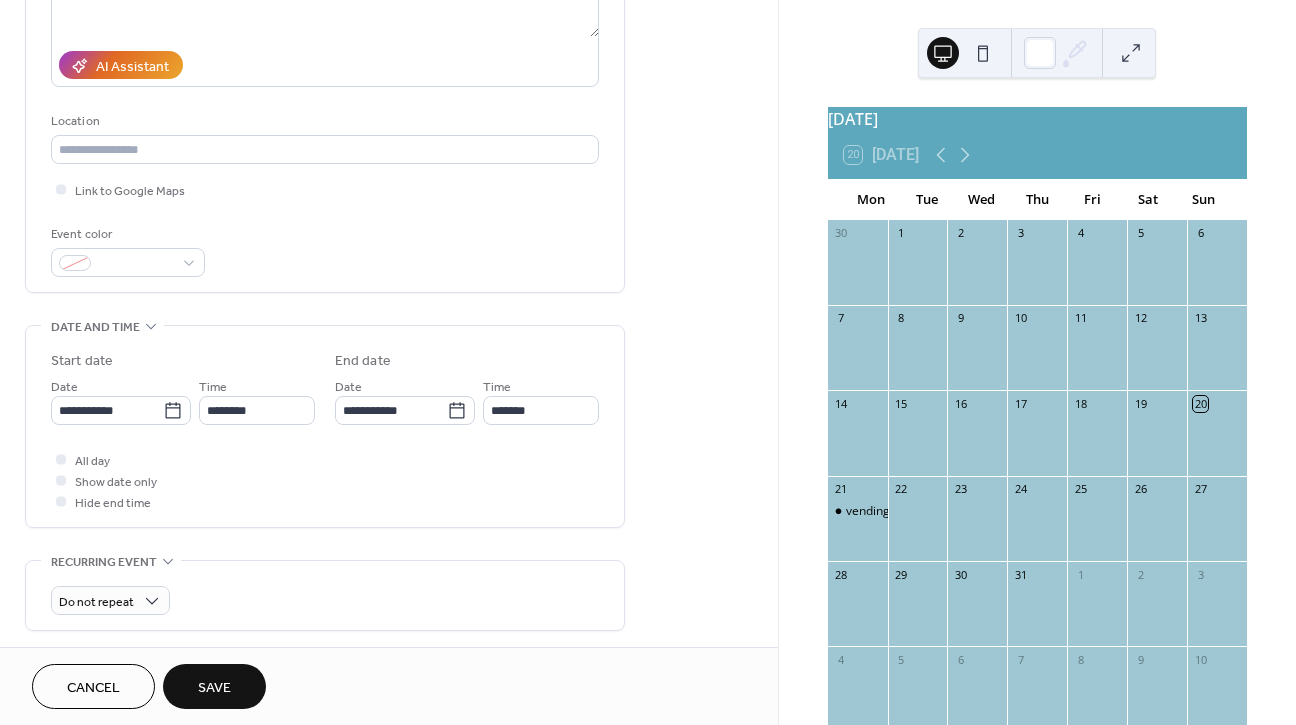 type on "********" 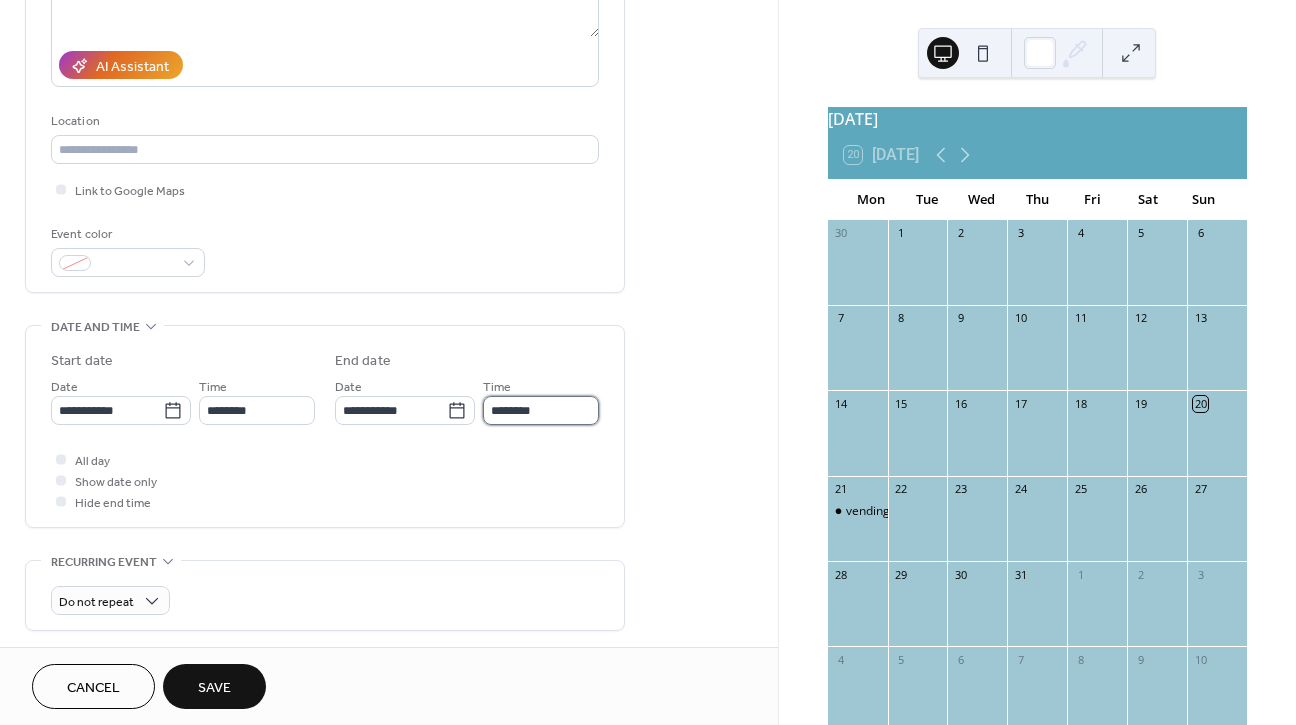 click on "********" at bounding box center (541, 410) 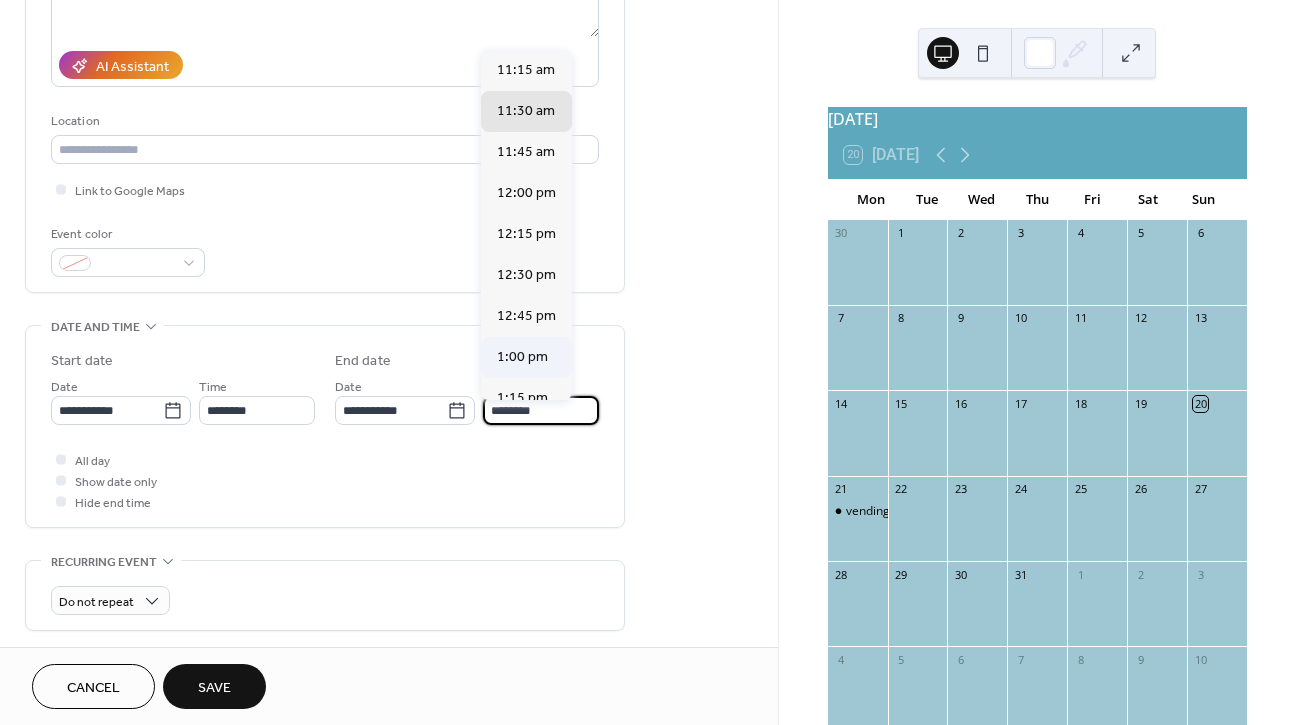 scroll, scrollTop: 83, scrollLeft: 0, axis: vertical 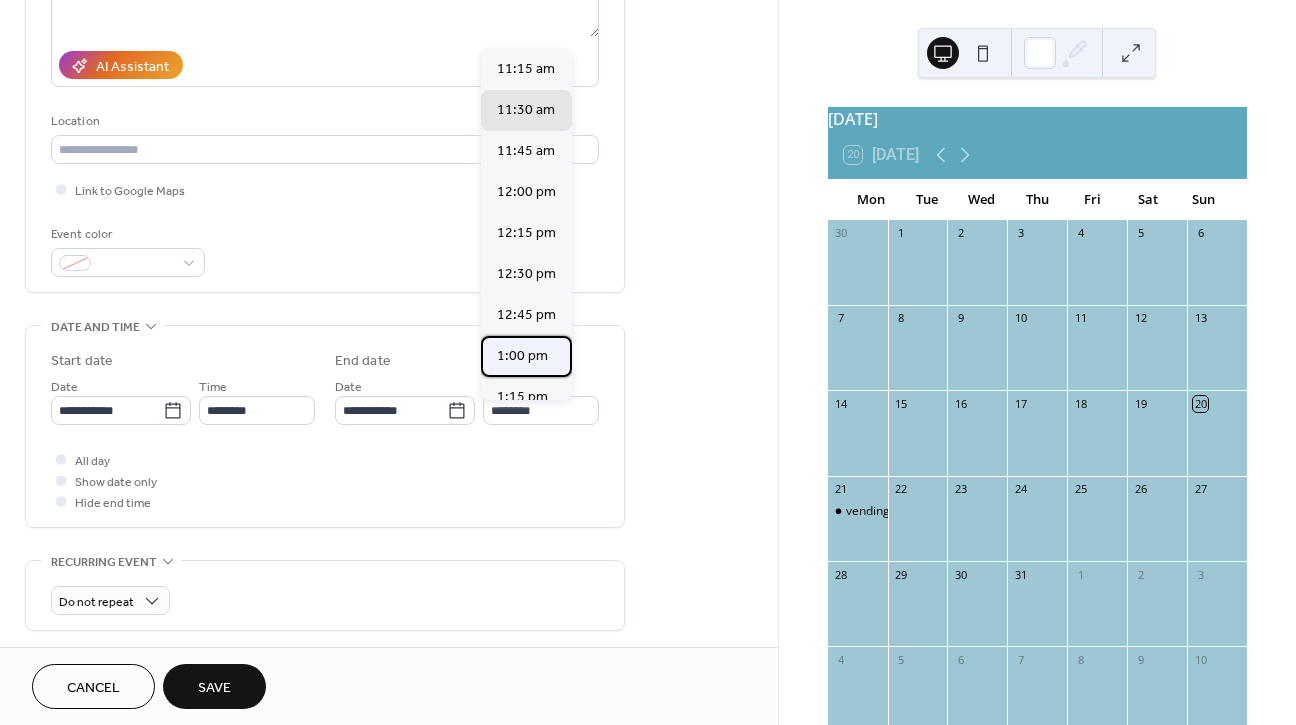 click on "1:00 pm" at bounding box center (522, 356) 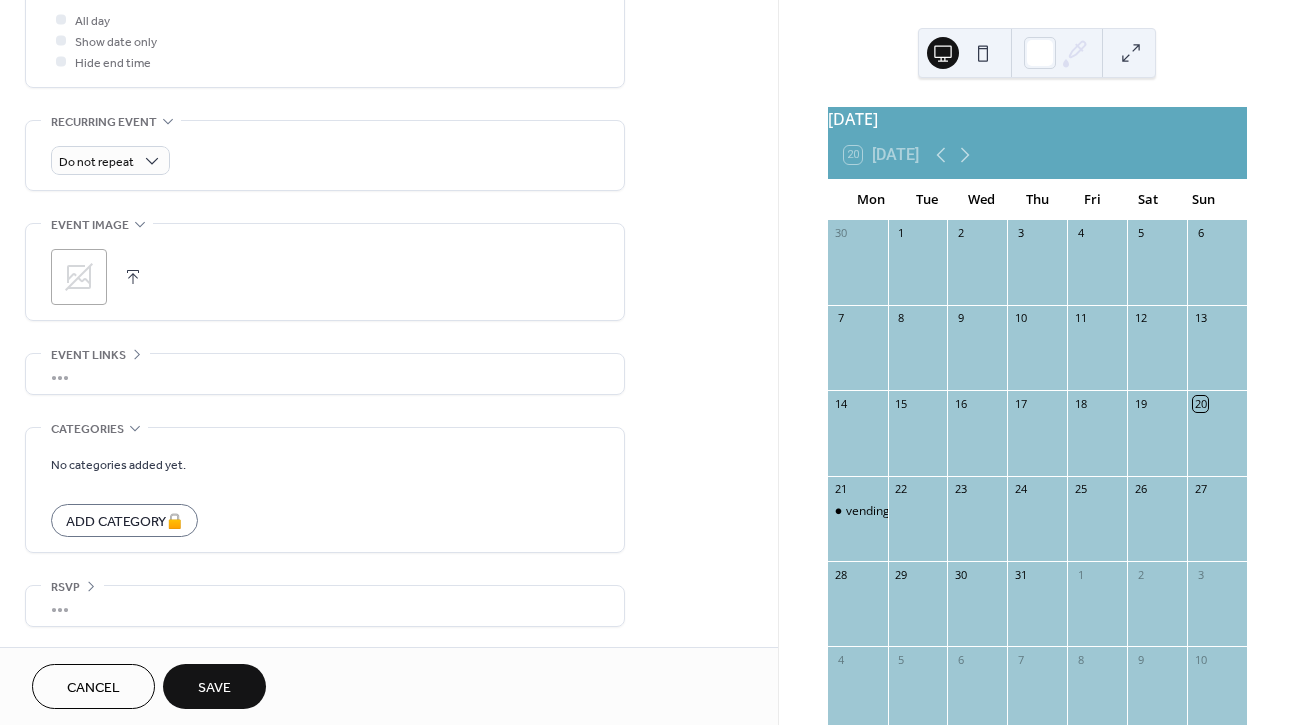 scroll, scrollTop: 772, scrollLeft: 0, axis: vertical 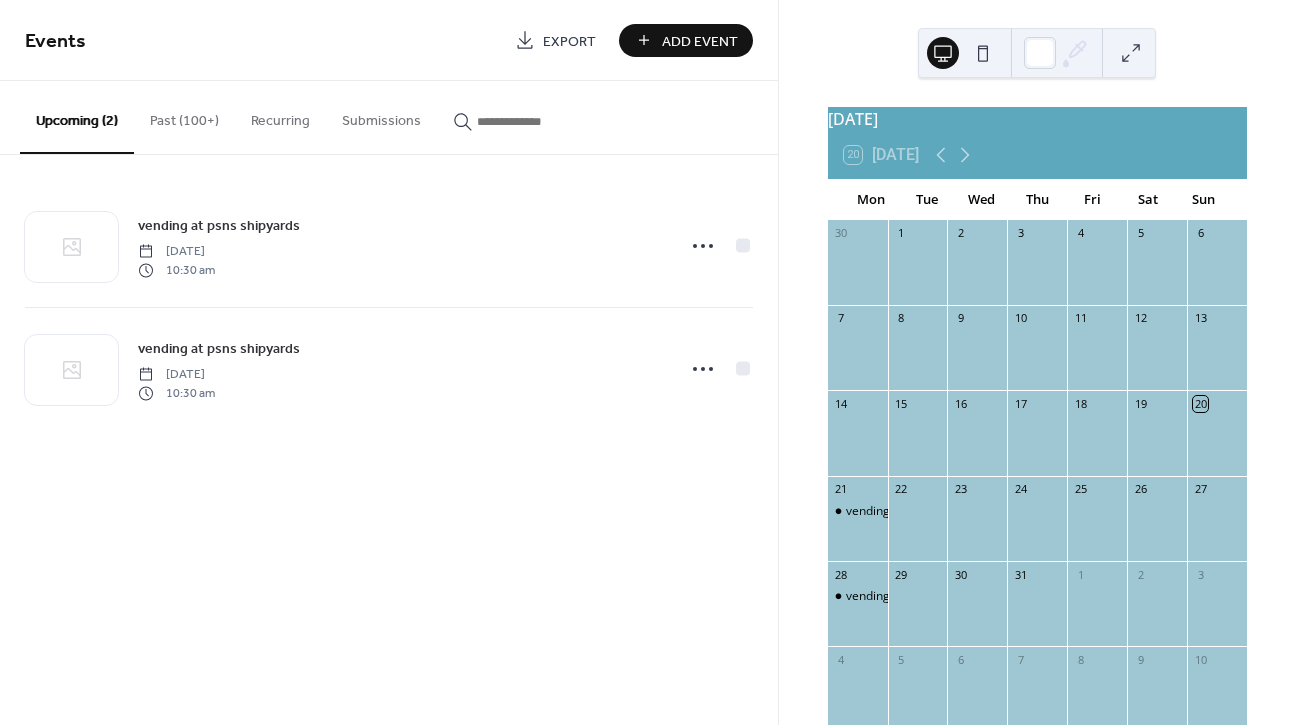 click on "Add Event" at bounding box center (700, 41) 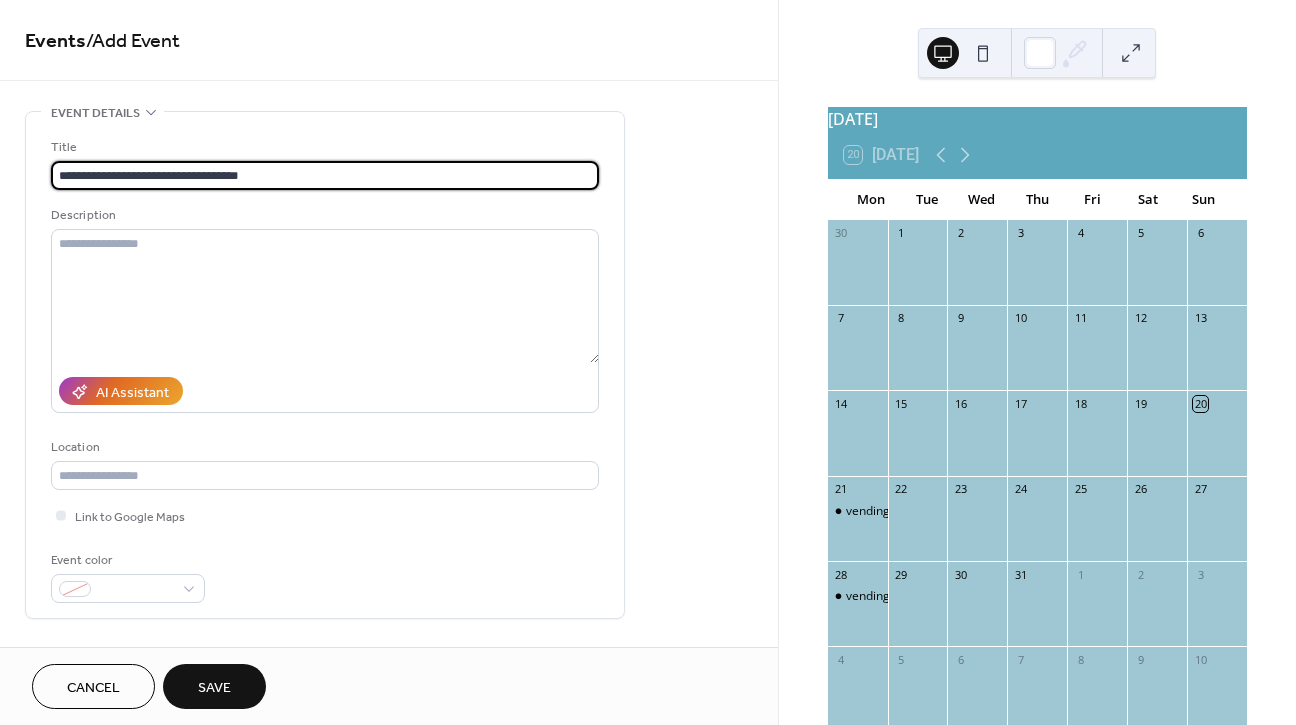 click on "**********" at bounding box center (325, 175) 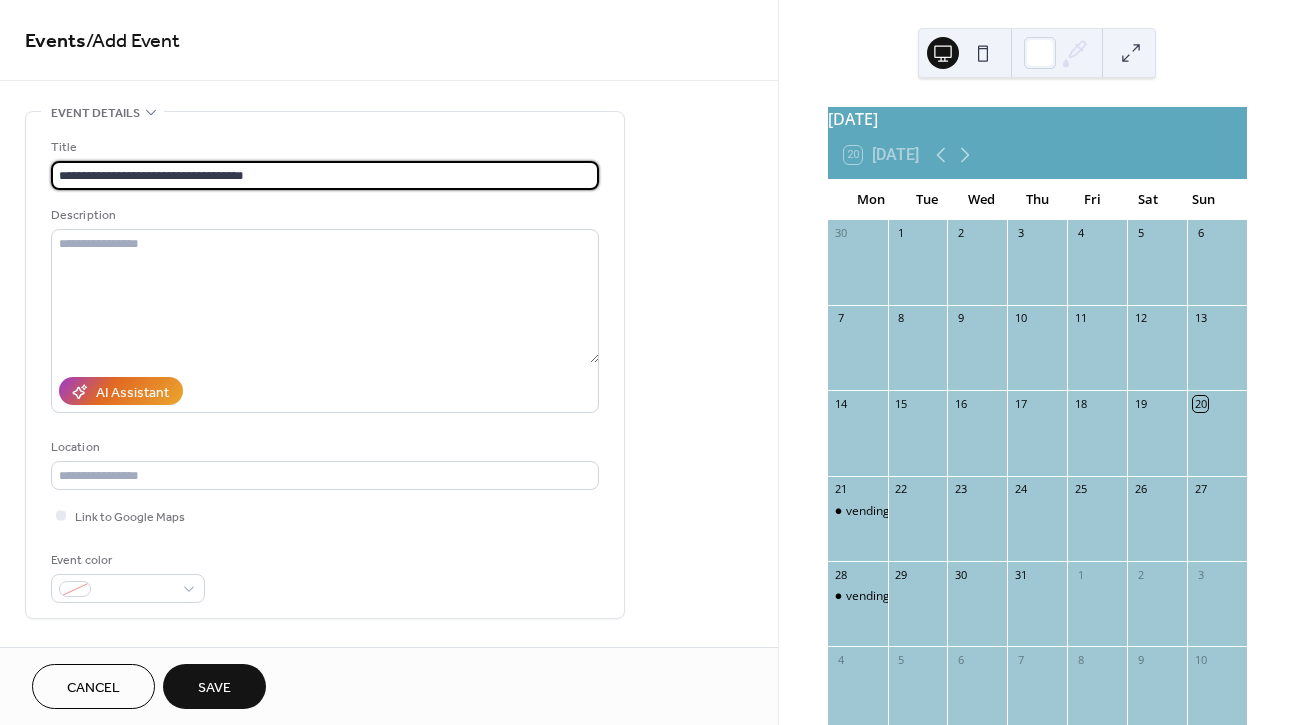 click on "**********" at bounding box center [325, 175] 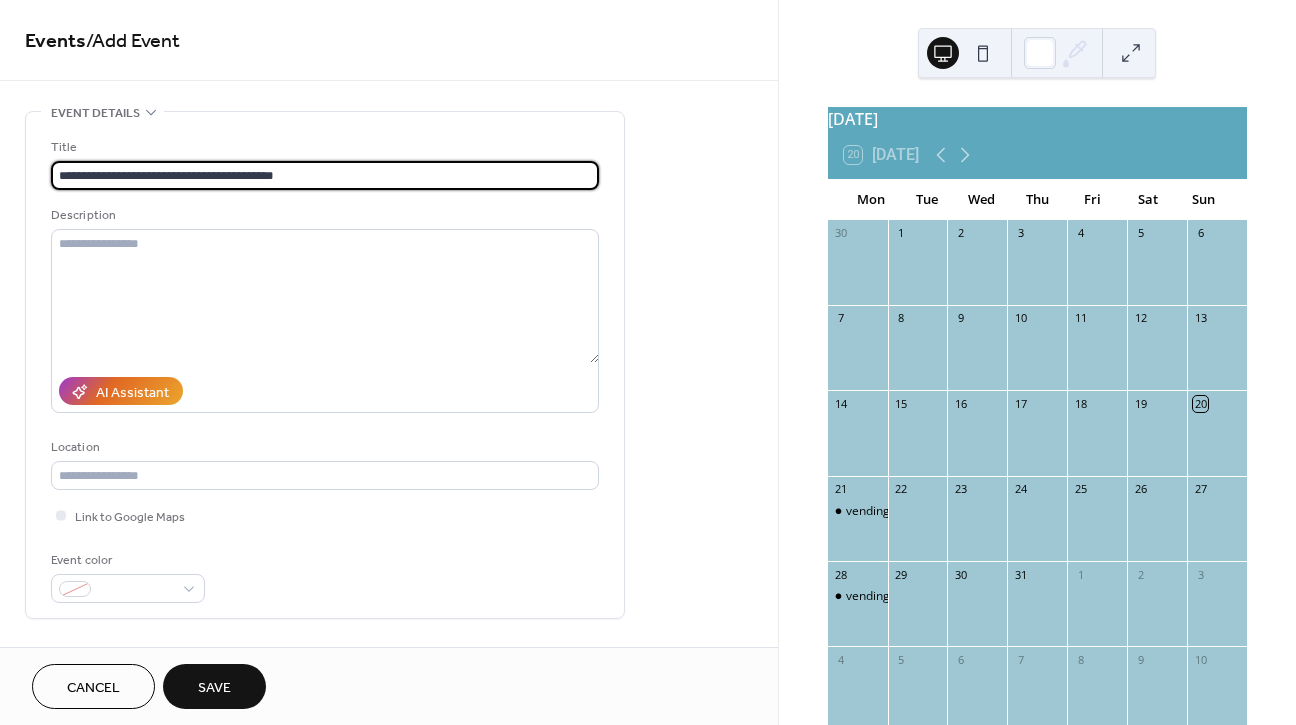 click on "**********" at bounding box center (325, 175) 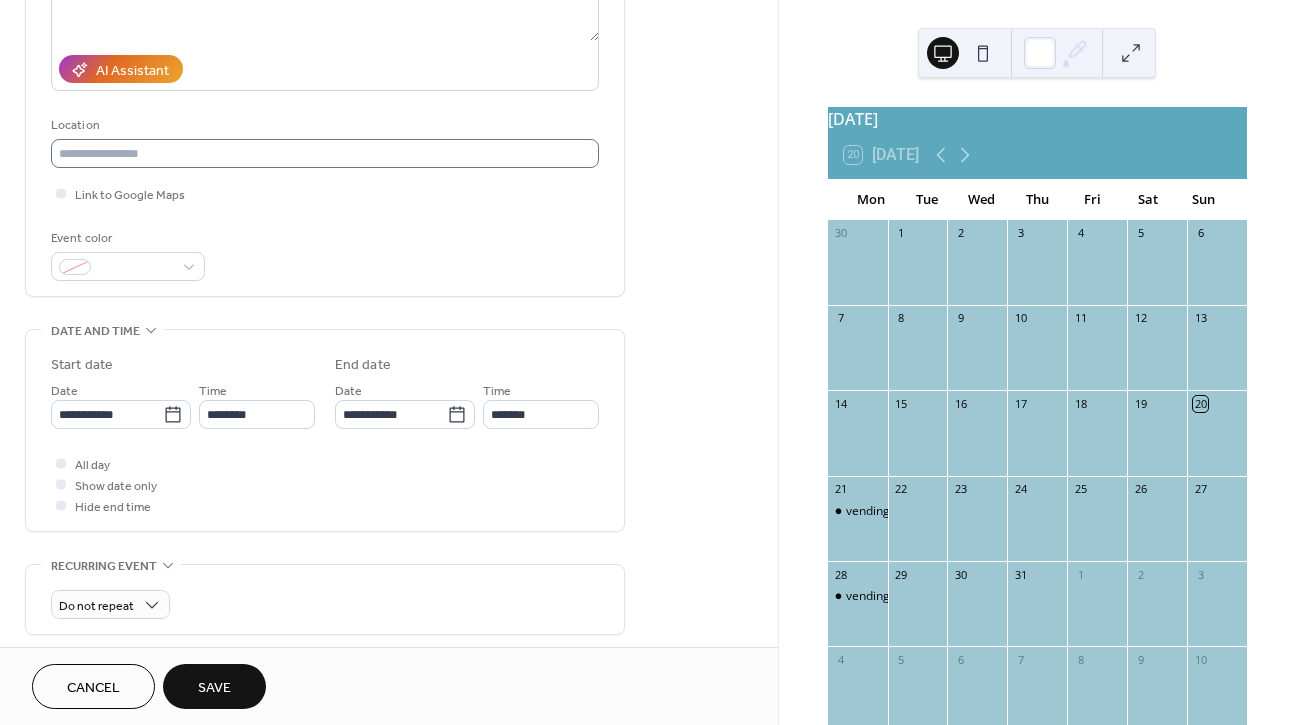 scroll, scrollTop: 328, scrollLeft: 0, axis: vertical 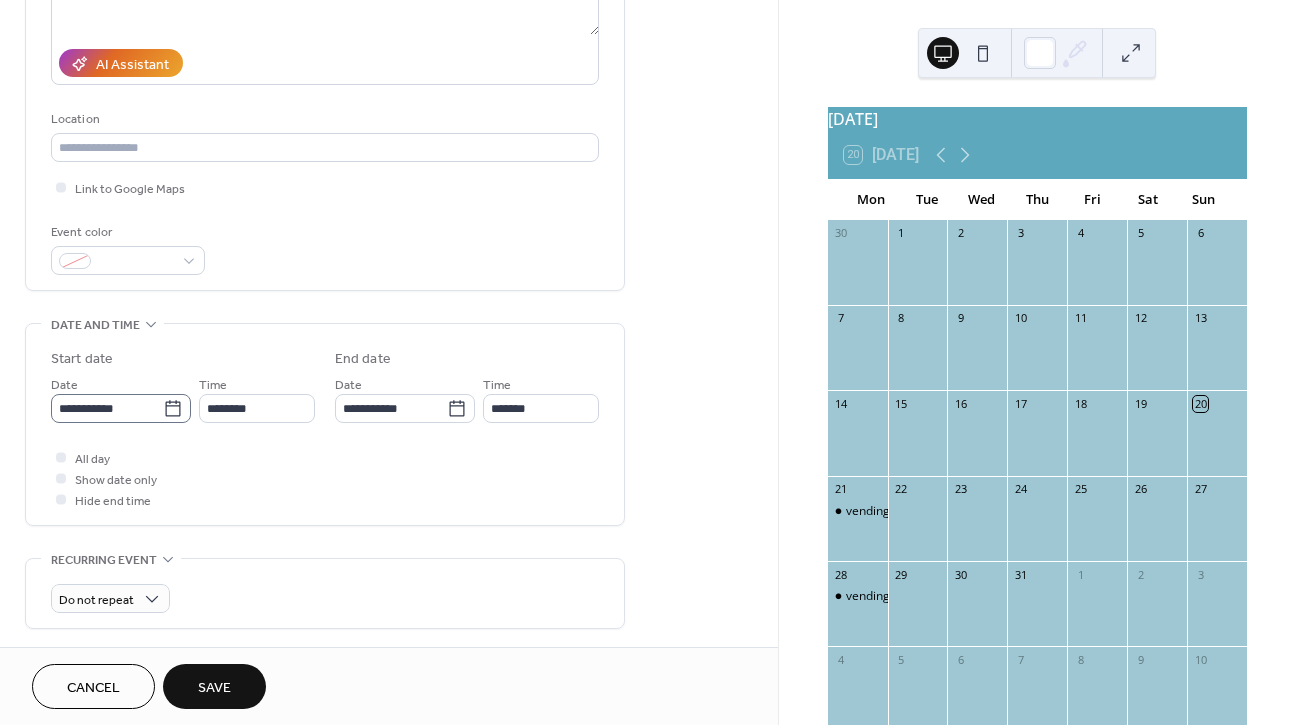 type on "**********" 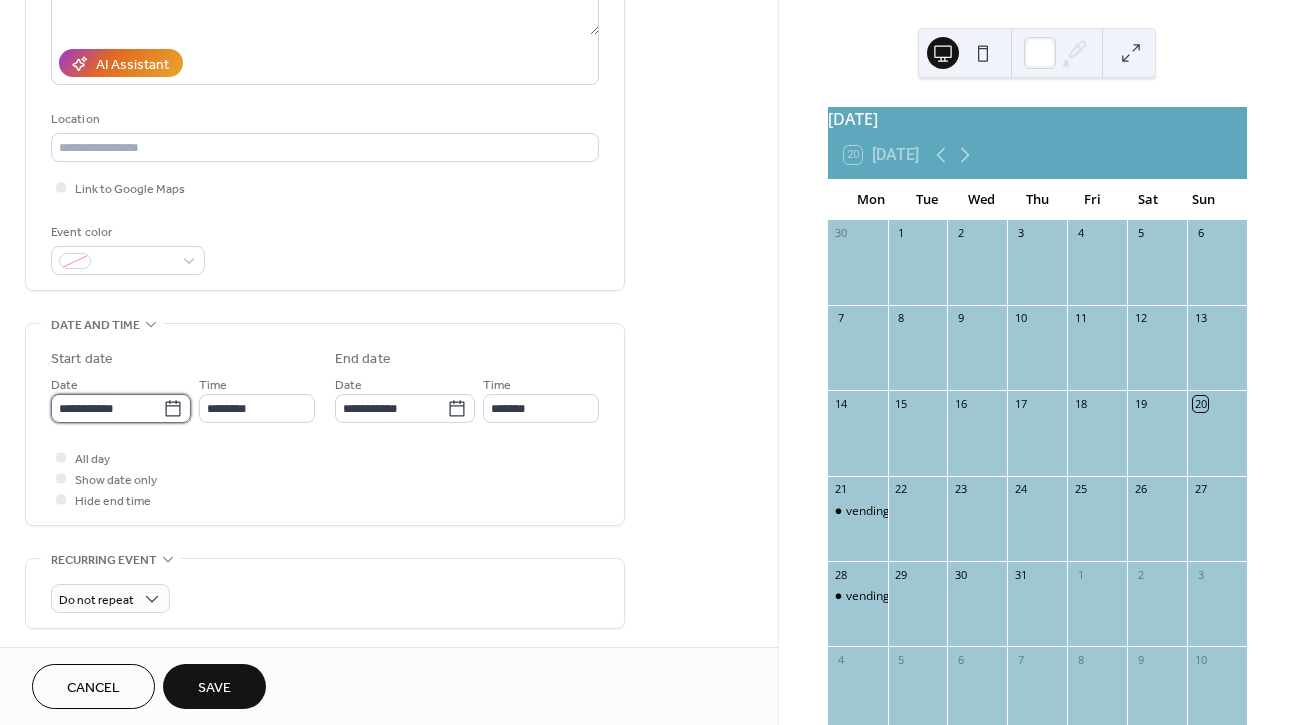 click on "**********" at bounding box center [107, 408] 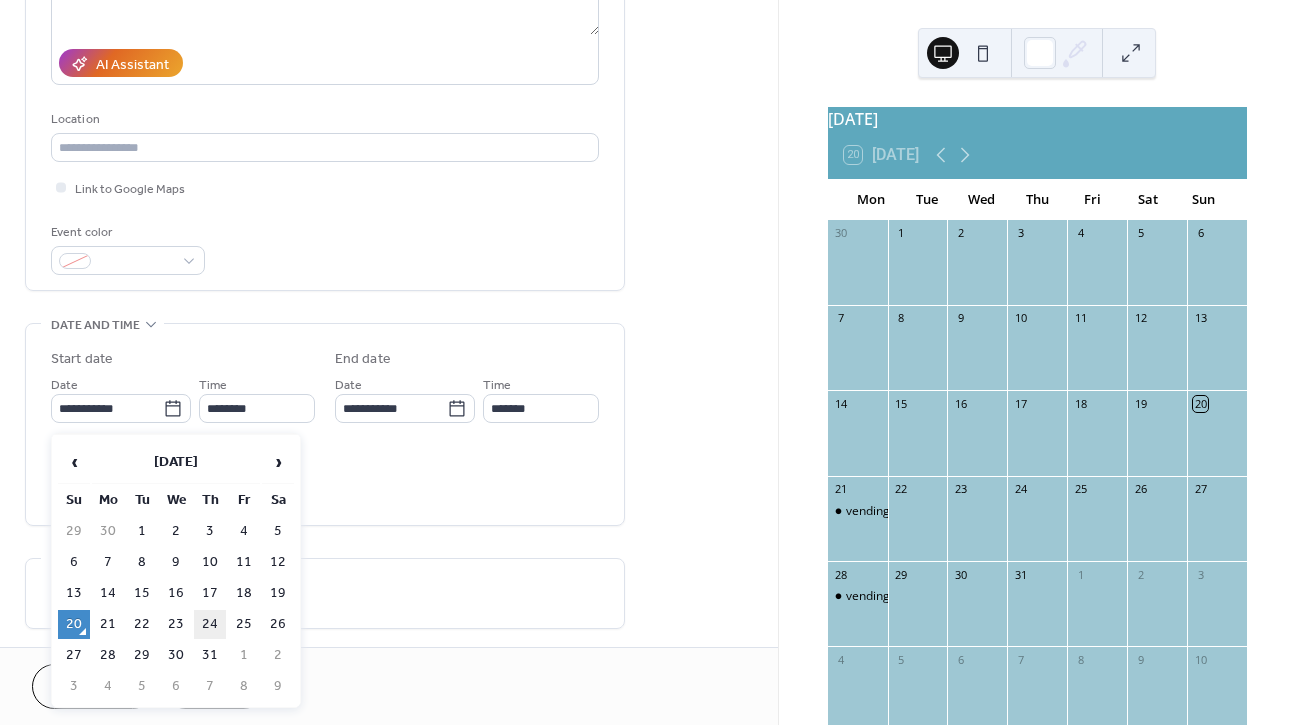 click on "24" at bounding box center [210, 624] 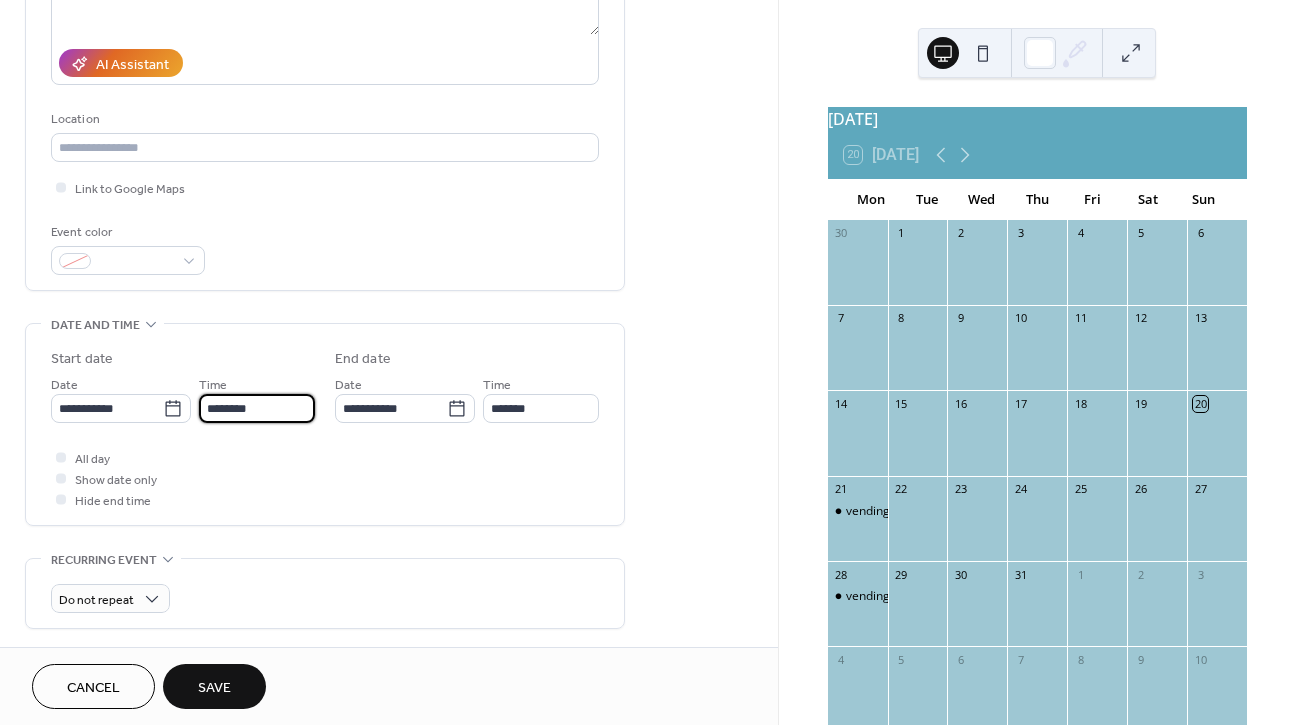 click on "********" at bounding box center (257, 408) 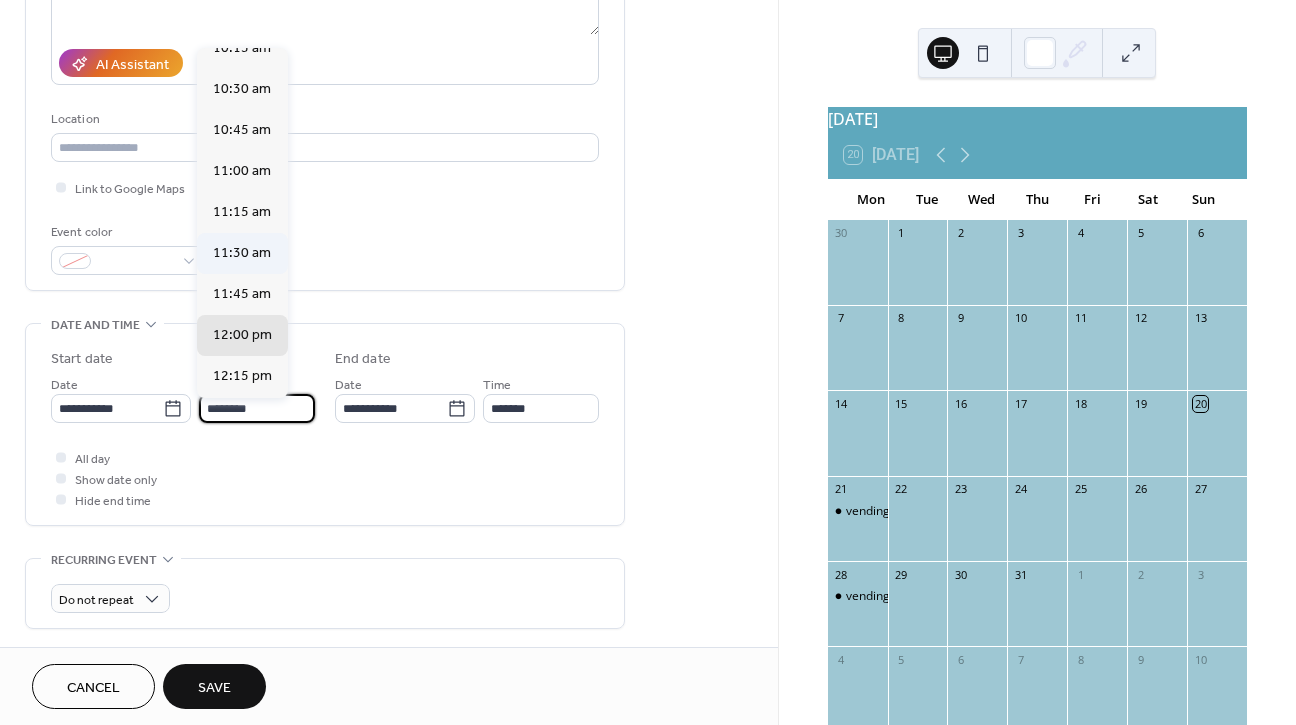 scroll, scrollTop: 1699, scrollLeft: 0, axis: vertical 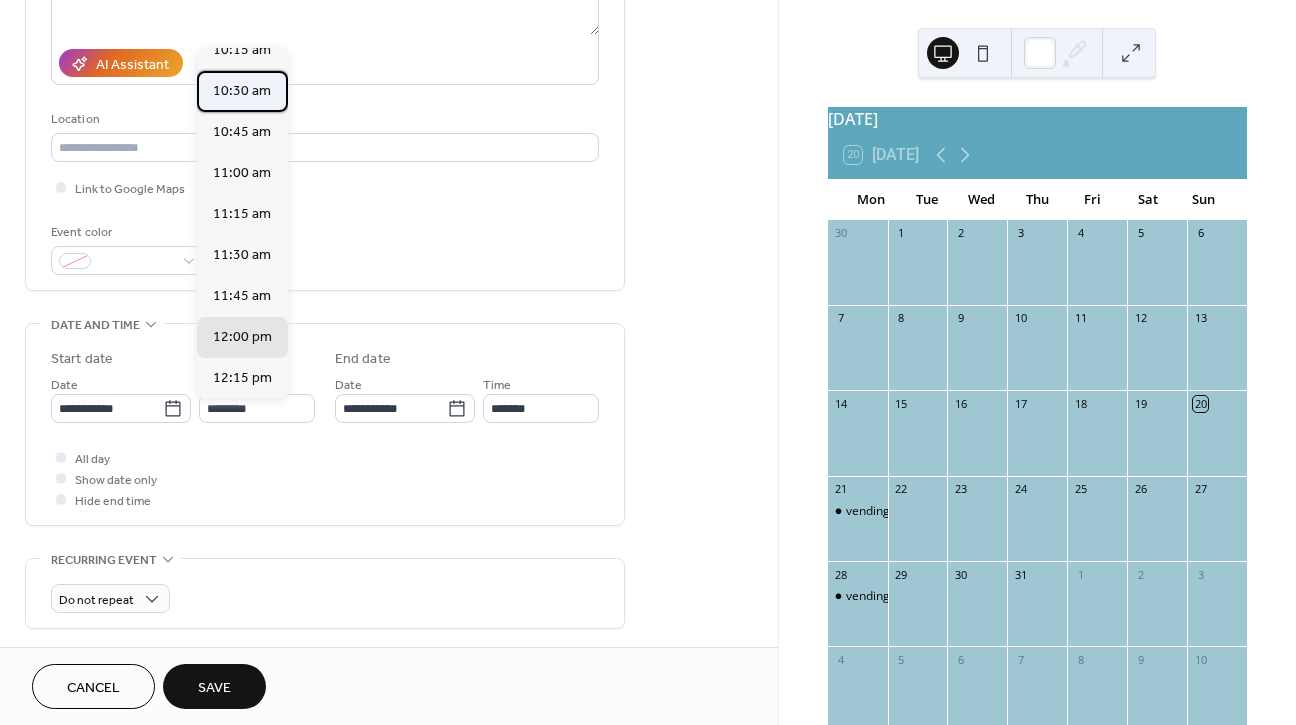 click on "10:30 am" at bounding box center [242, 91] 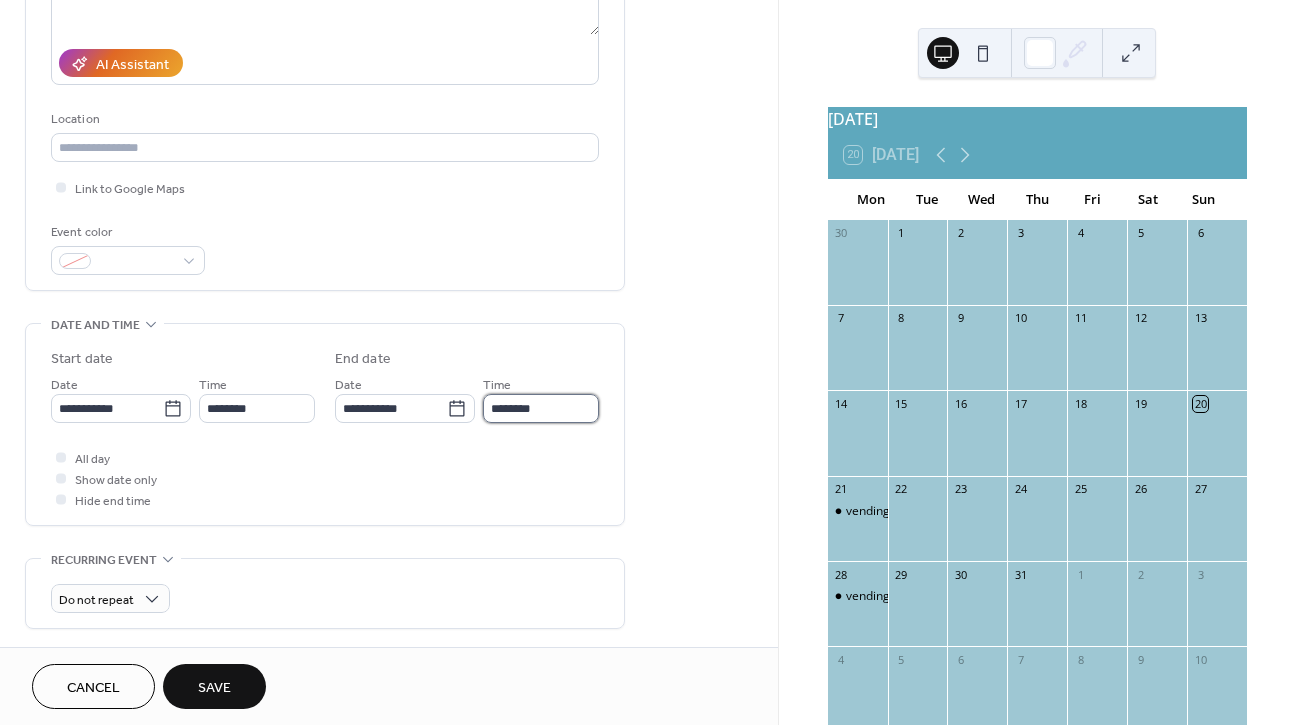 click on "********" at bounding box center (541, 408) 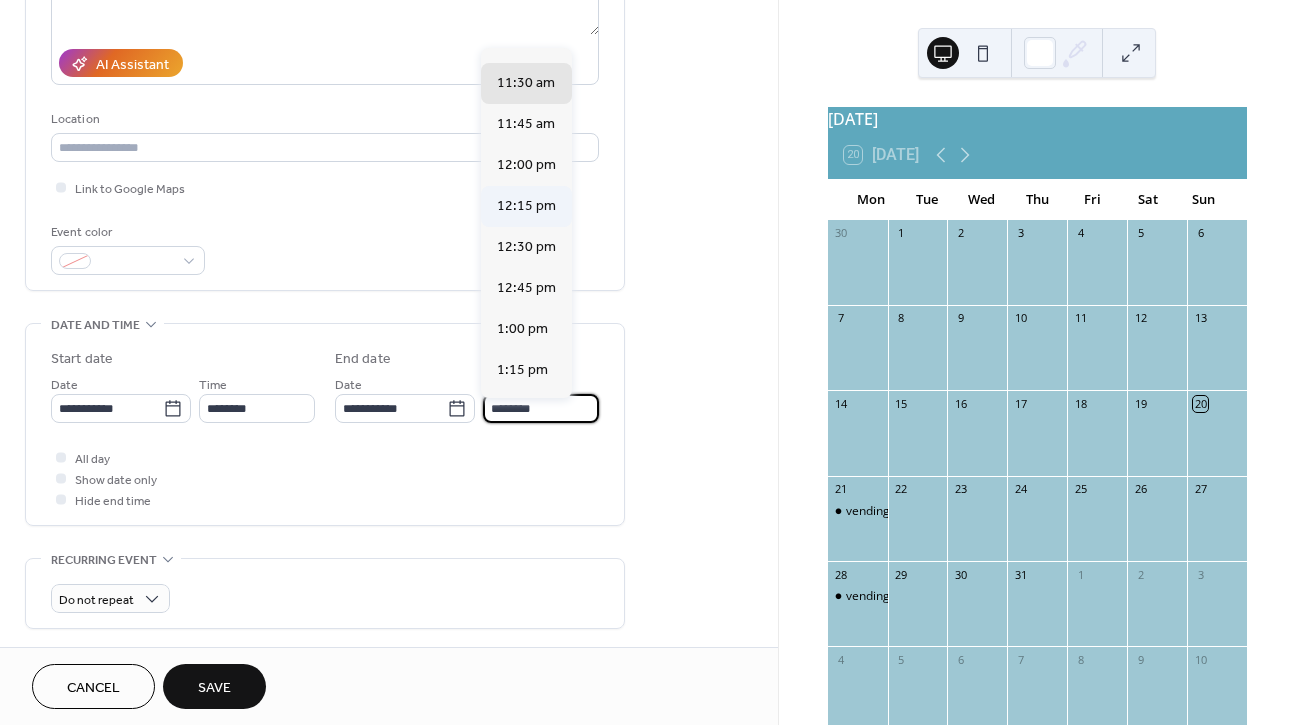 scroll, scrollTop: 162, scrollLeft: 0, axis: vertical 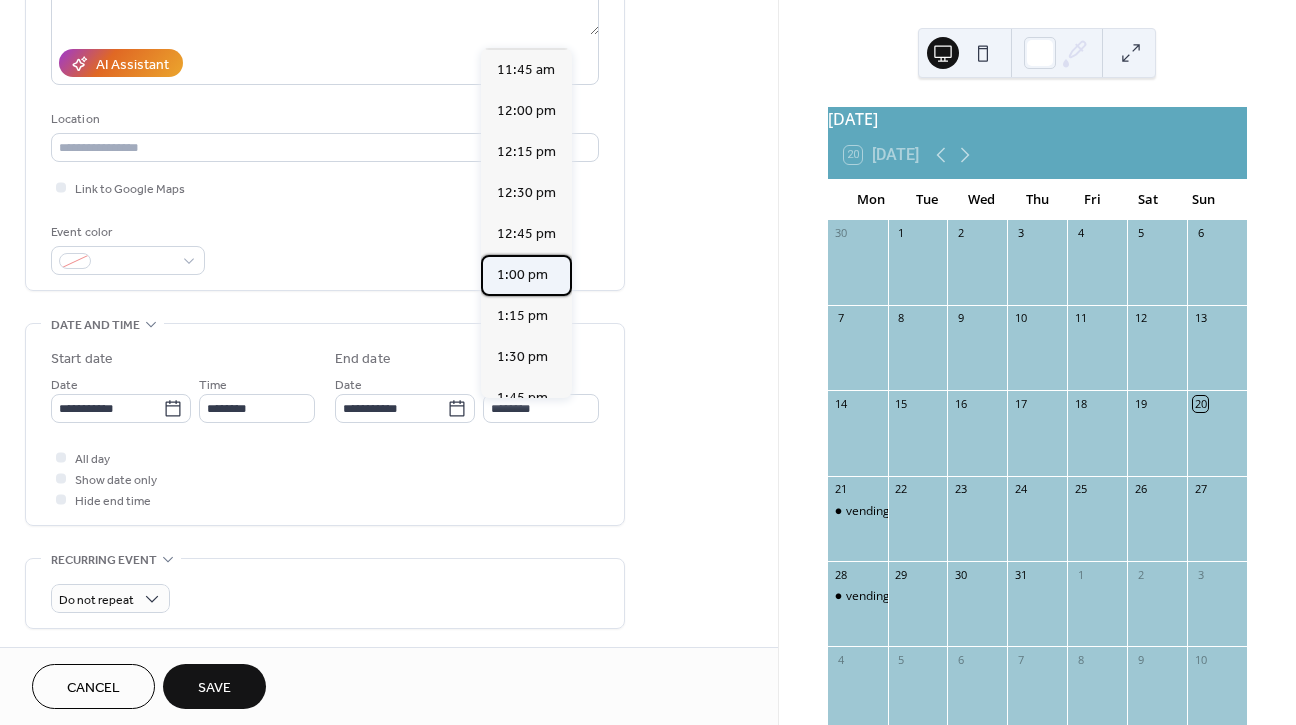 click on "1:00 pm" at bounding box center [522, 275] 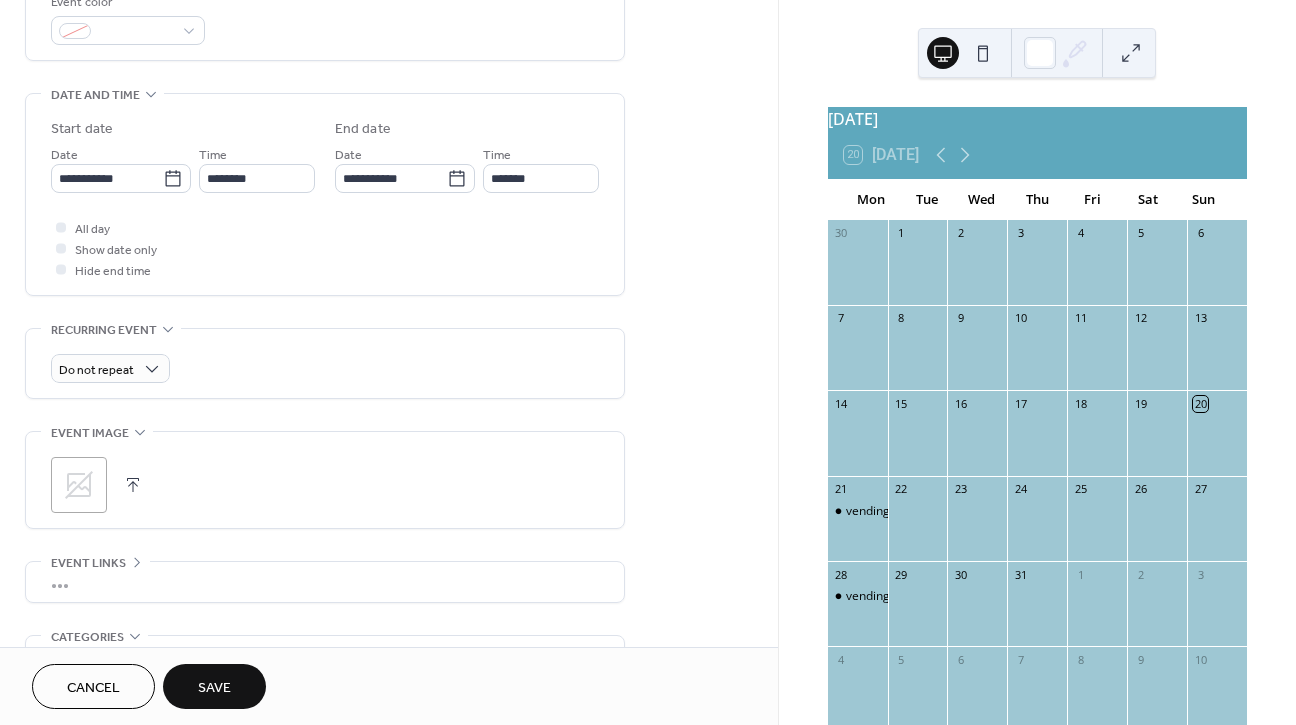 scroll, scrollTop: 755, scrollLeft: 0, axis: vertical 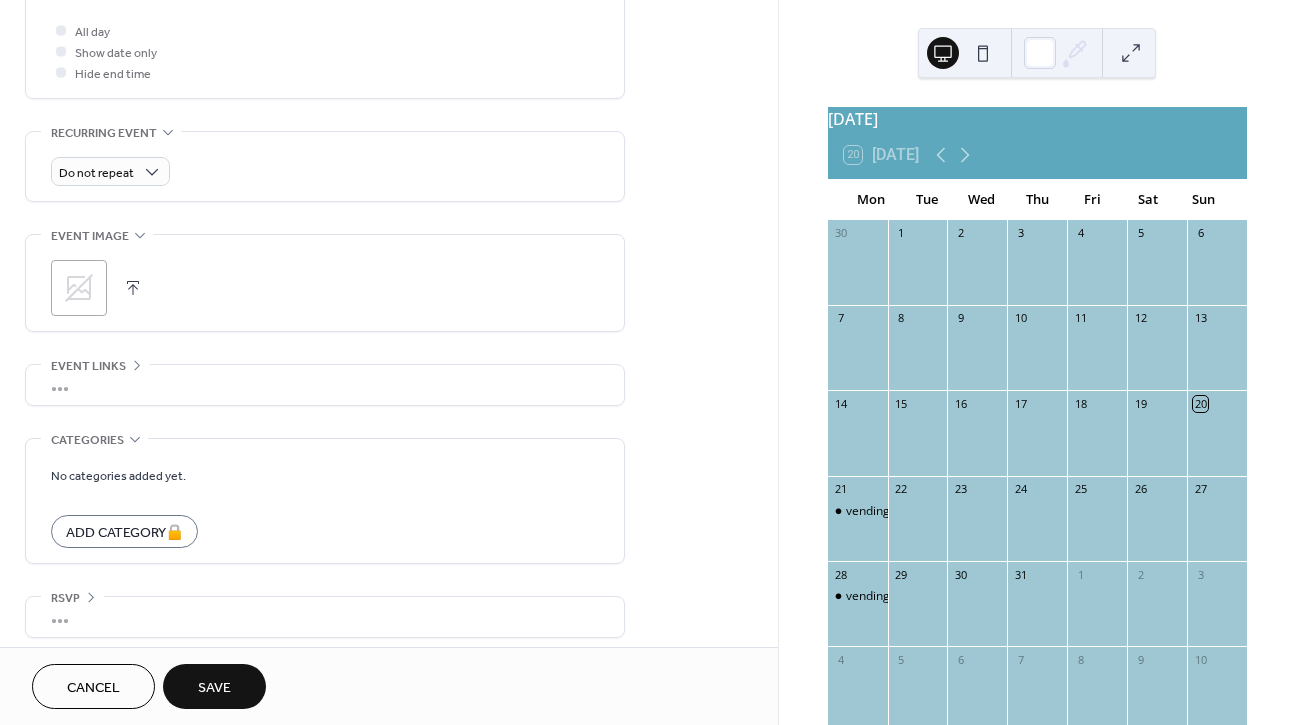 click on "Save" at bounding box center (214, 686) 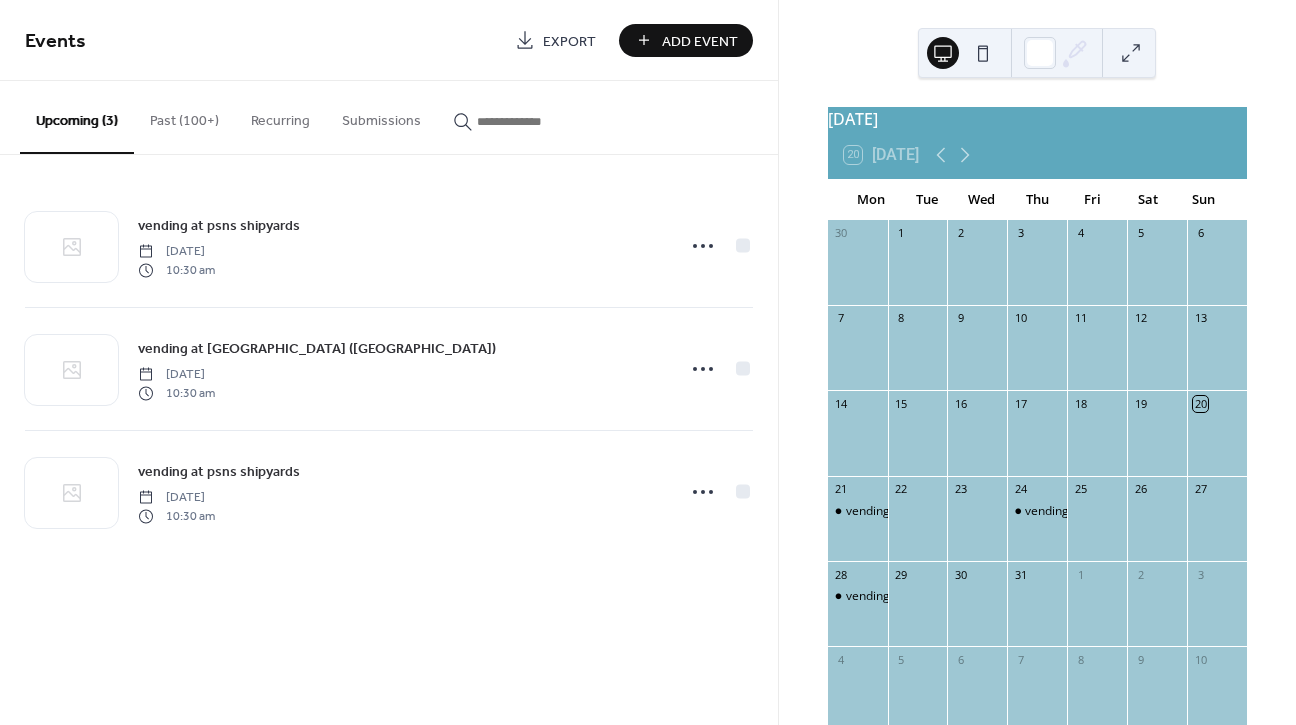 click on "Add Event" at bounding box center (700, 41) 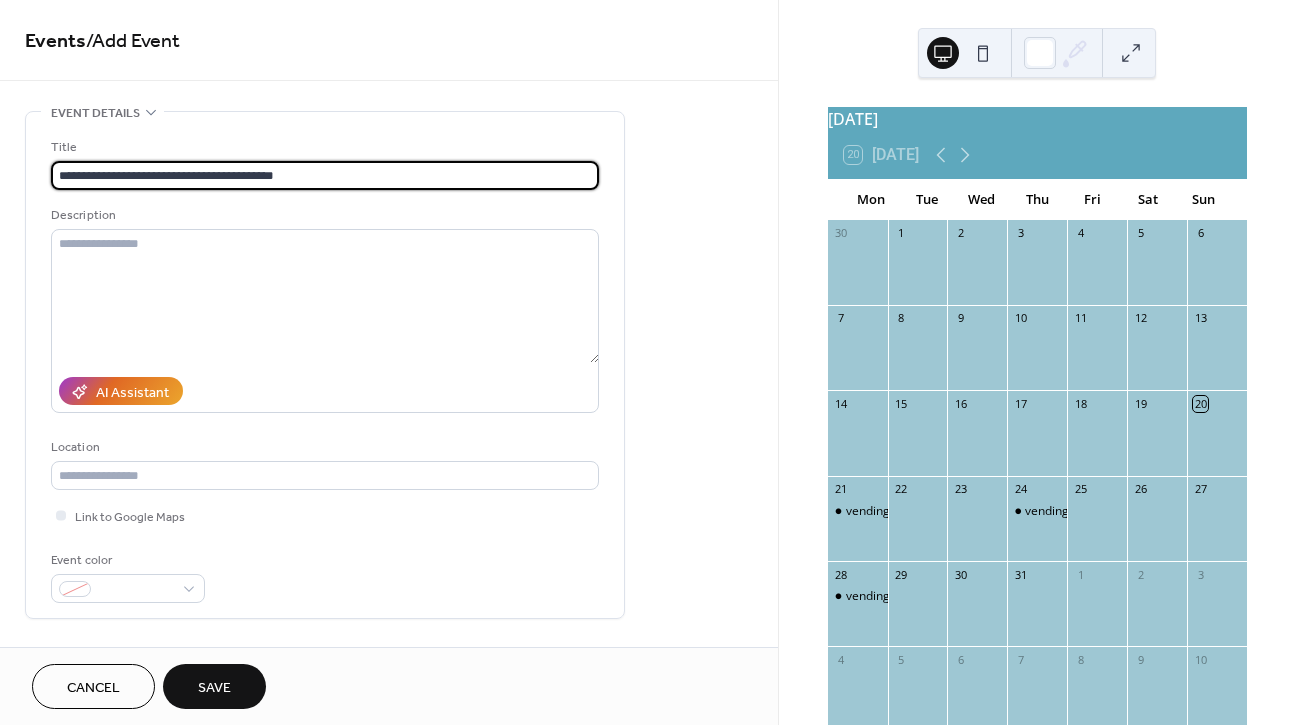 scroll, scrollTop: 247, scrollLeft: 0, axis: vertical 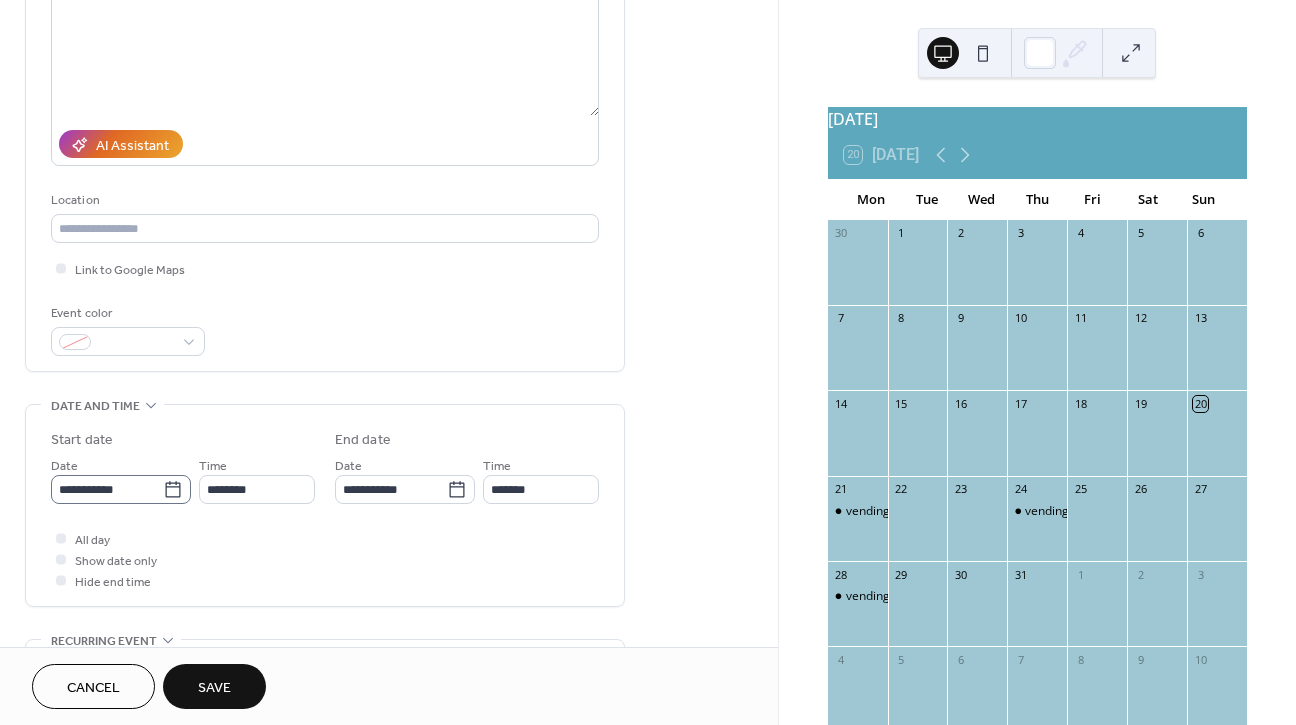 type on "**********" 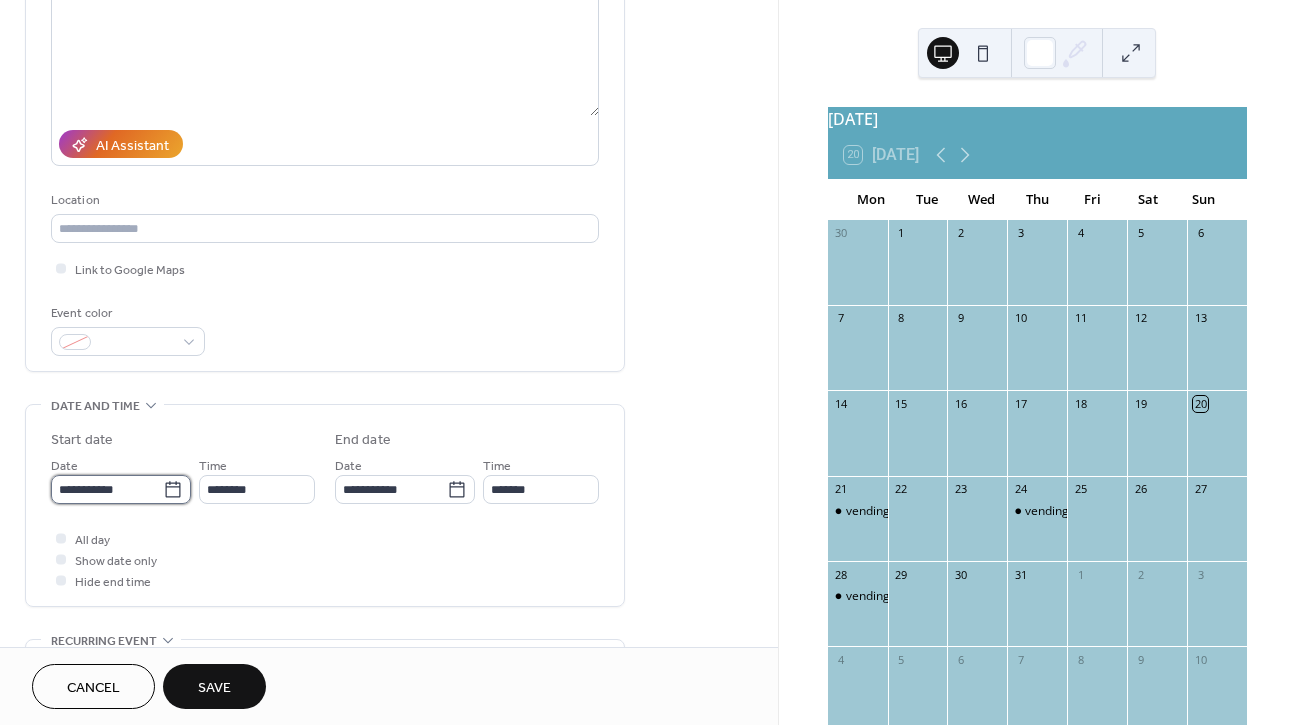 click on "**********" at bounding box center [107, 489] 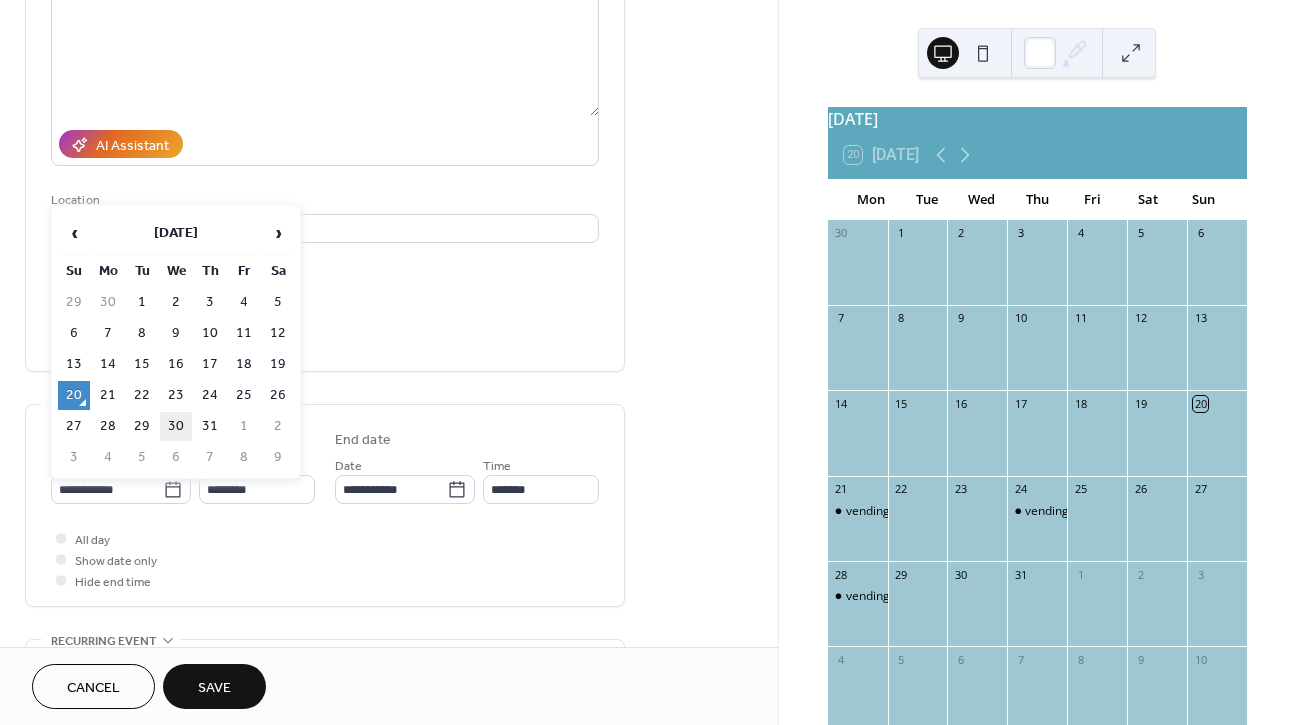 click on "30" at bounding box center (176, 426) 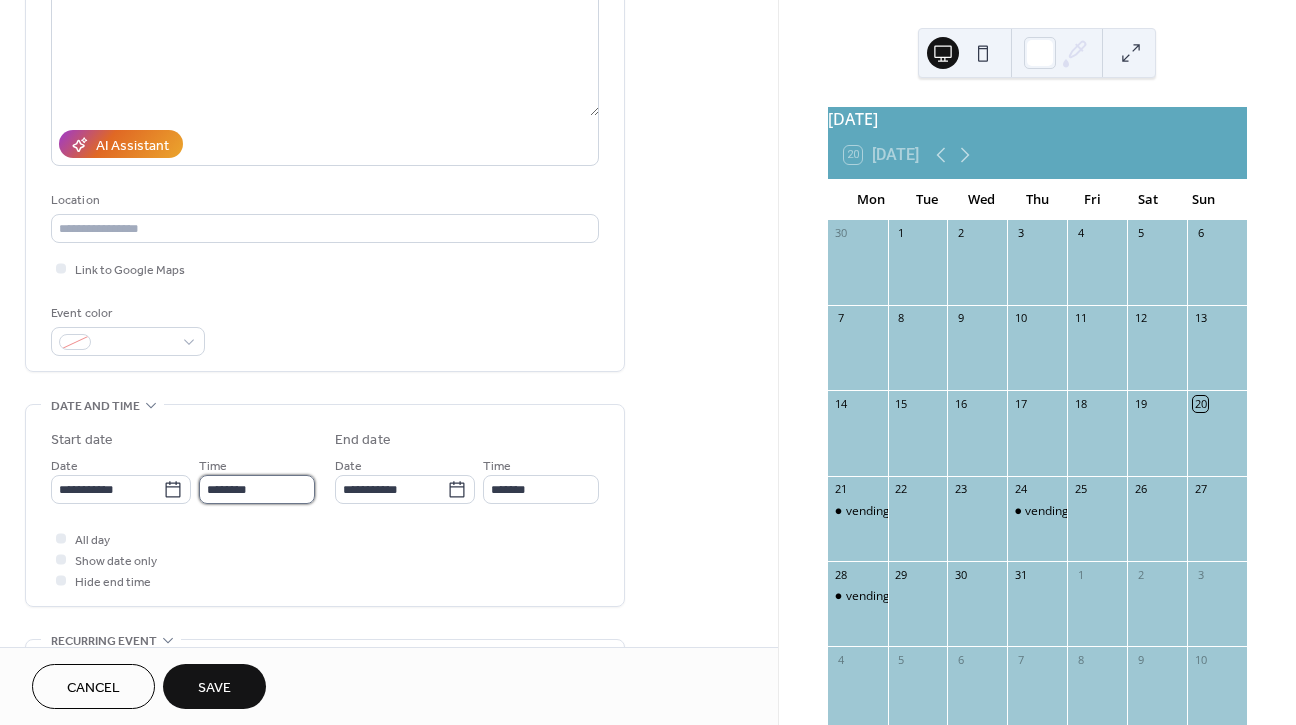 click on "********" at bounding box center (257, 489) 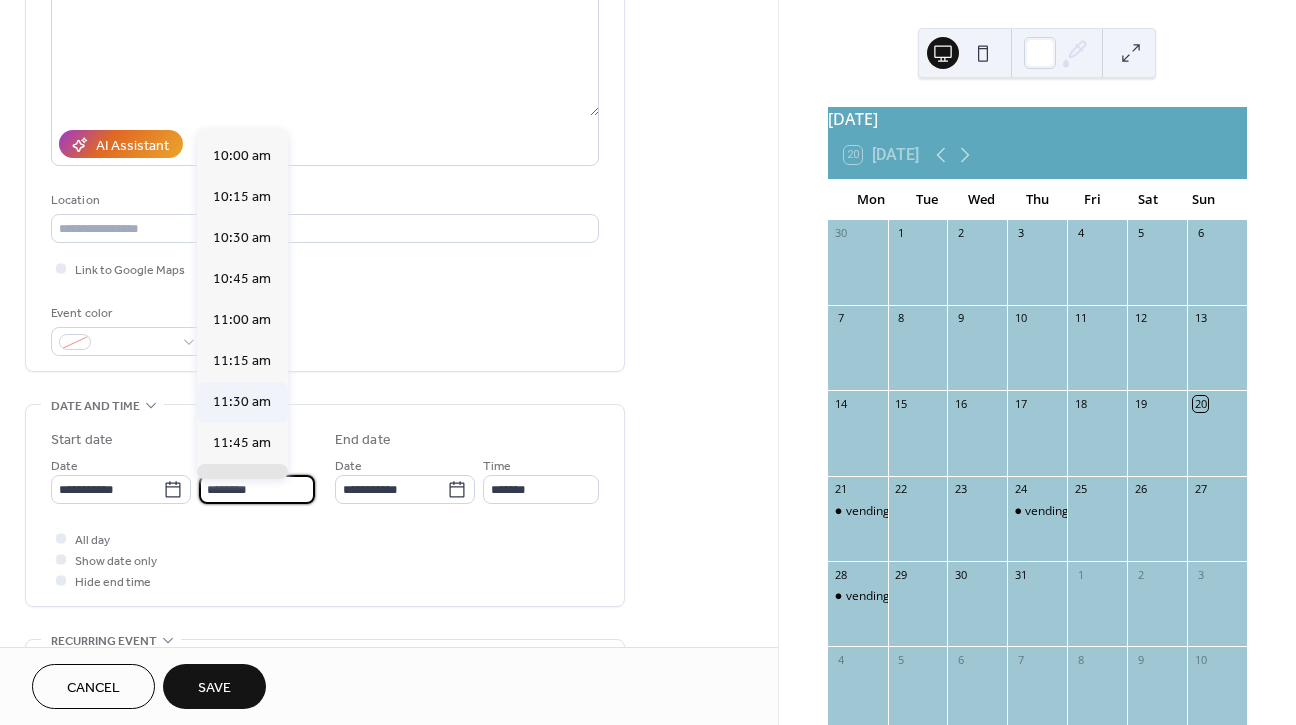 scroll, scrollTop: 1630, scrollLeft: 0, axis: vertical 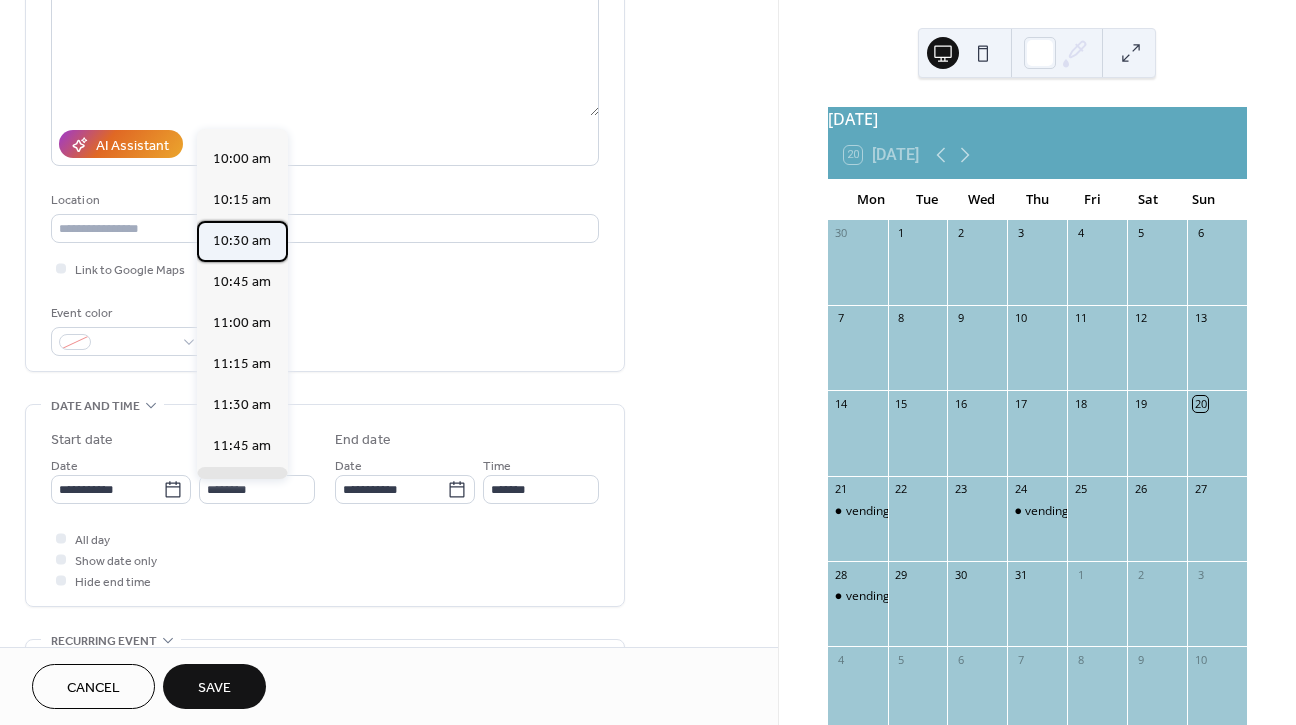 click on "10:30 am" at bounding box center [242, 241] 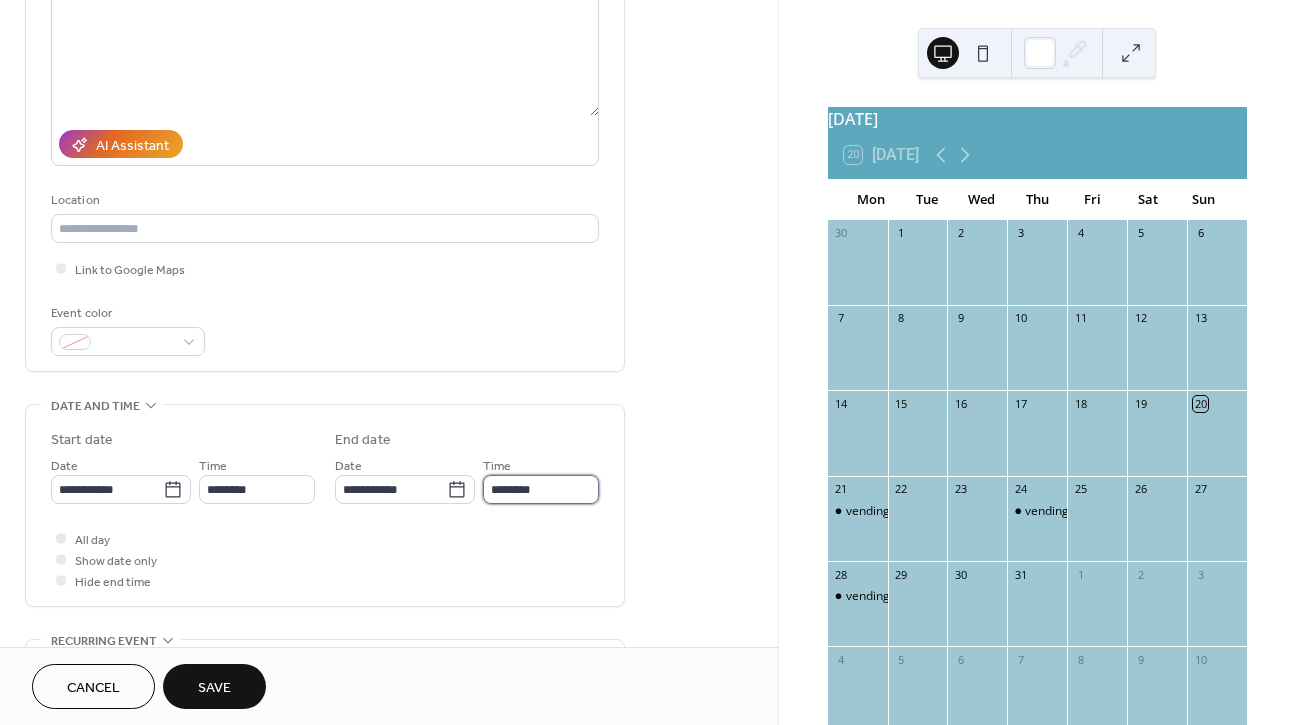 click on "********" at bounding box center [541, 489] 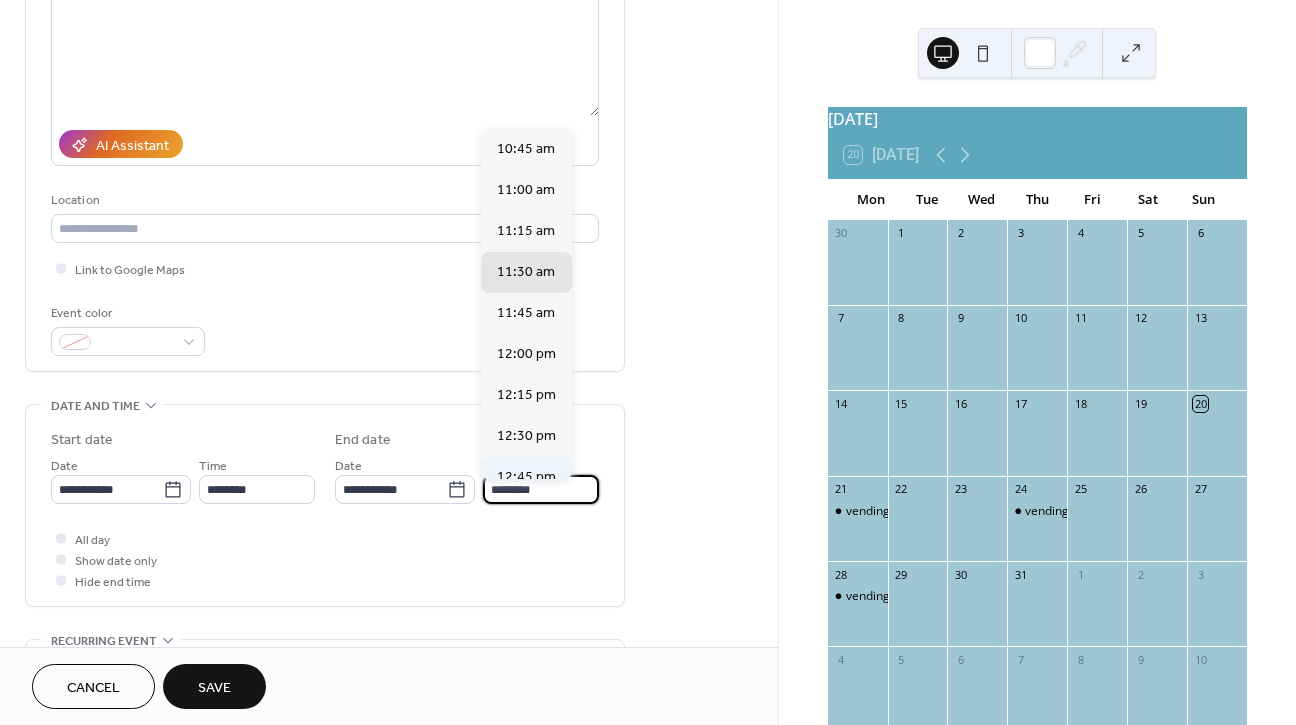 scroll, scrollTop: 122, scrollLeft: 0, axis: vertical 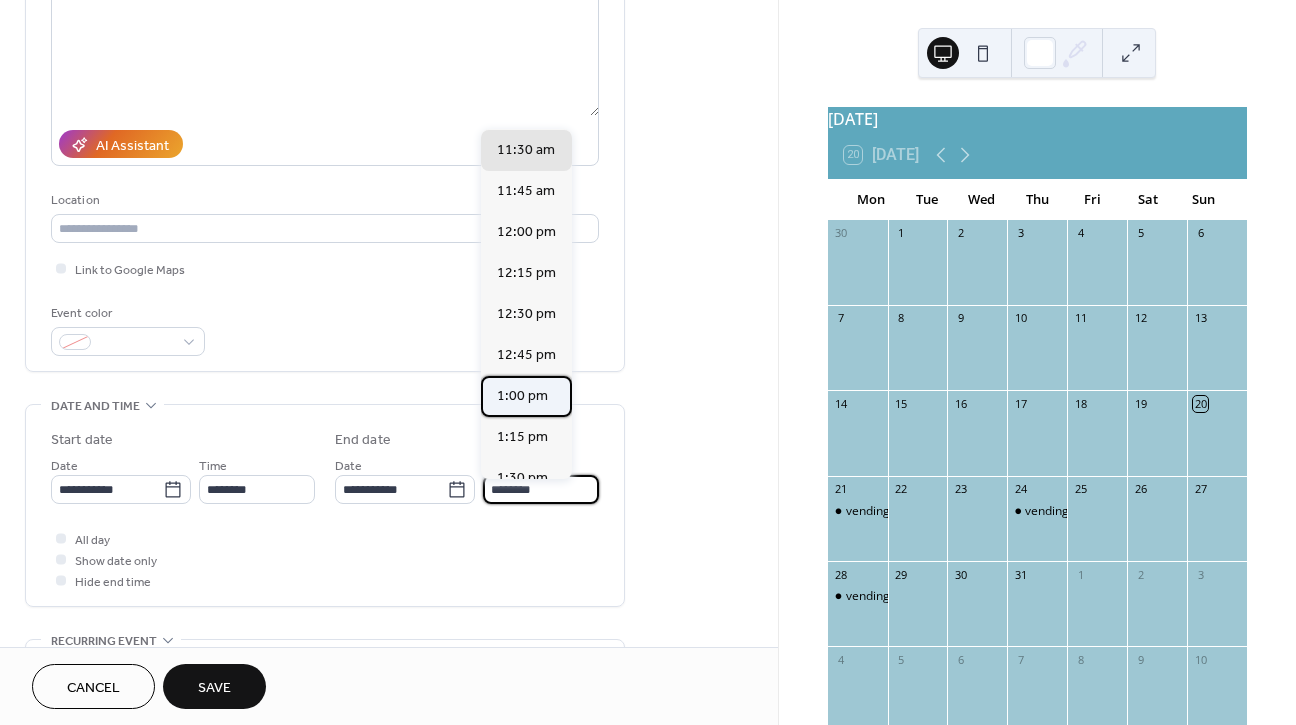 click on "1:00 pm" at bounding box center [526, 396] 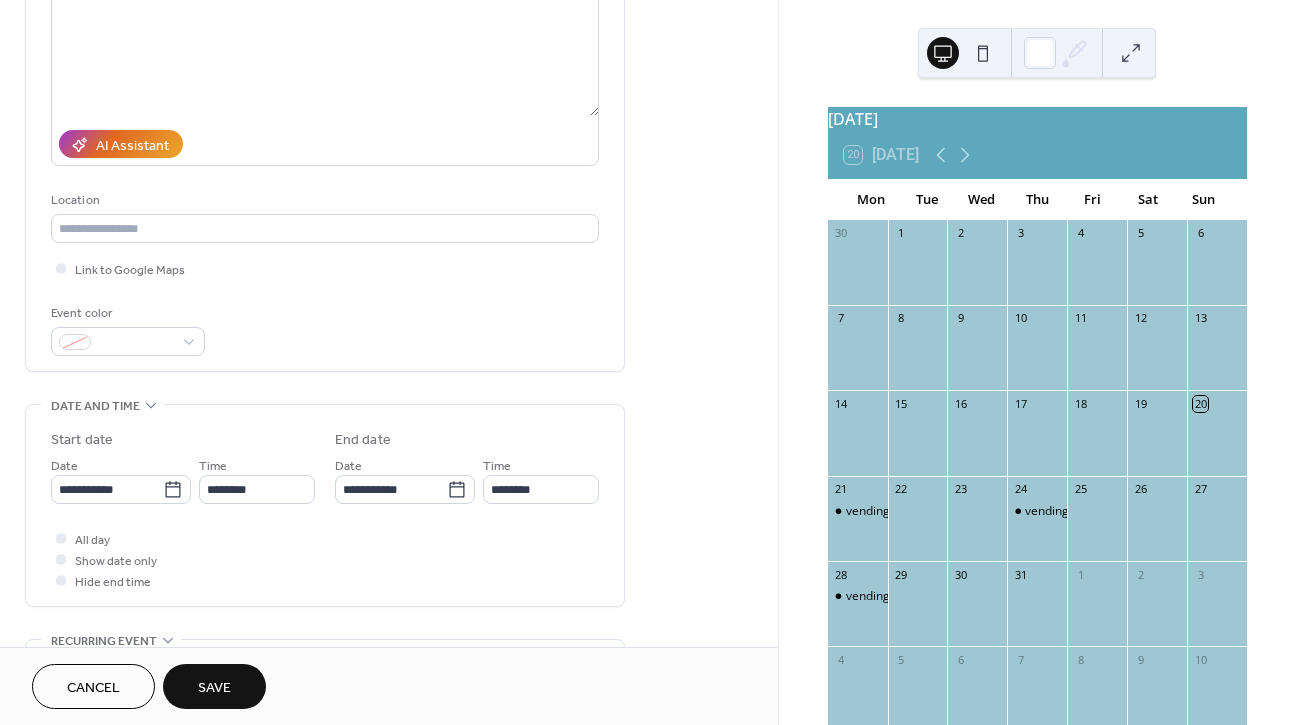 type on "*******" 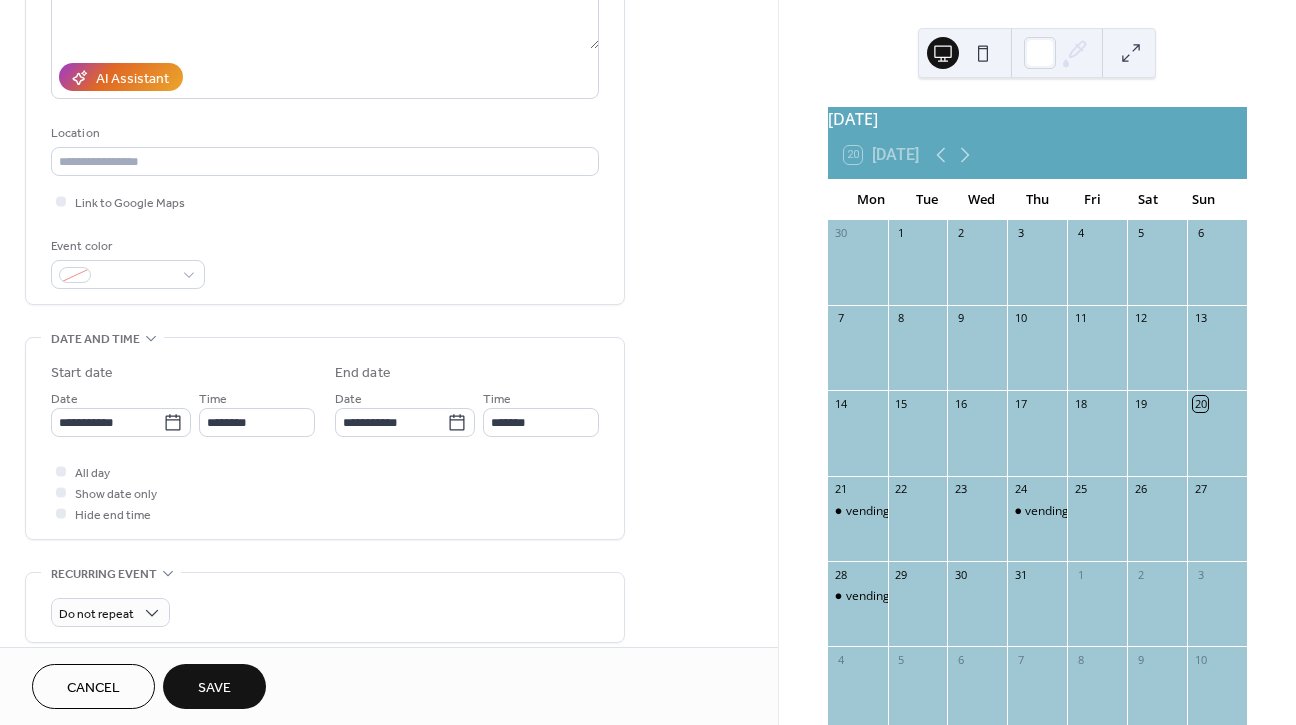 scroll, scrollTop: 521, scrollLeft: 0, axis: vertical 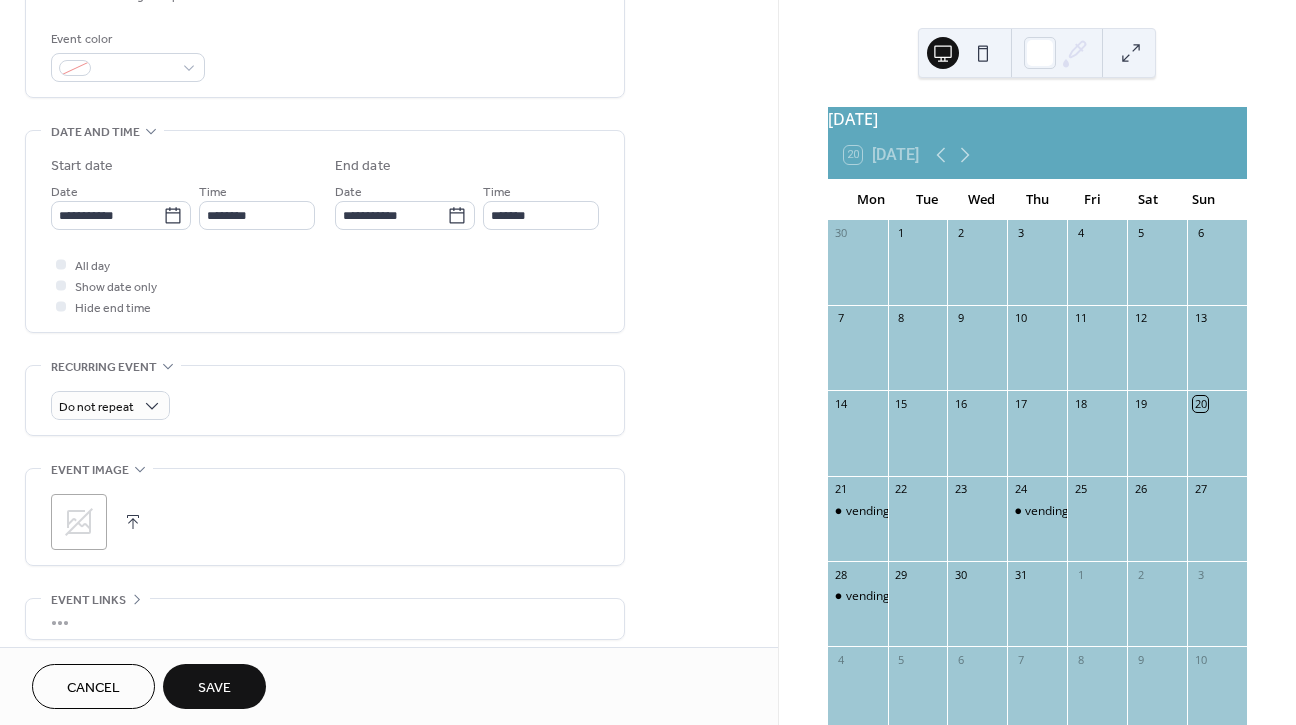 click on "Save" at bounding box center [214, 688] 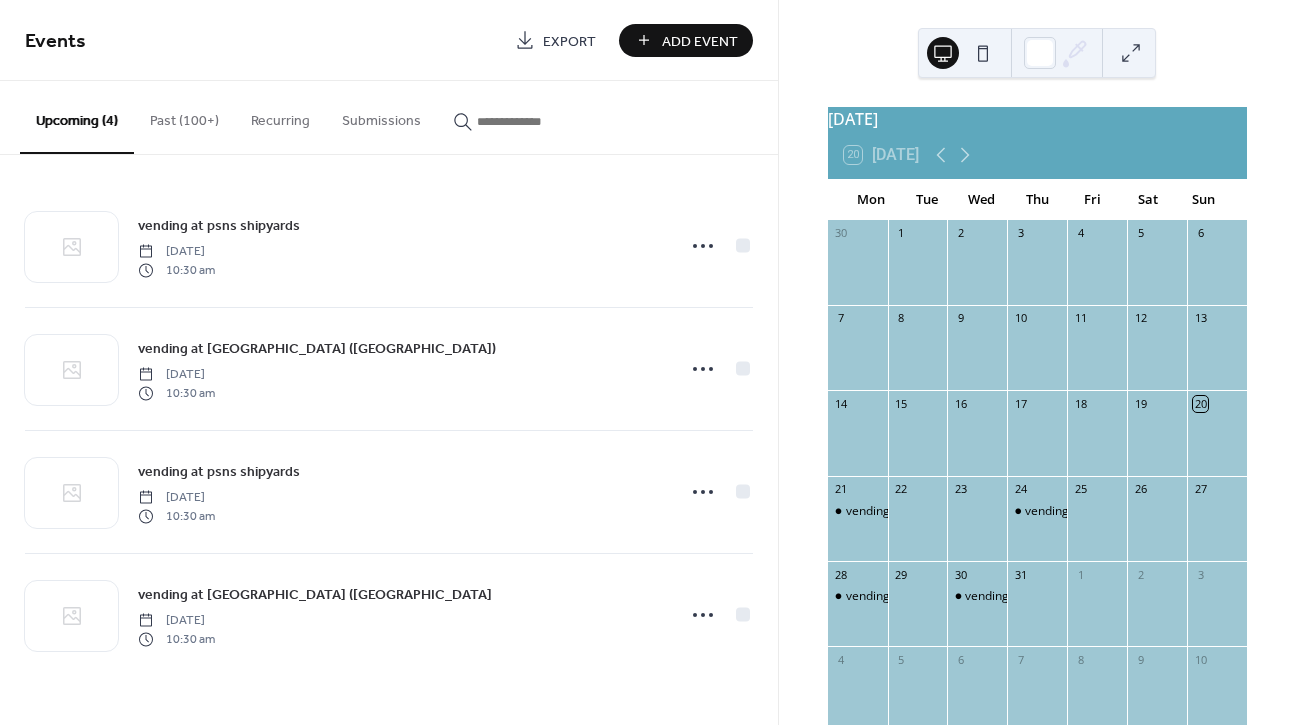 click on "Add Event" at bounding box center (700, 41) 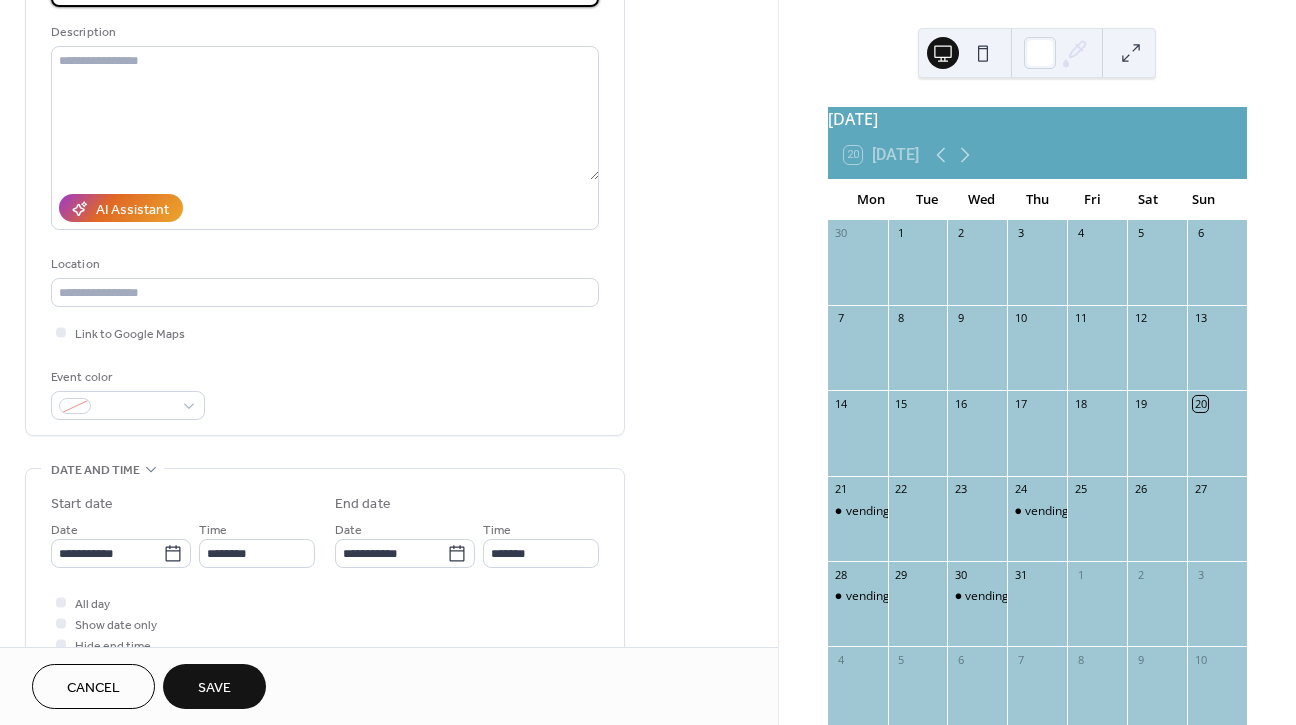 scroll, scrollTop: 185, scrollLeft: 0, axis: vertical 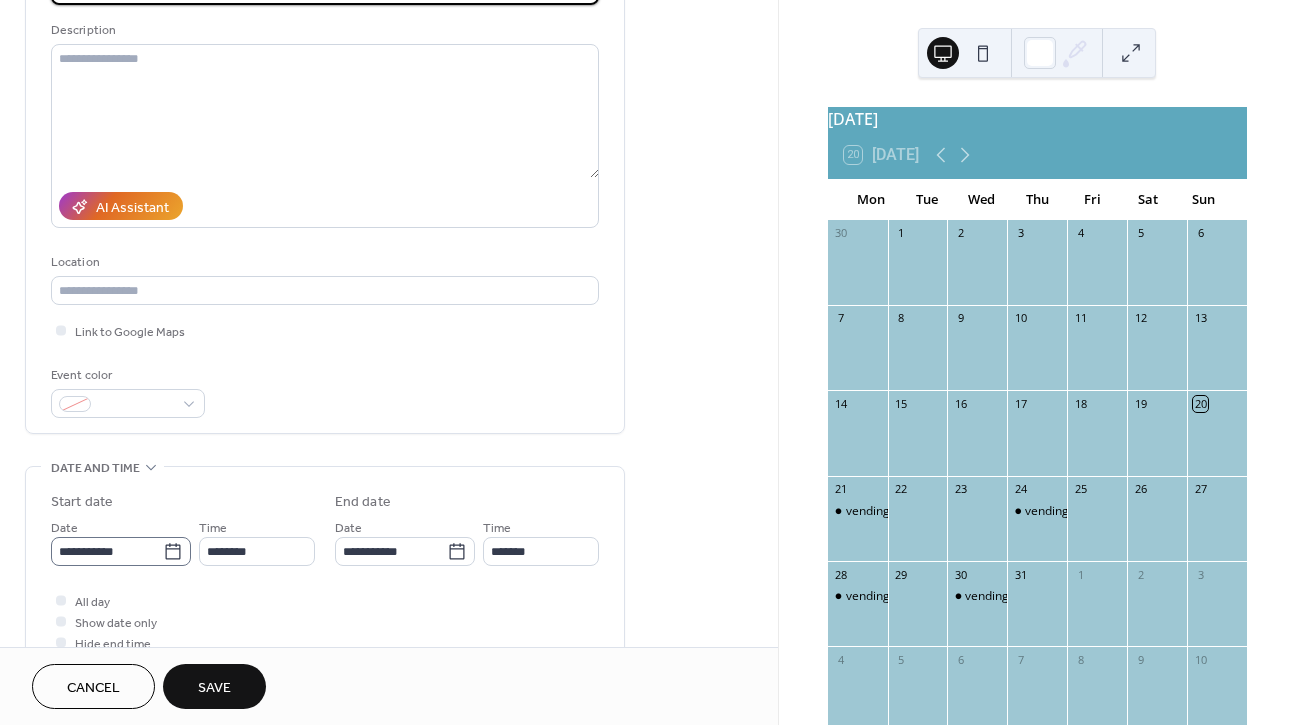 type on "**********" 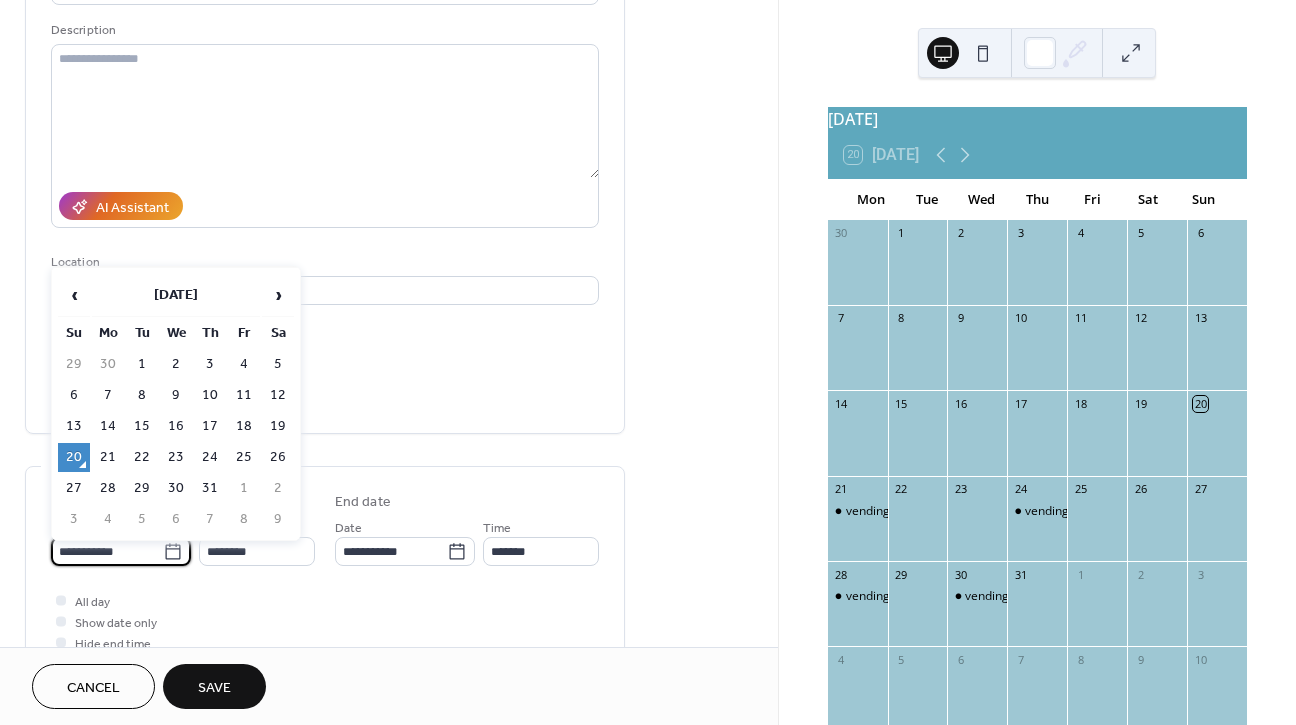 click on "**********" at bounding box center [107, 551] 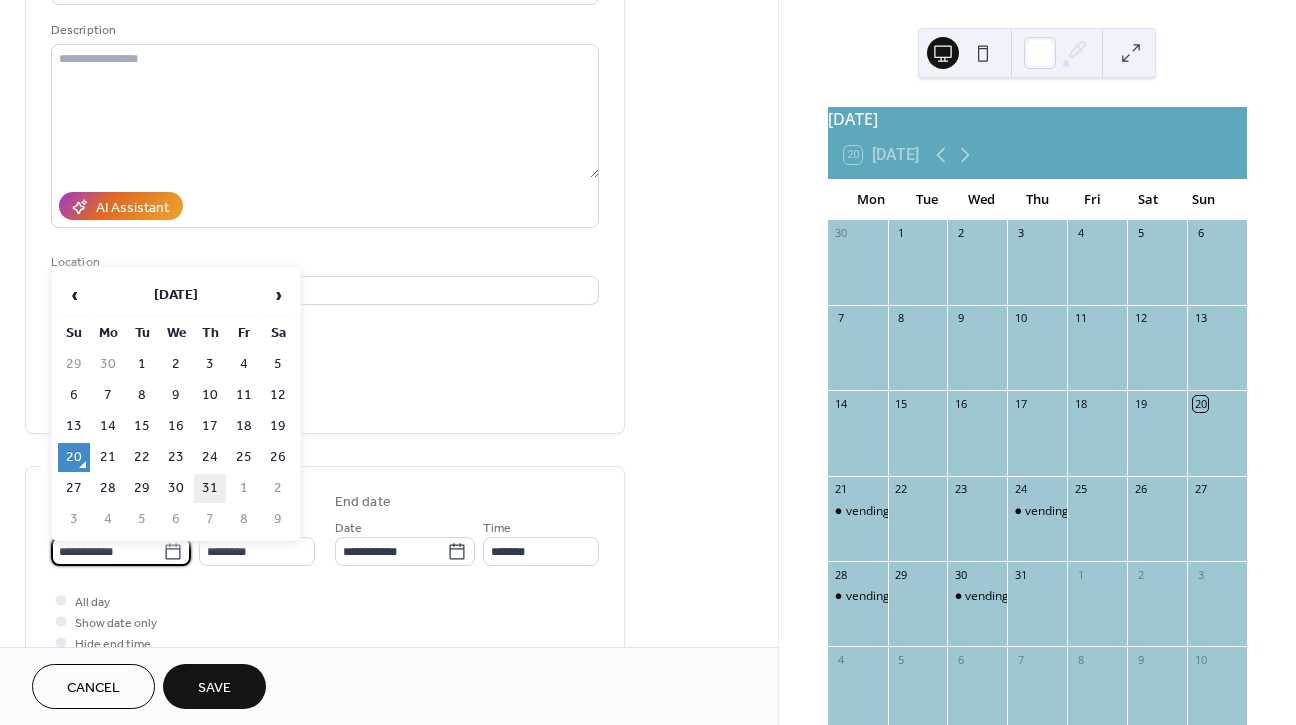 click on "31" at bounding box center (210, 488) 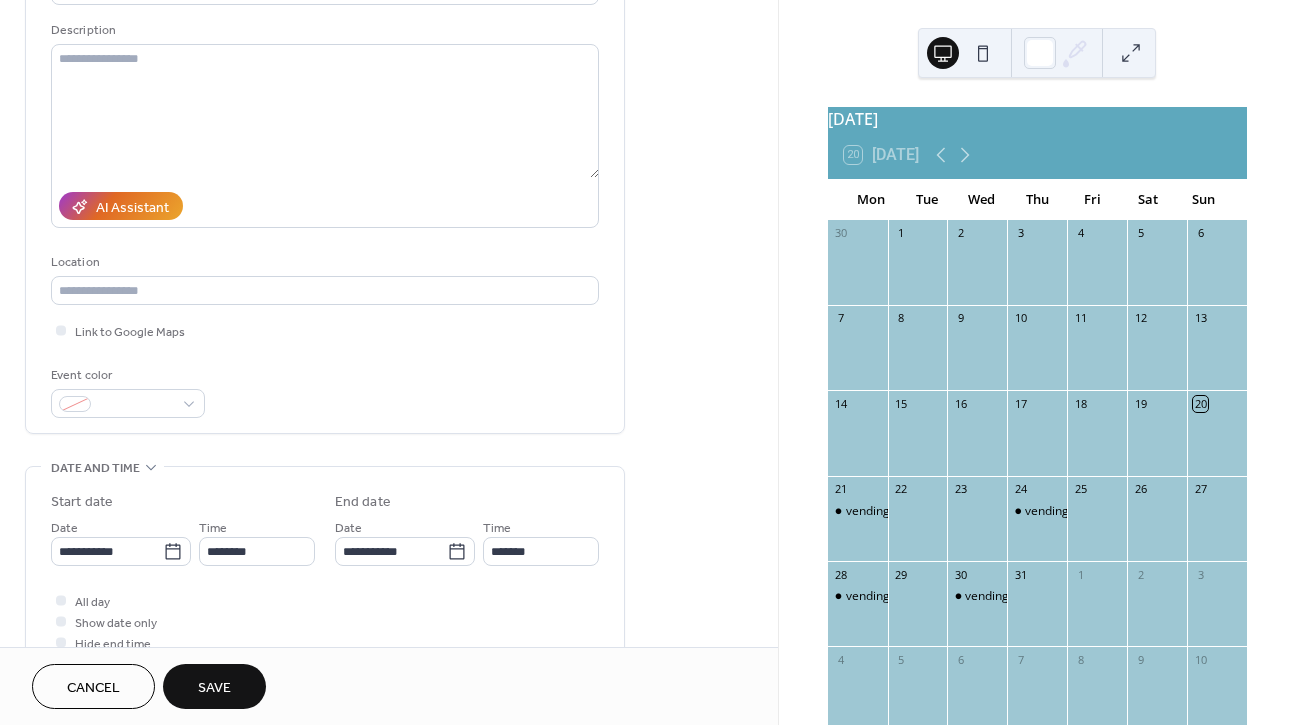type on "**********" 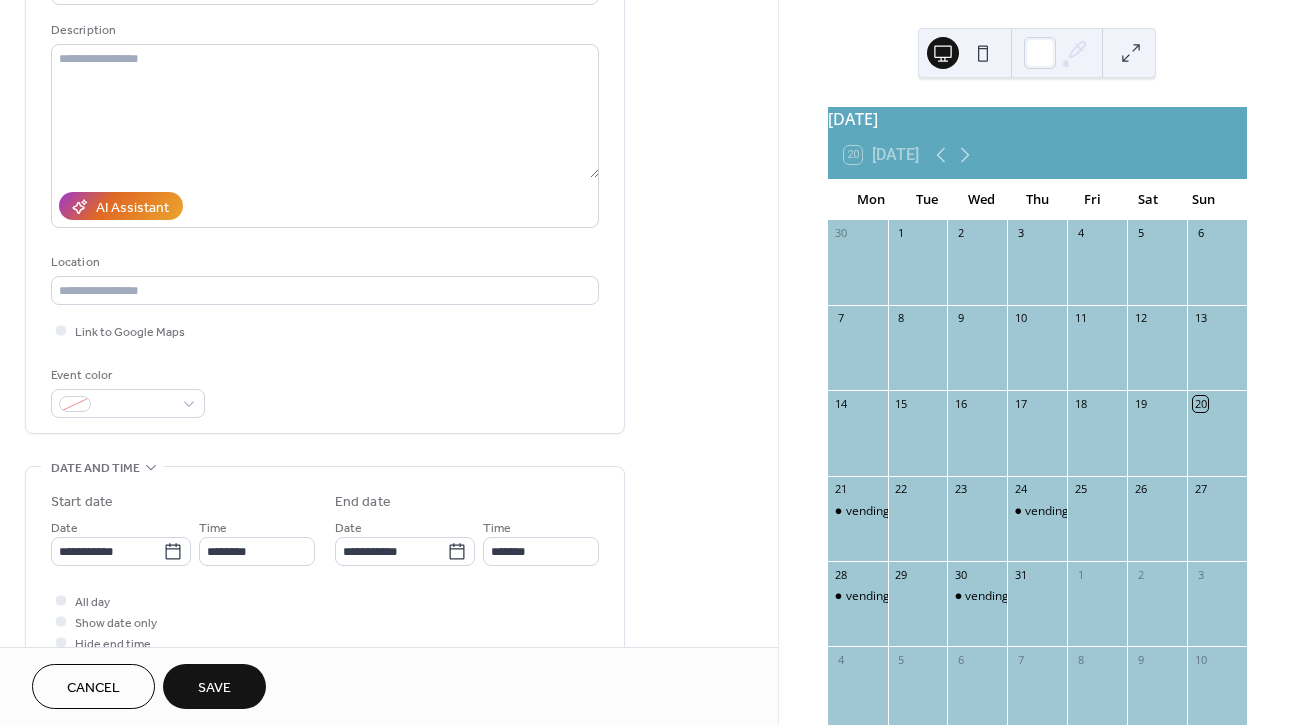type on "**********" 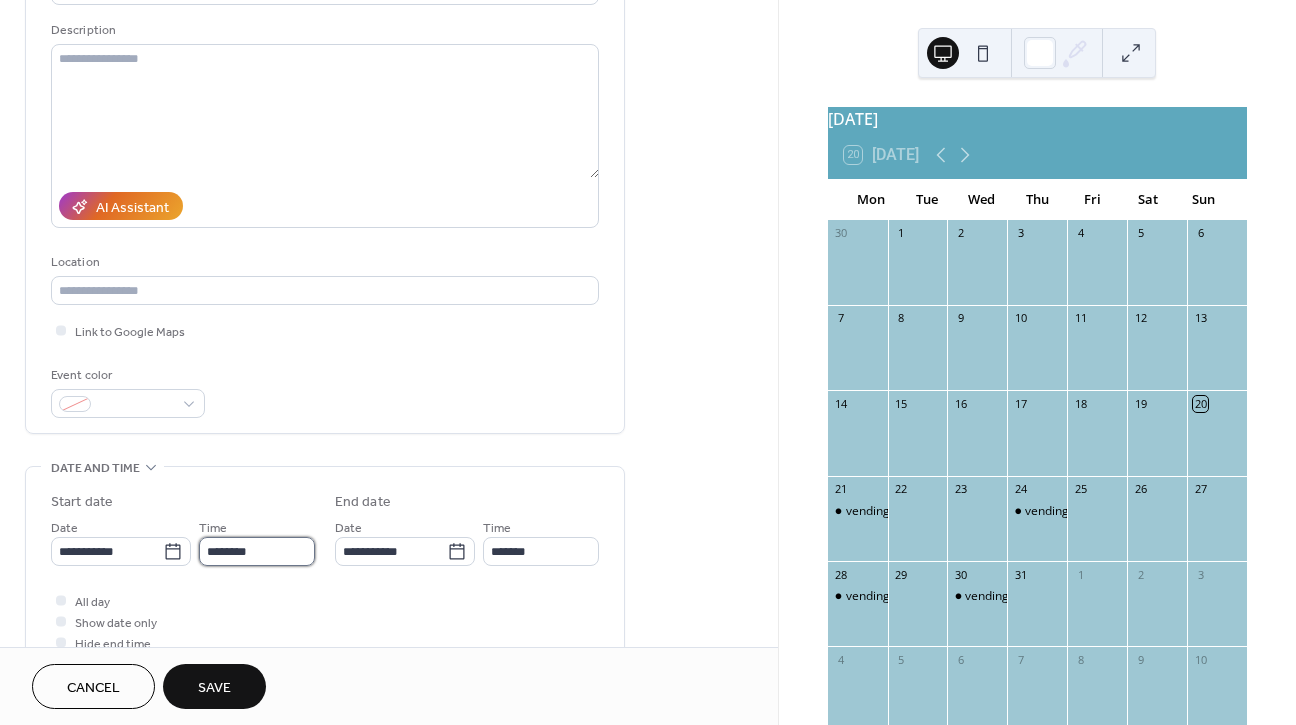 click on "********" at bounding box center (257, 551) 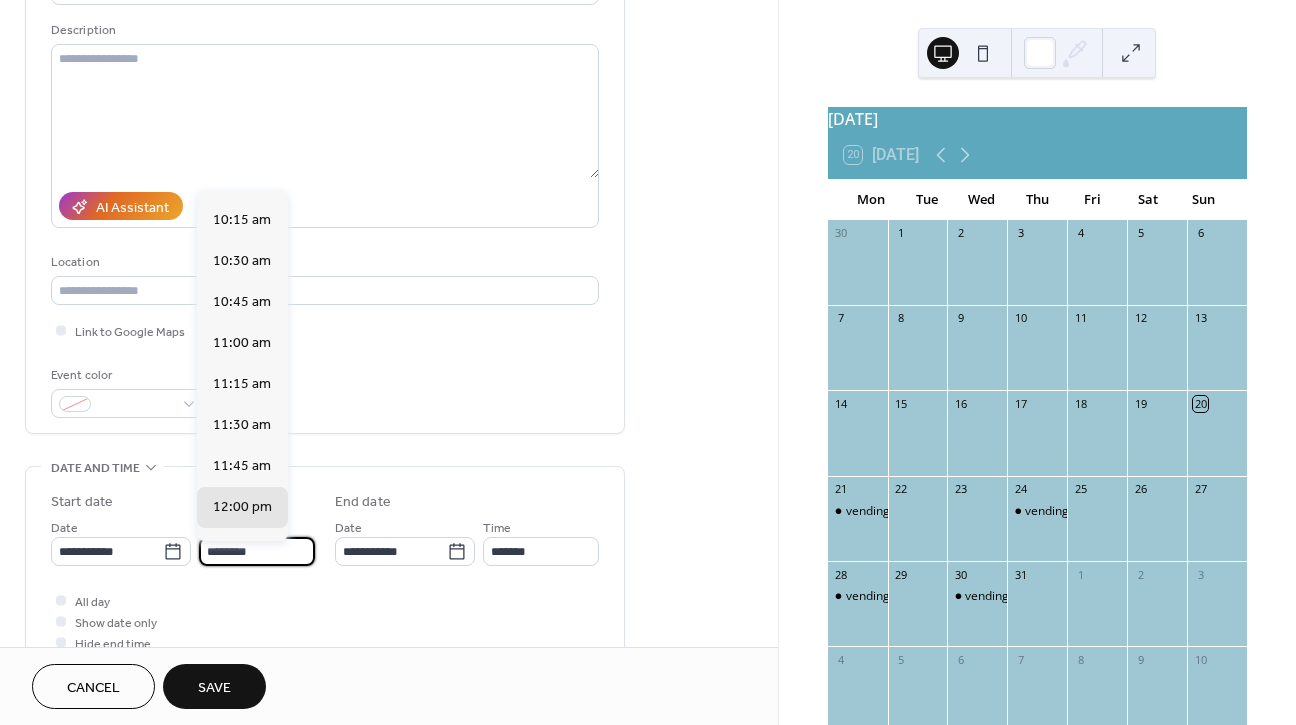 scroll, scrollTop: 1662, scrollLeft: 0, axis: vertical 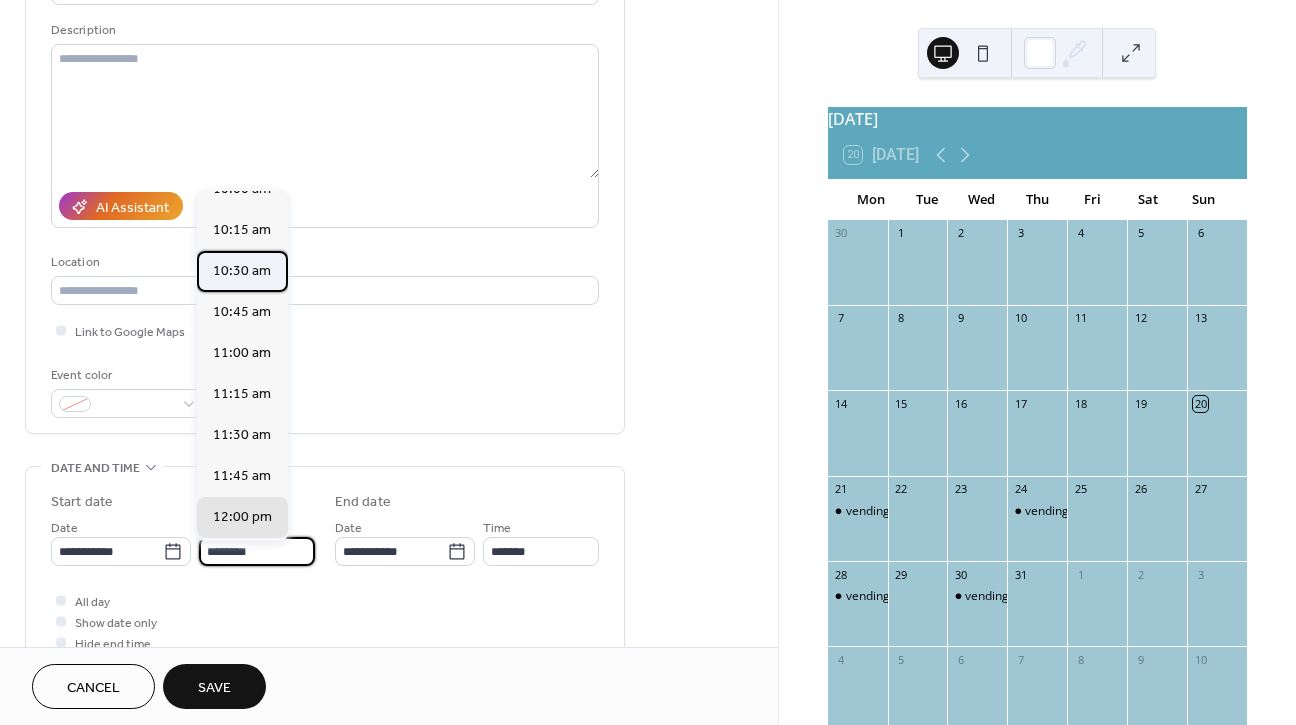 click on "10:30 am" at bounding box center [242, 271] 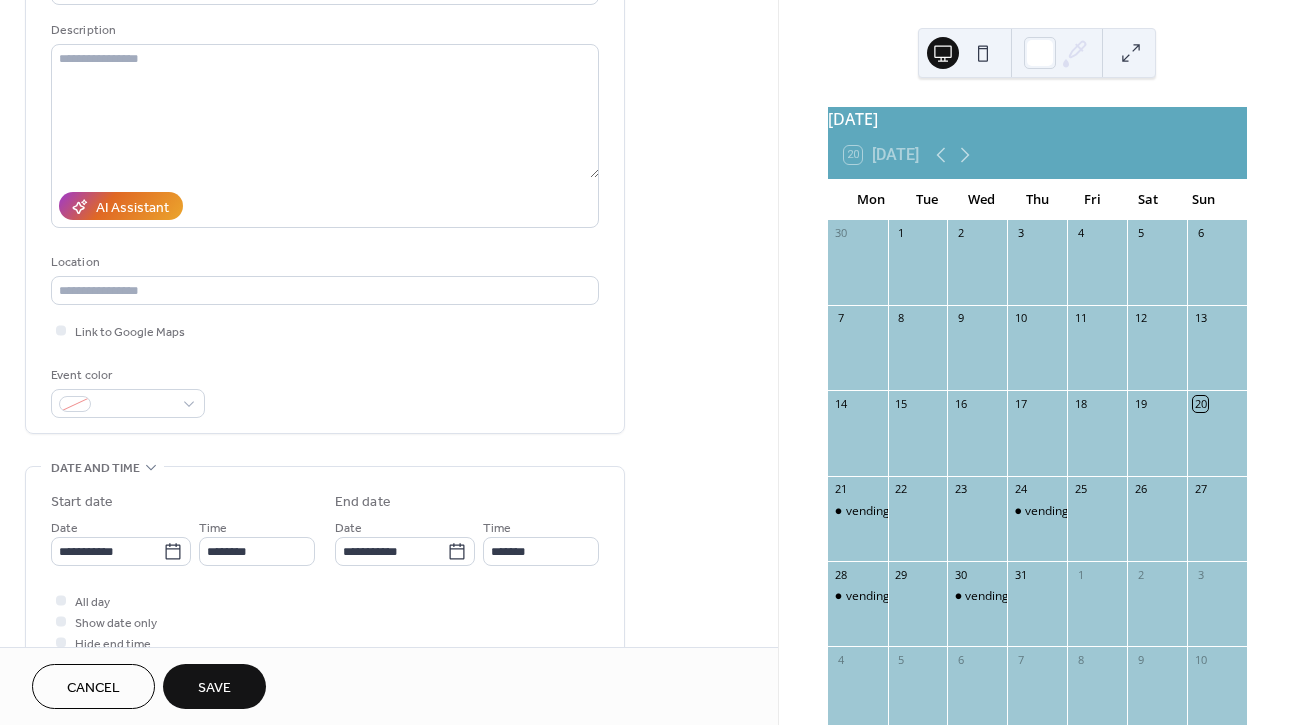type on "********" 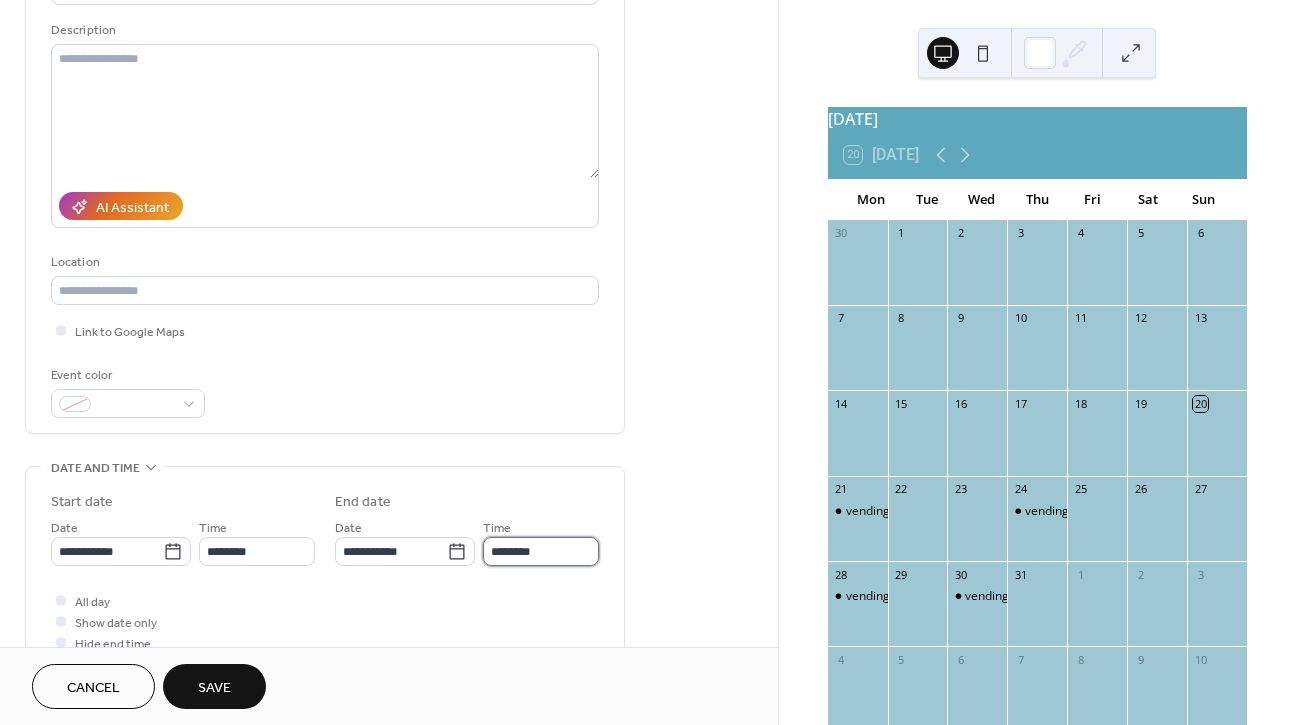 click on "********" at bounding box center [541, 551] 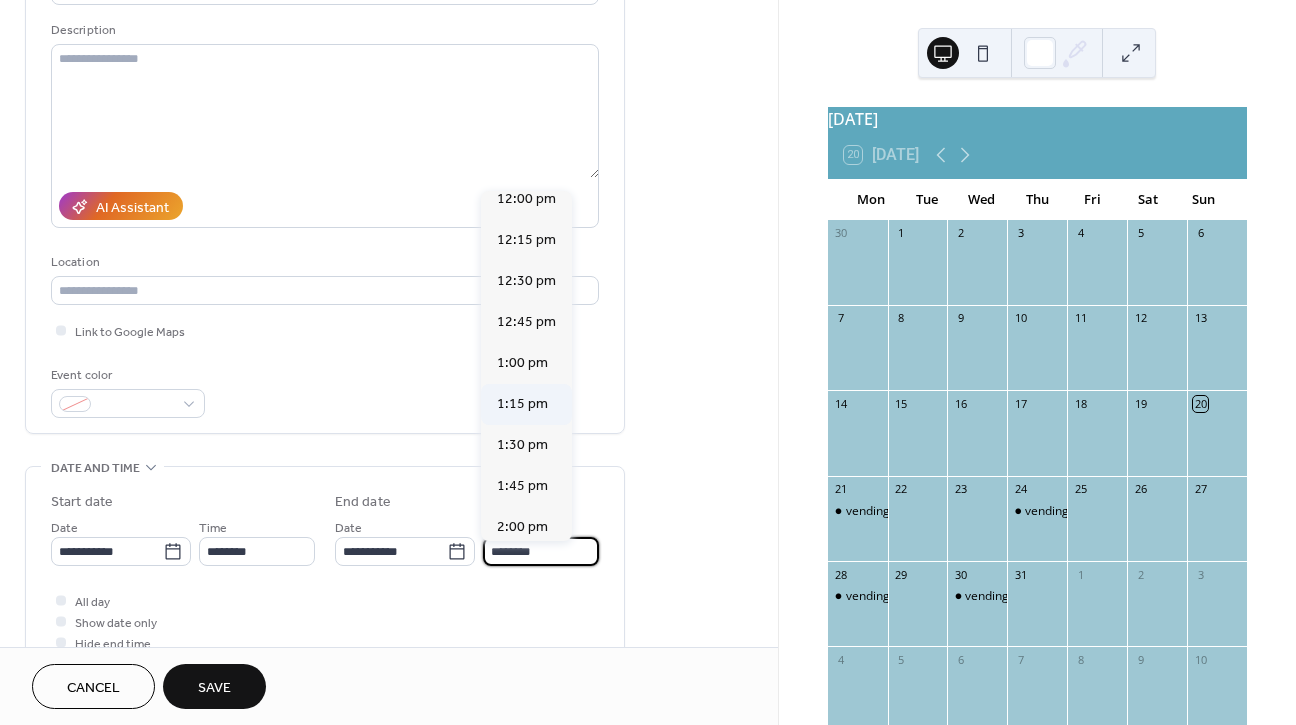 scroll, scrollTop: 215, scrollLeft: 0, axis: vertical 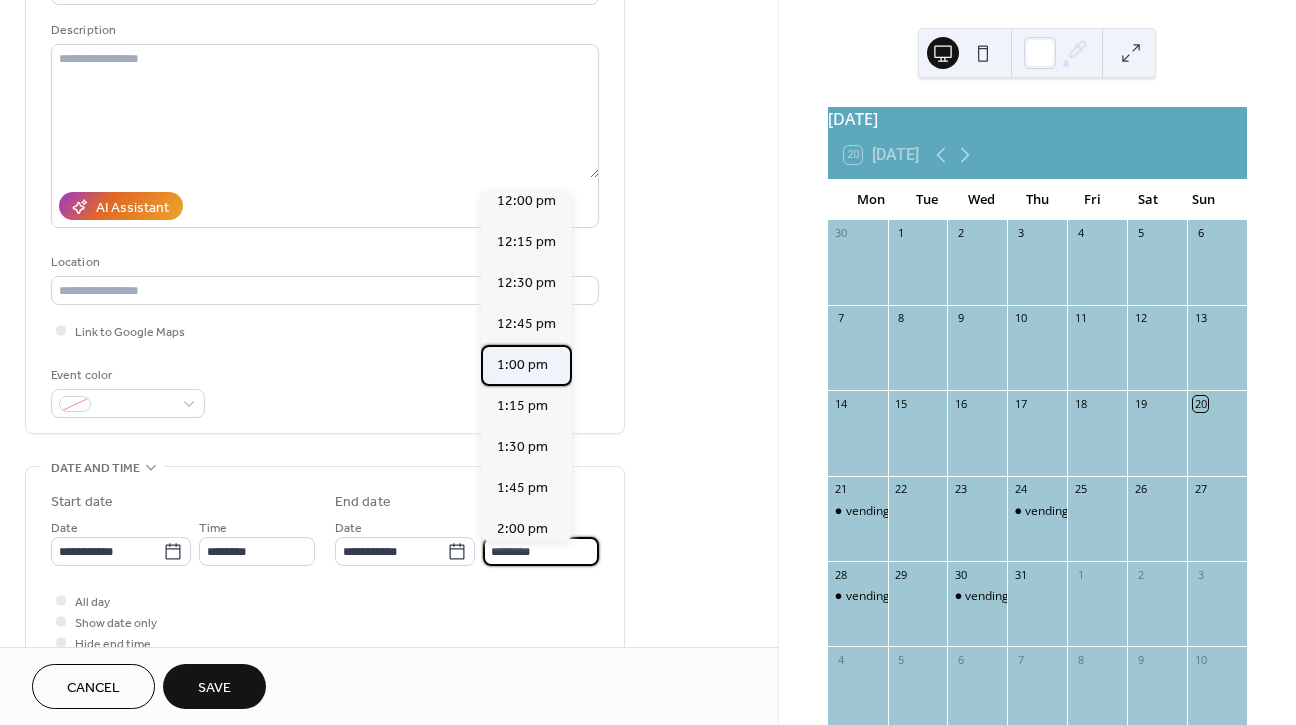 click on "1:00 pm" at bounding box center (522, 365) 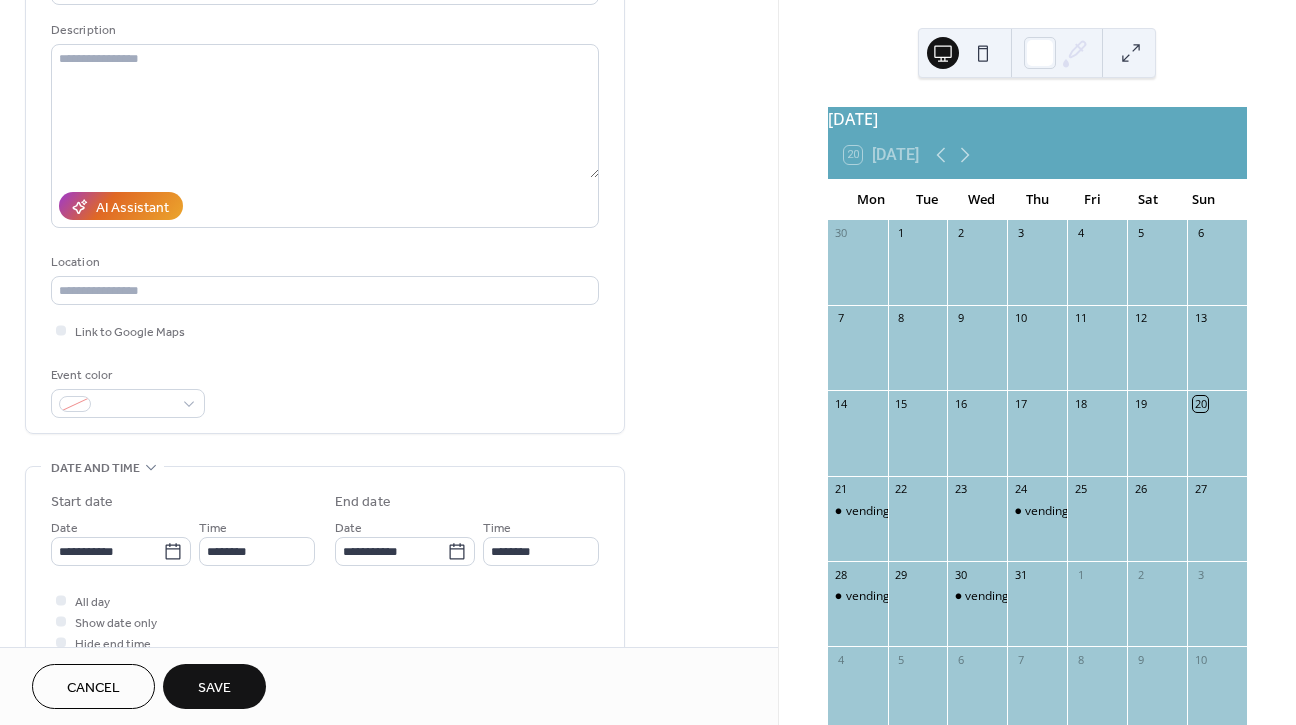 type on "*******" 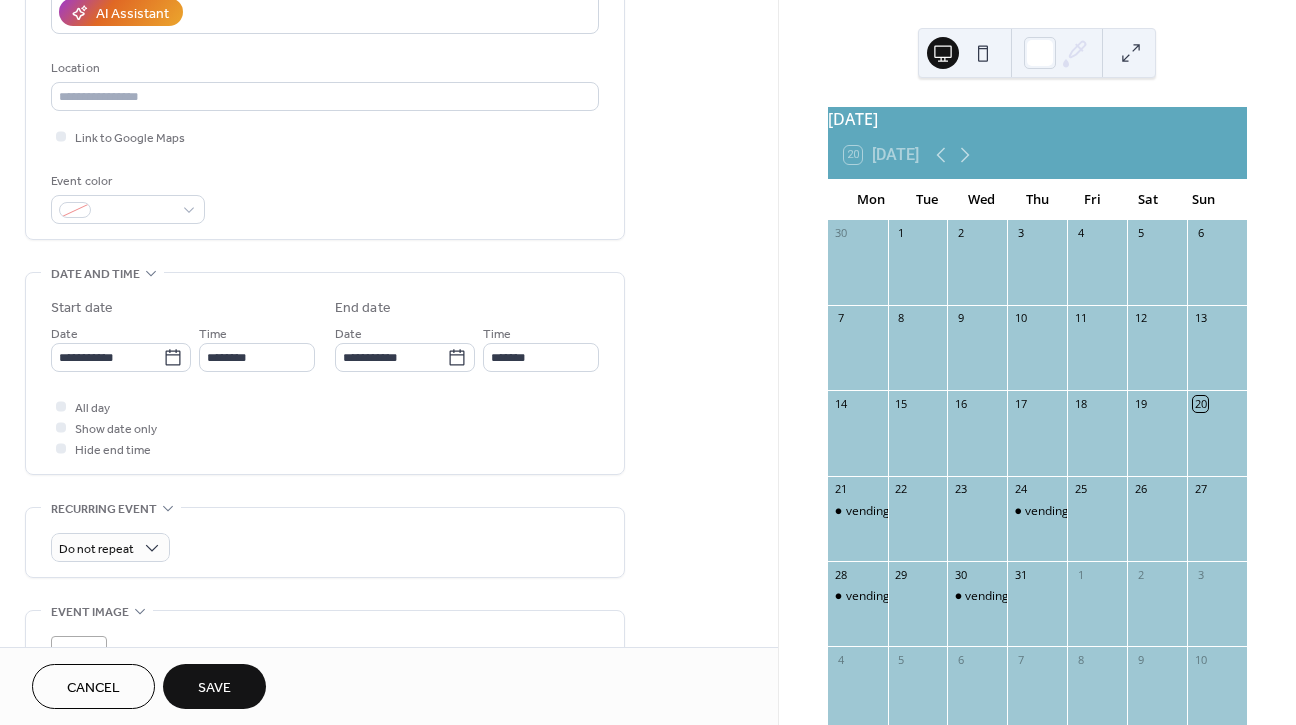 scroll, scrollTop: 381, scrollLeft: 0, axis: vertical 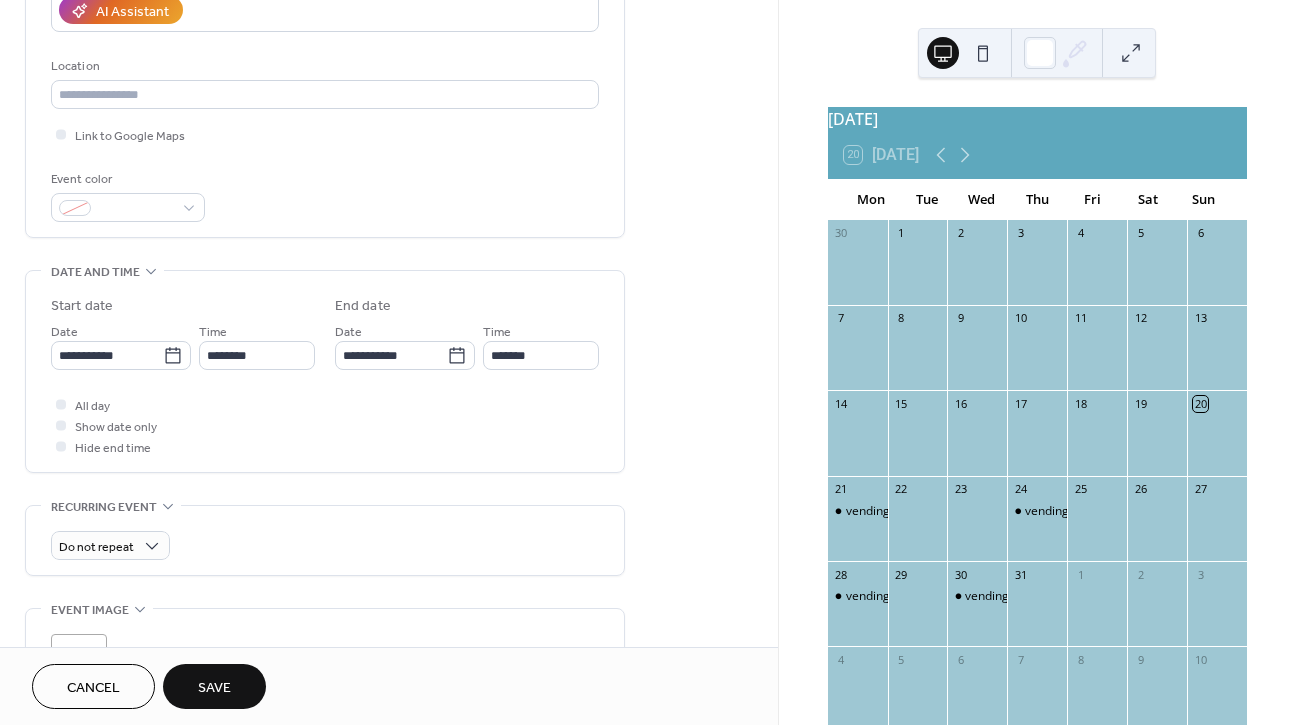 click on "Save" at bounding box center [214, 688] 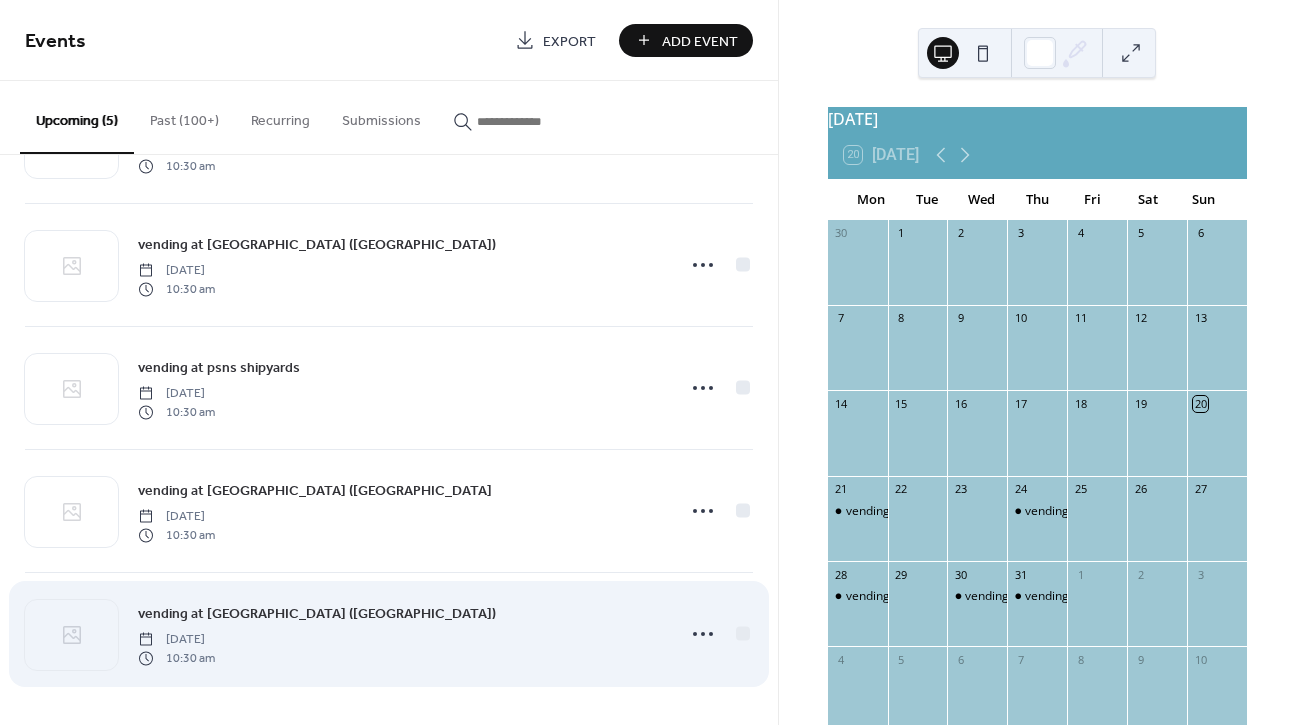 scroll, scrollTop: 81, scrollLeft: 0, axis: vertical 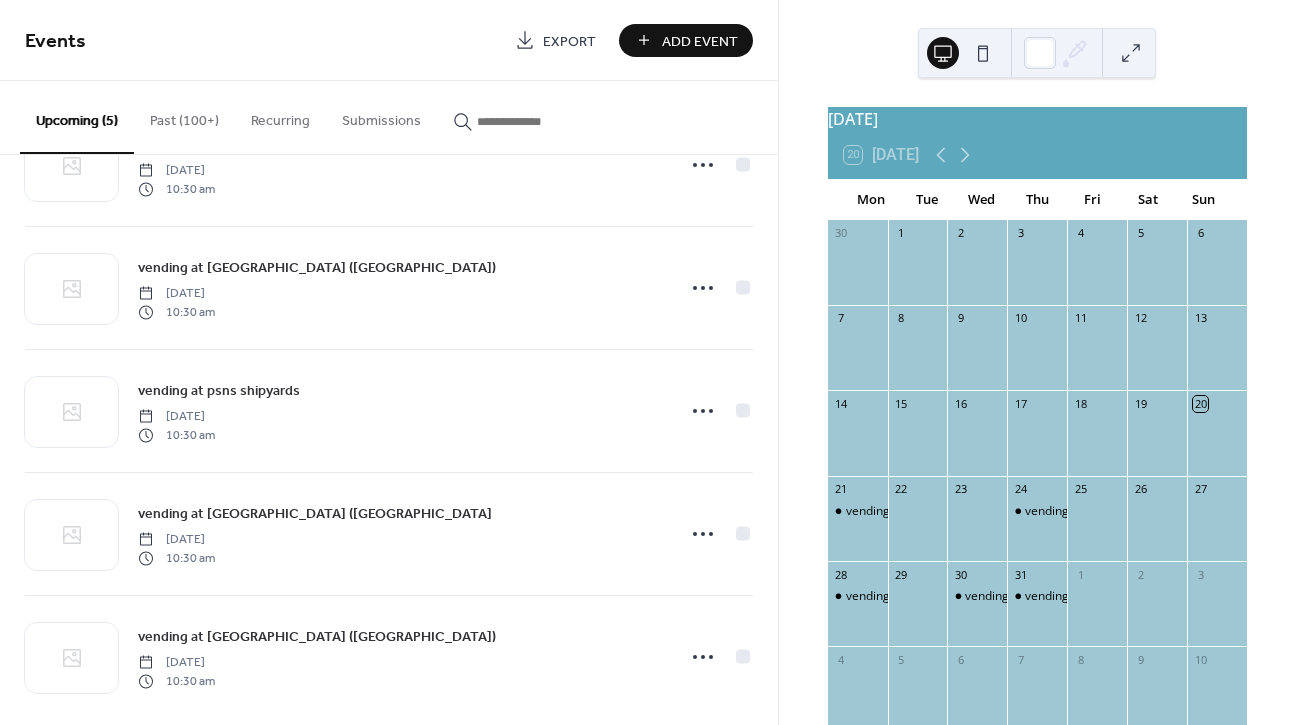 click on "Add Event" at bounding box center [700, 41] 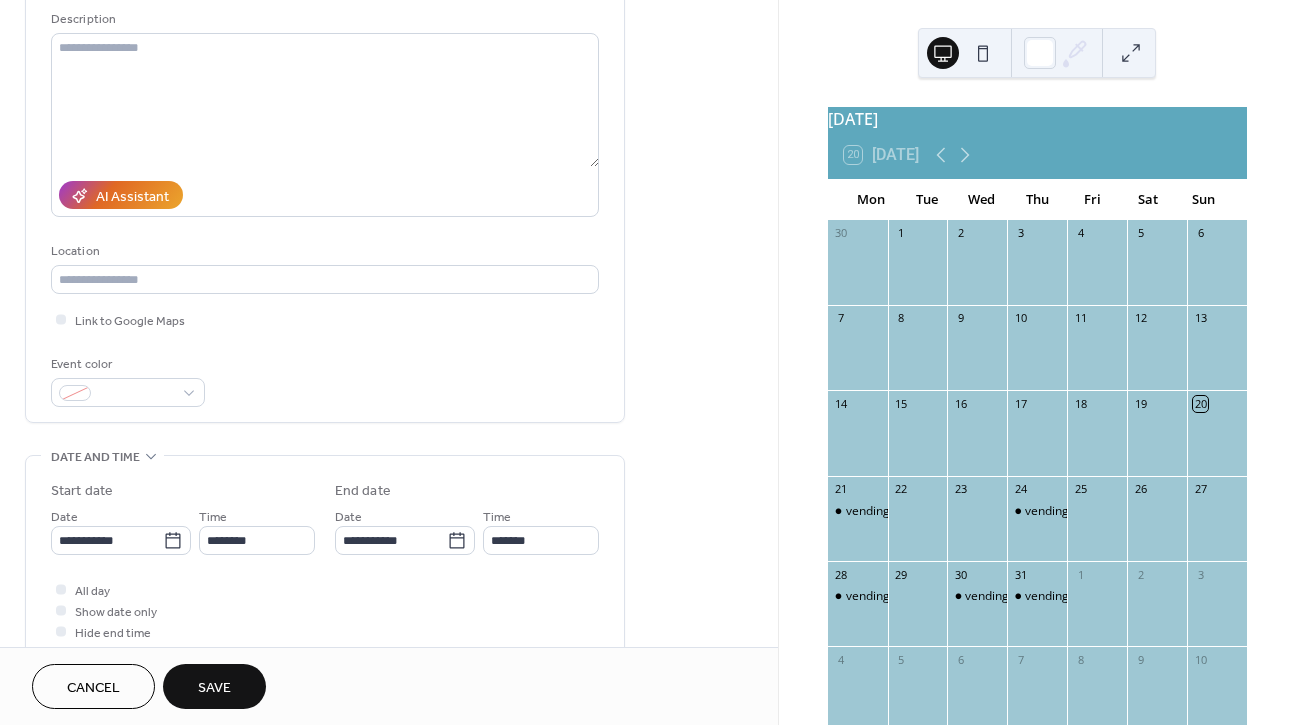 scroll, scrollTop: 199, scrollLeft: 0, axis: vertical 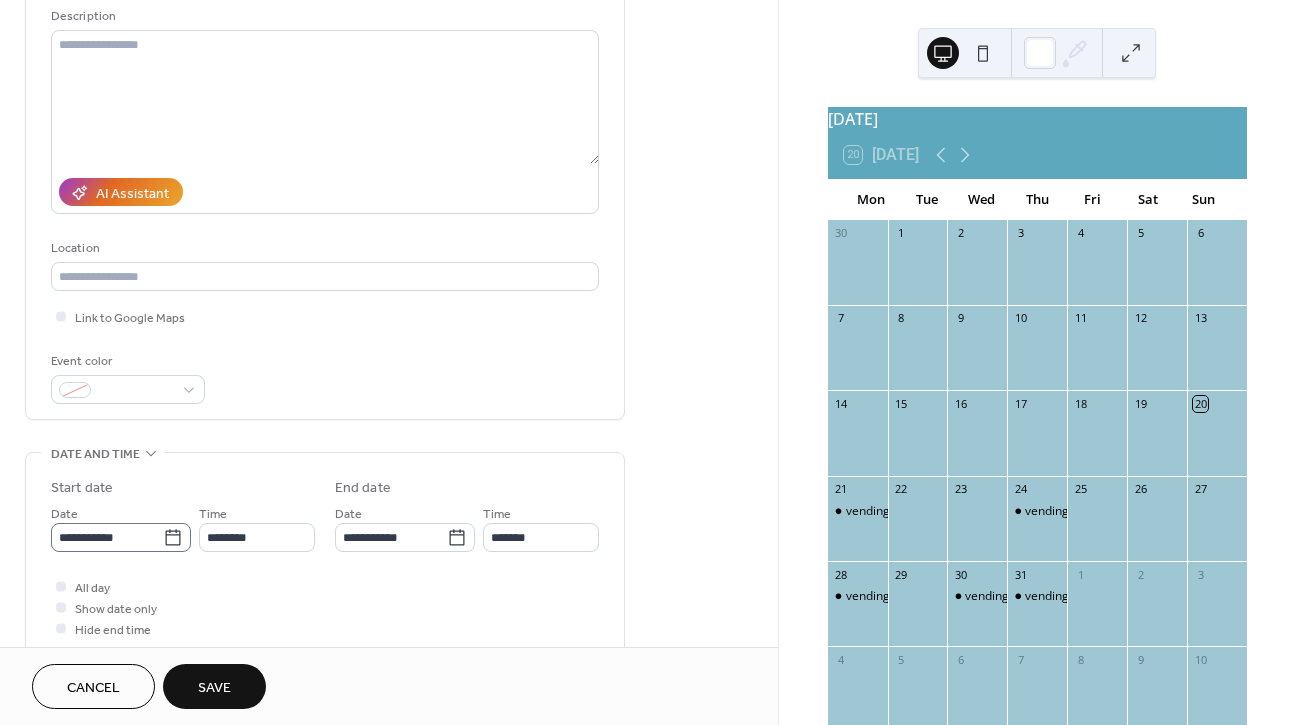 type on "**********" 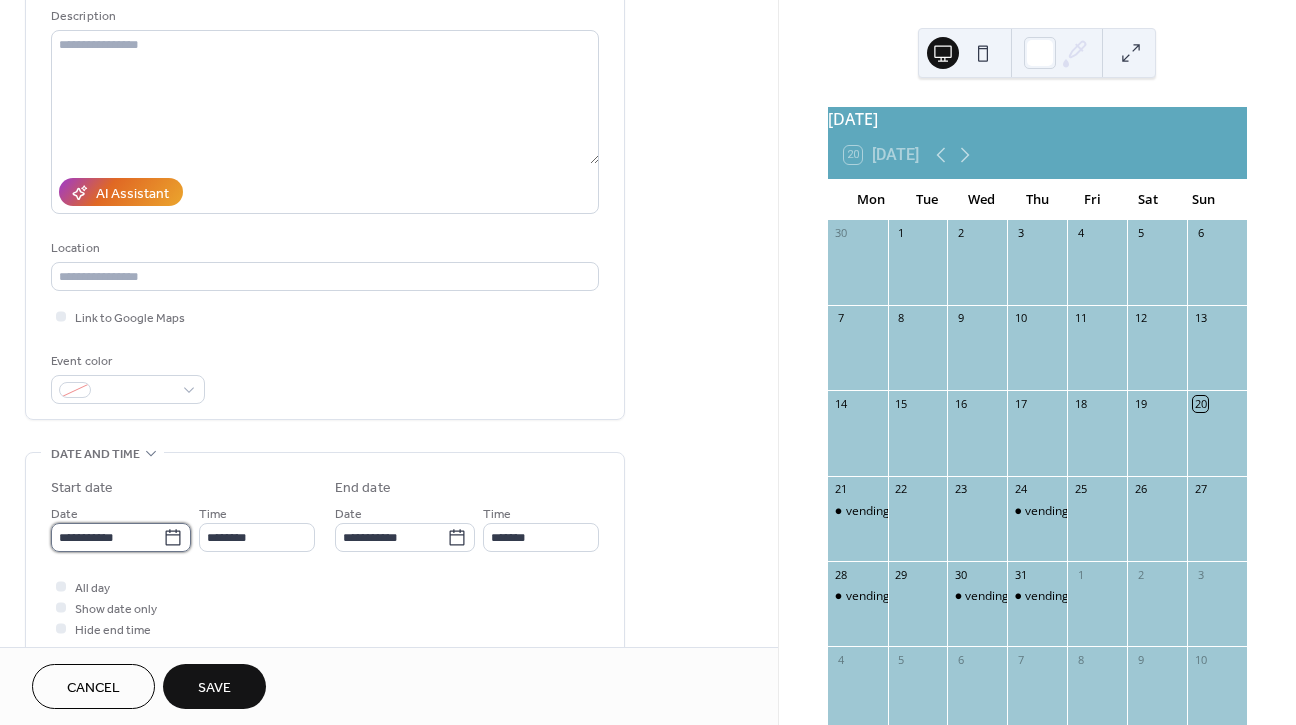 click on "**********" at bounding box center [107, 537] 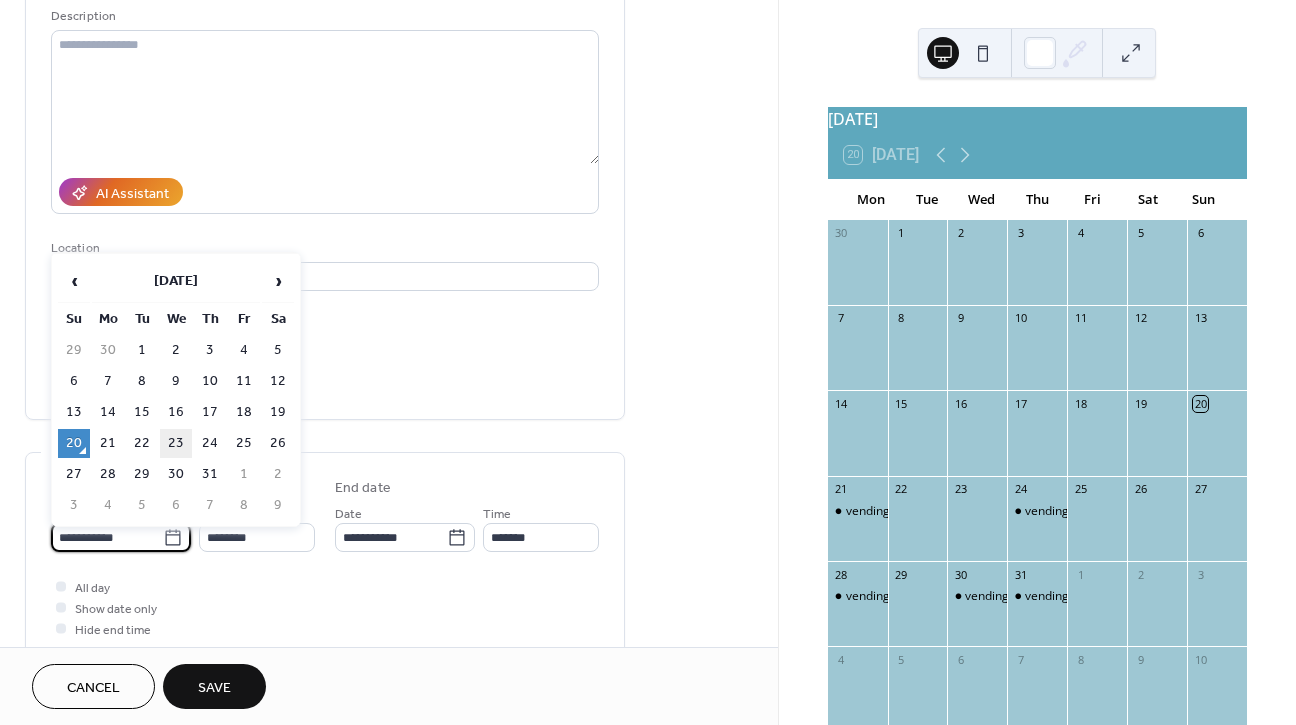 click on "23" at bounding box center [176, 443] 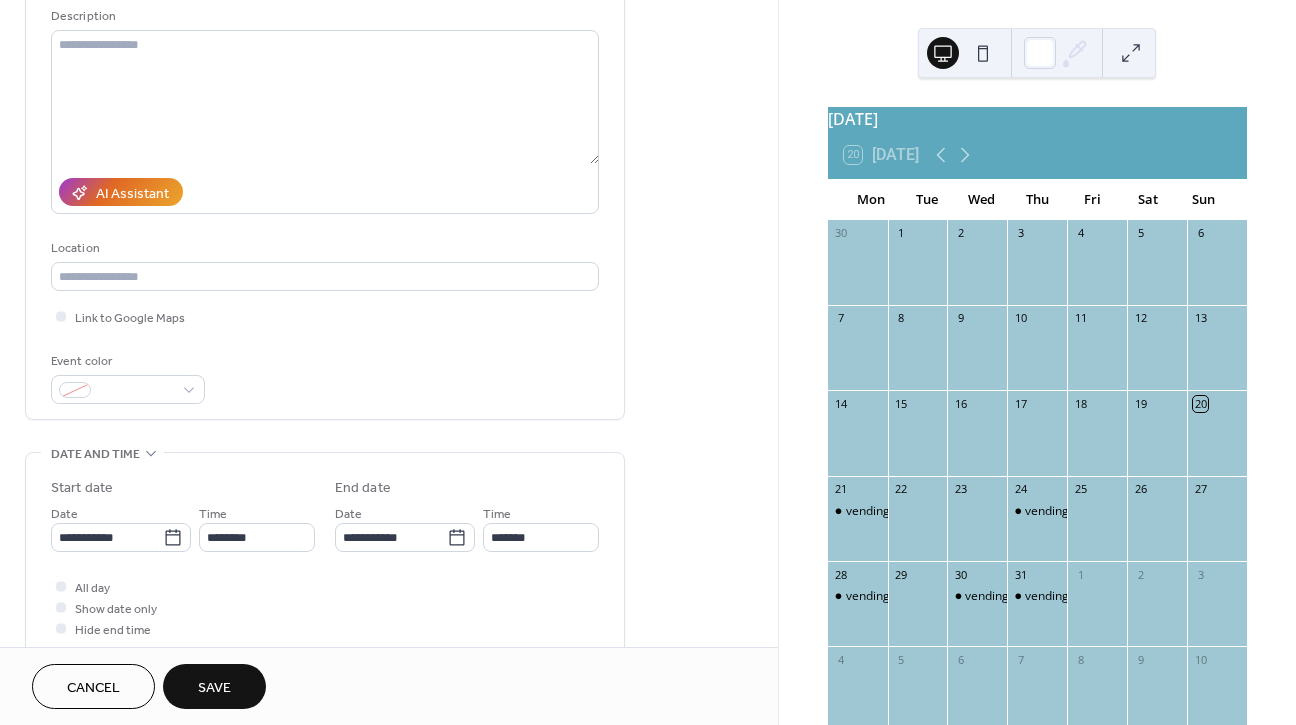 type on "**********" 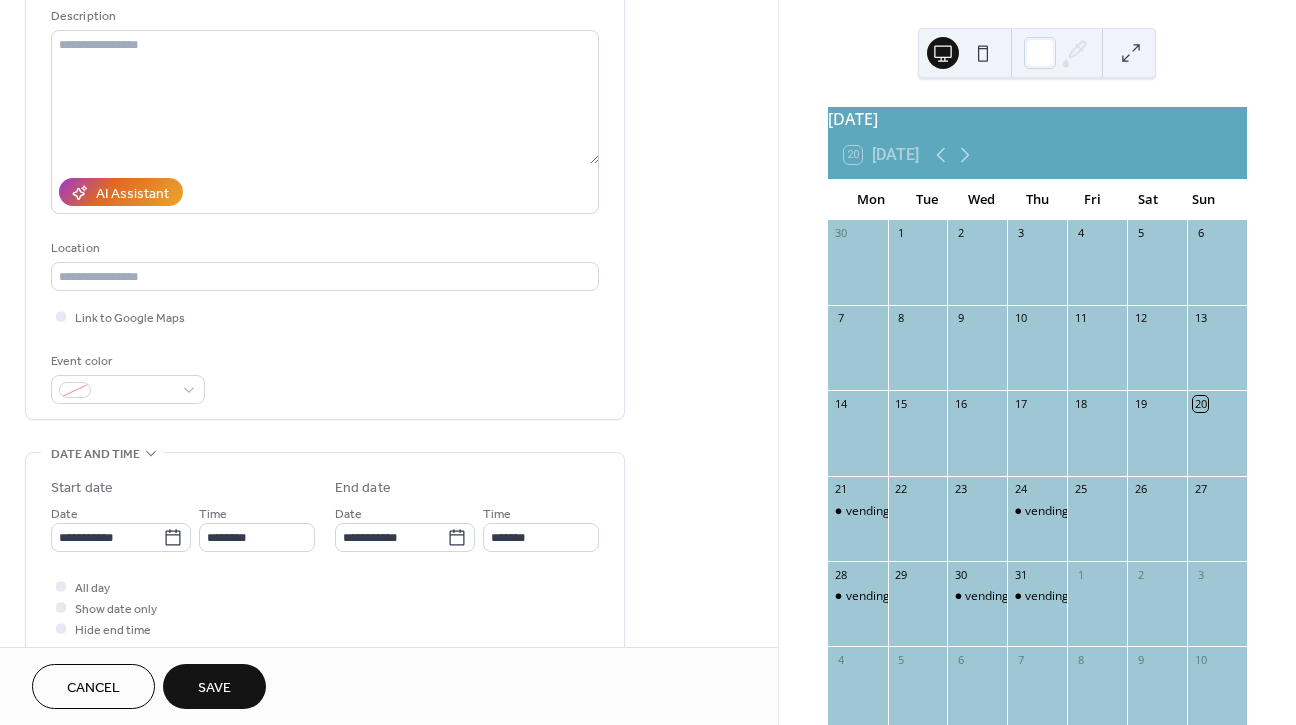 type on "**********" 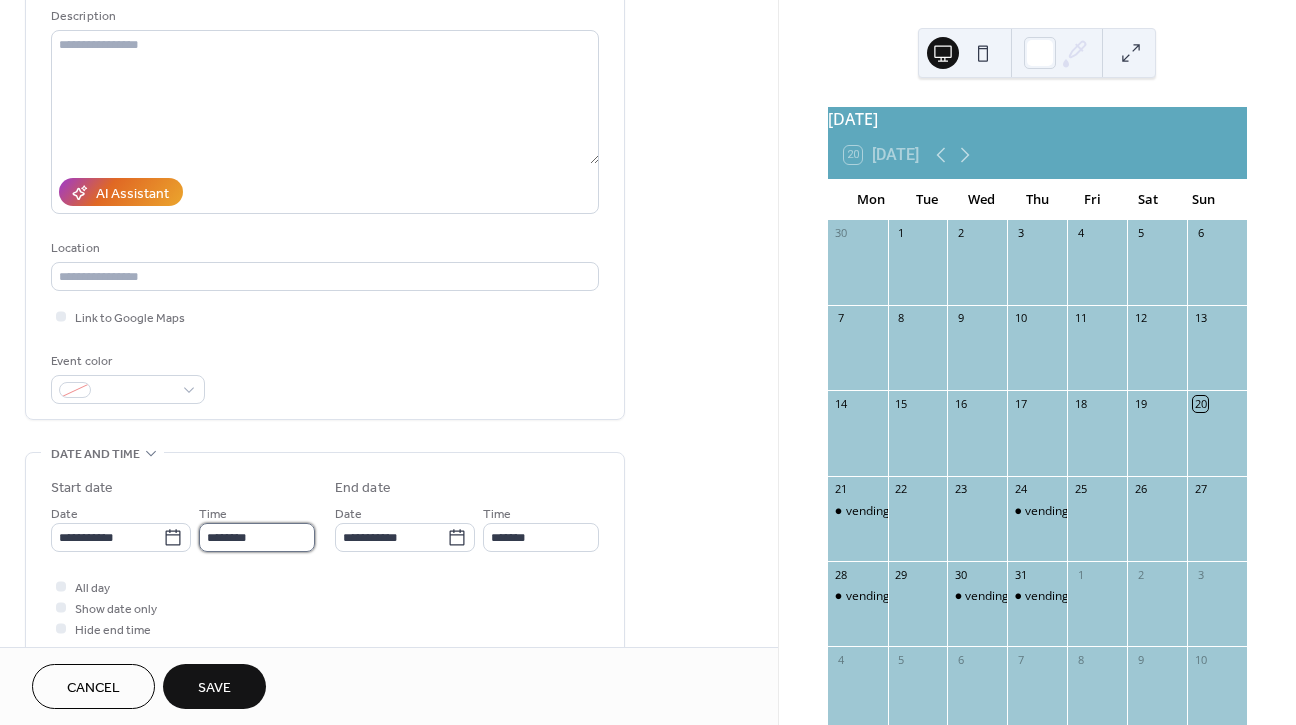 click on "********" at bounding box center (257, 537) 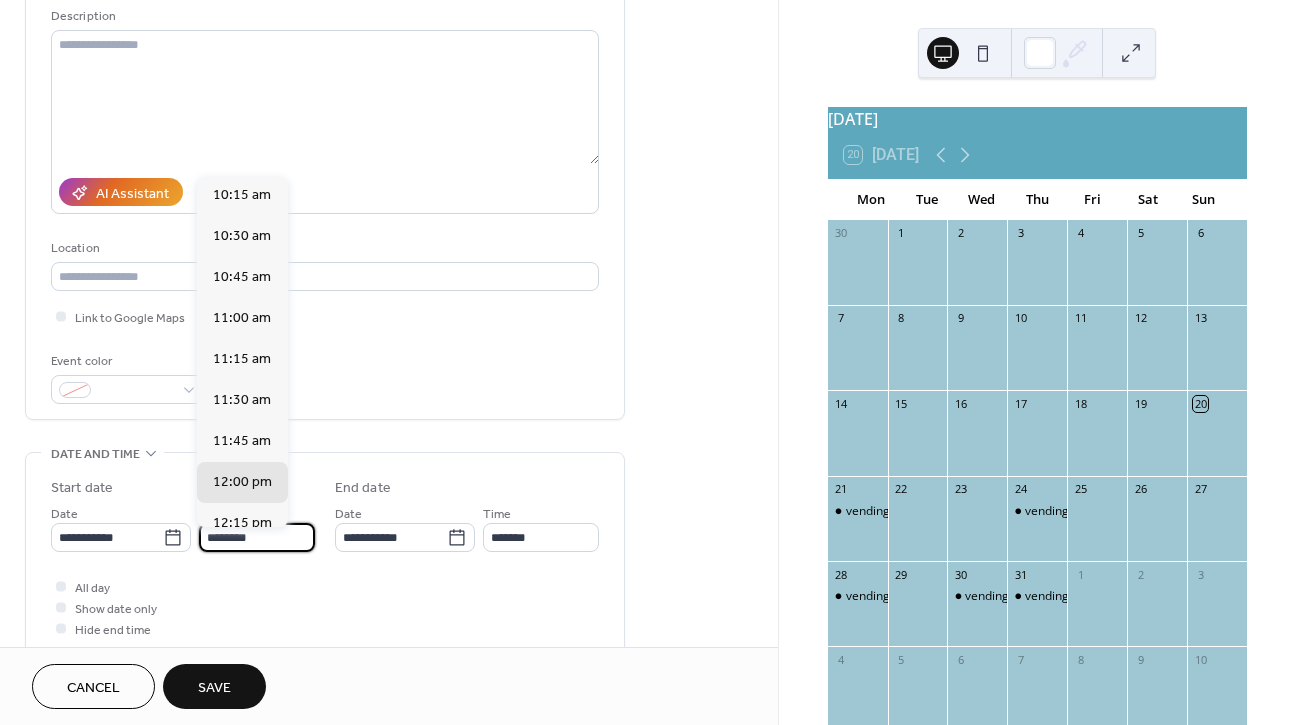 scroll, scrollTop: 1668, scrollLeft: 0, axis: vertical 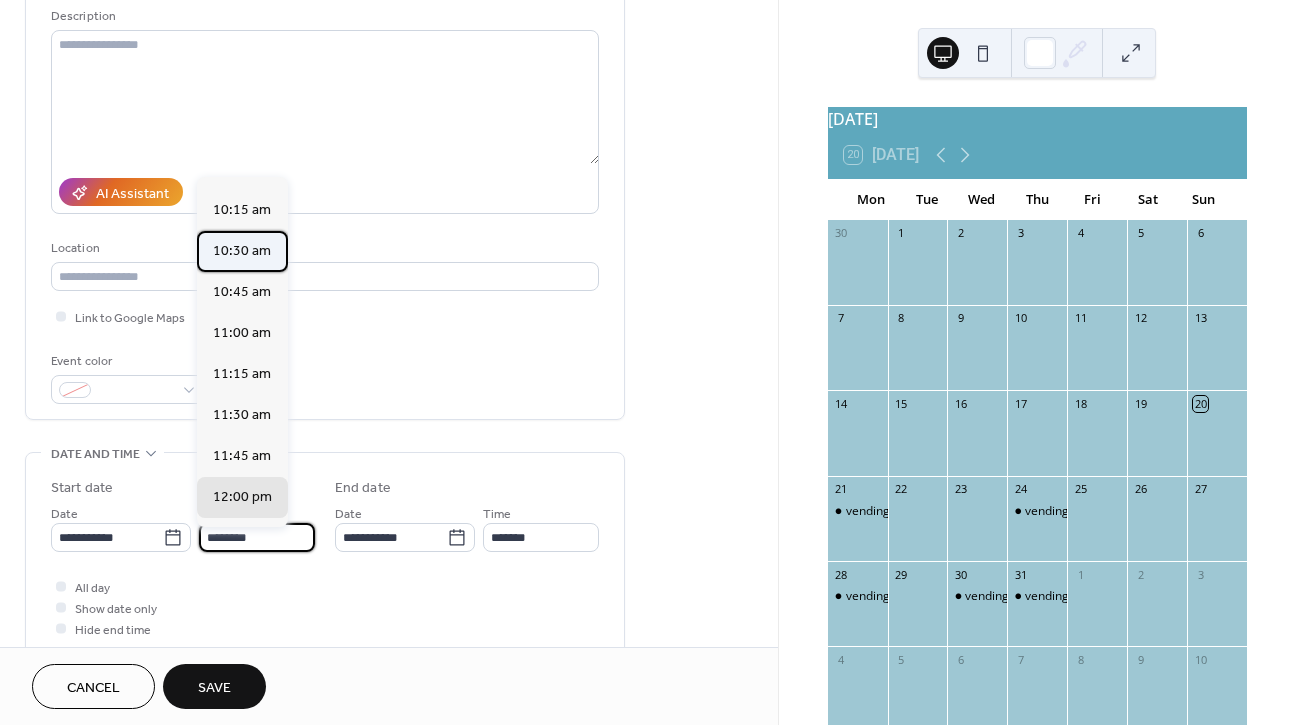 click on "10:30 am" at bounding box center [242, 251] 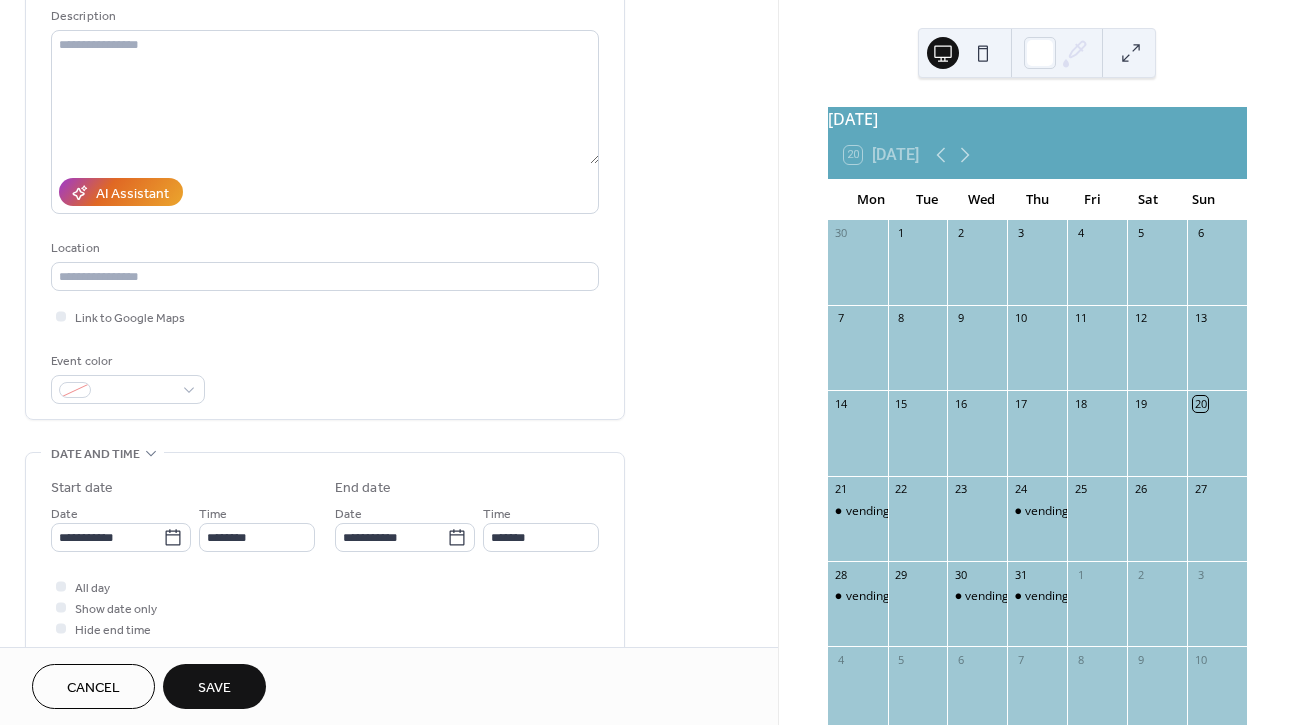 type on "********" 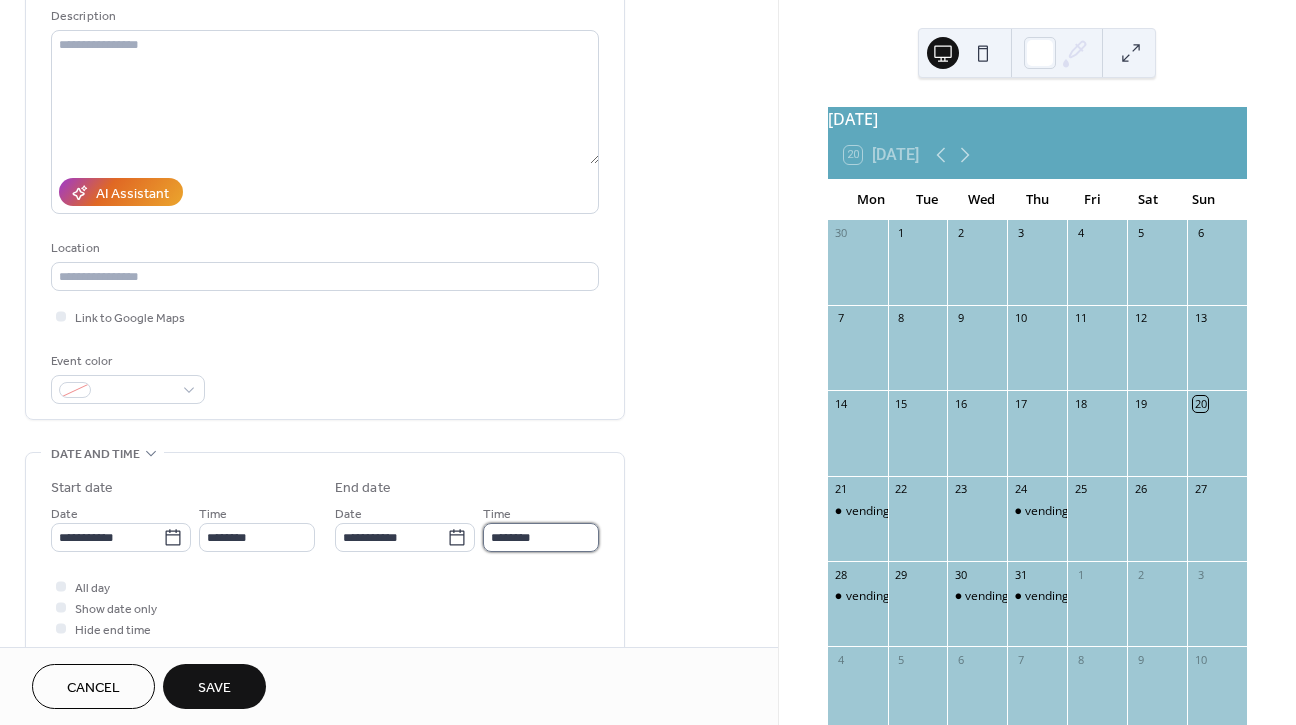 click on "********" at bounding box center (541, 537) 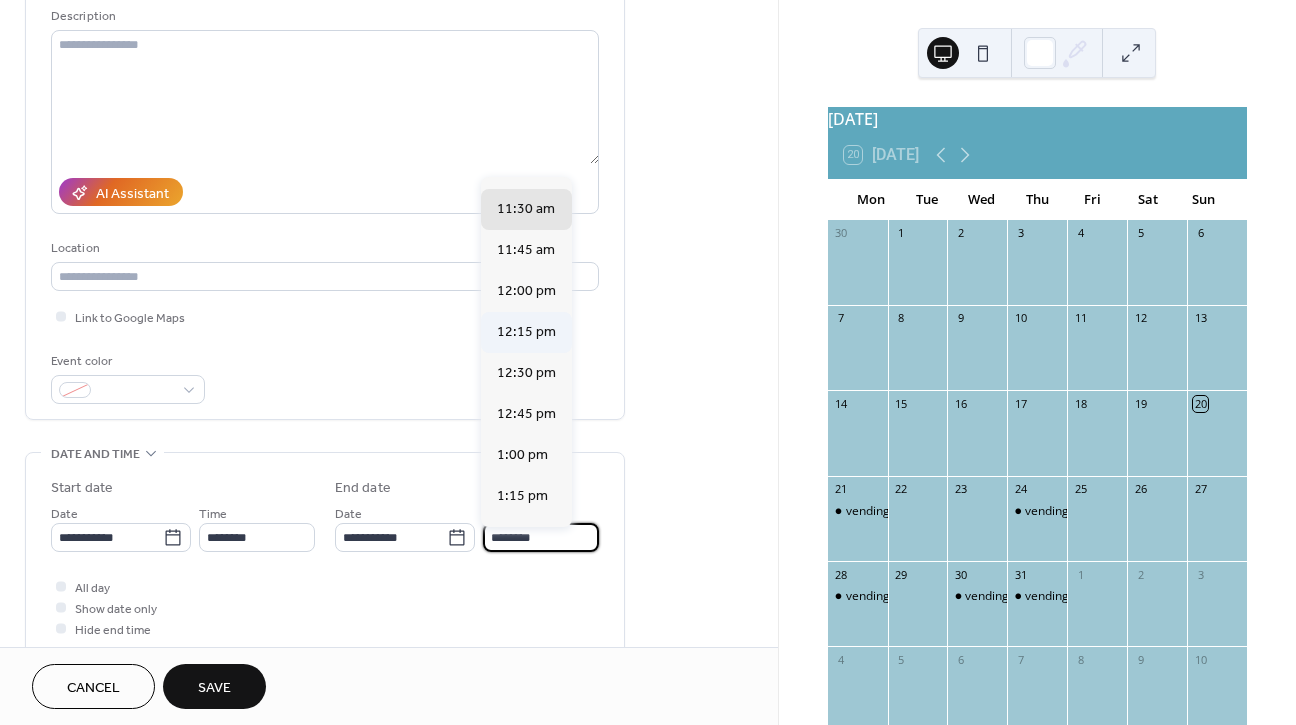 scroll, scrollTop: 115, scrollLeft: 0, axis: vertical 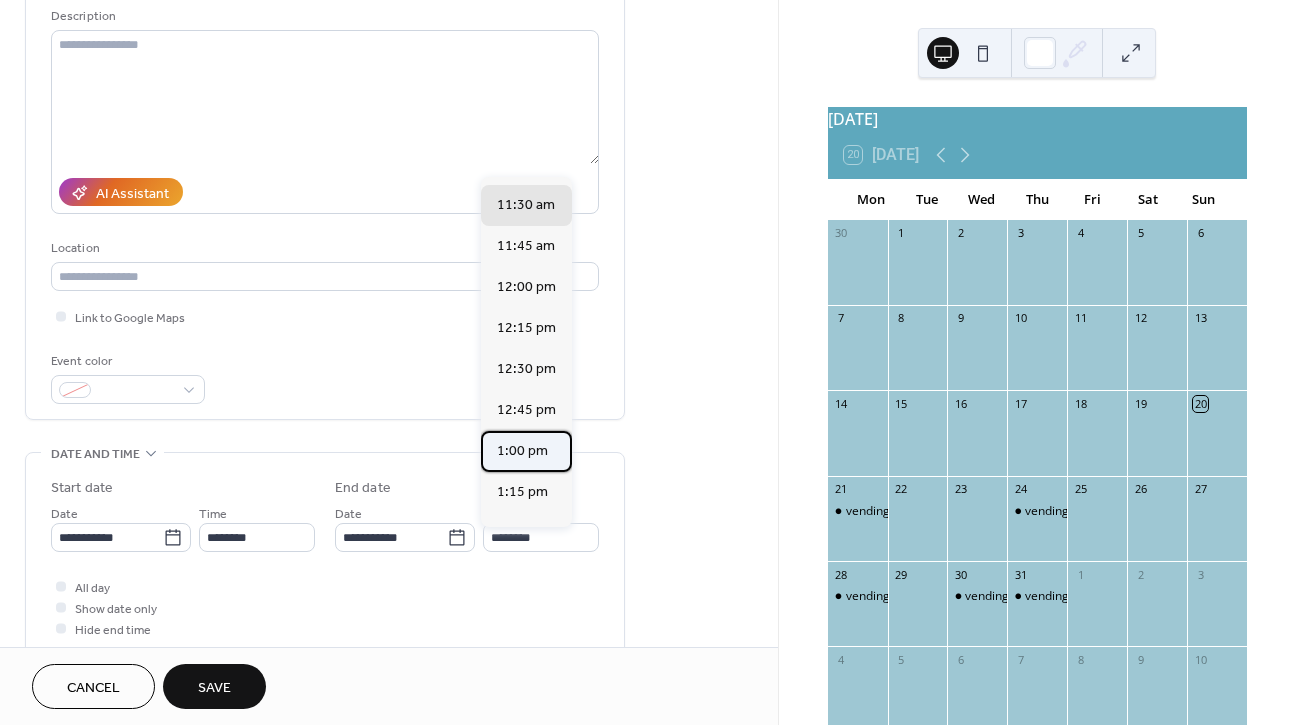 click on "1:00 pm" at bounding box center [522, 451] 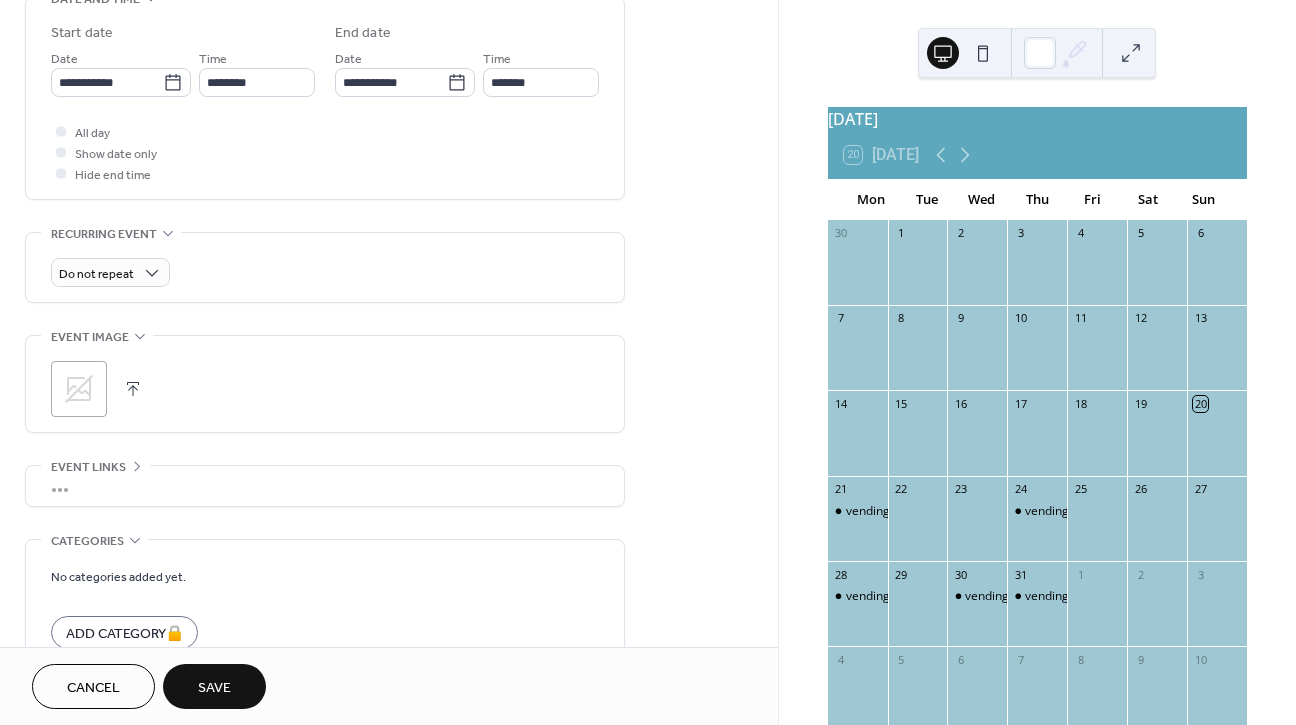 scroll, scrollTop: 739, scrollLeft: 0, axis: vertical 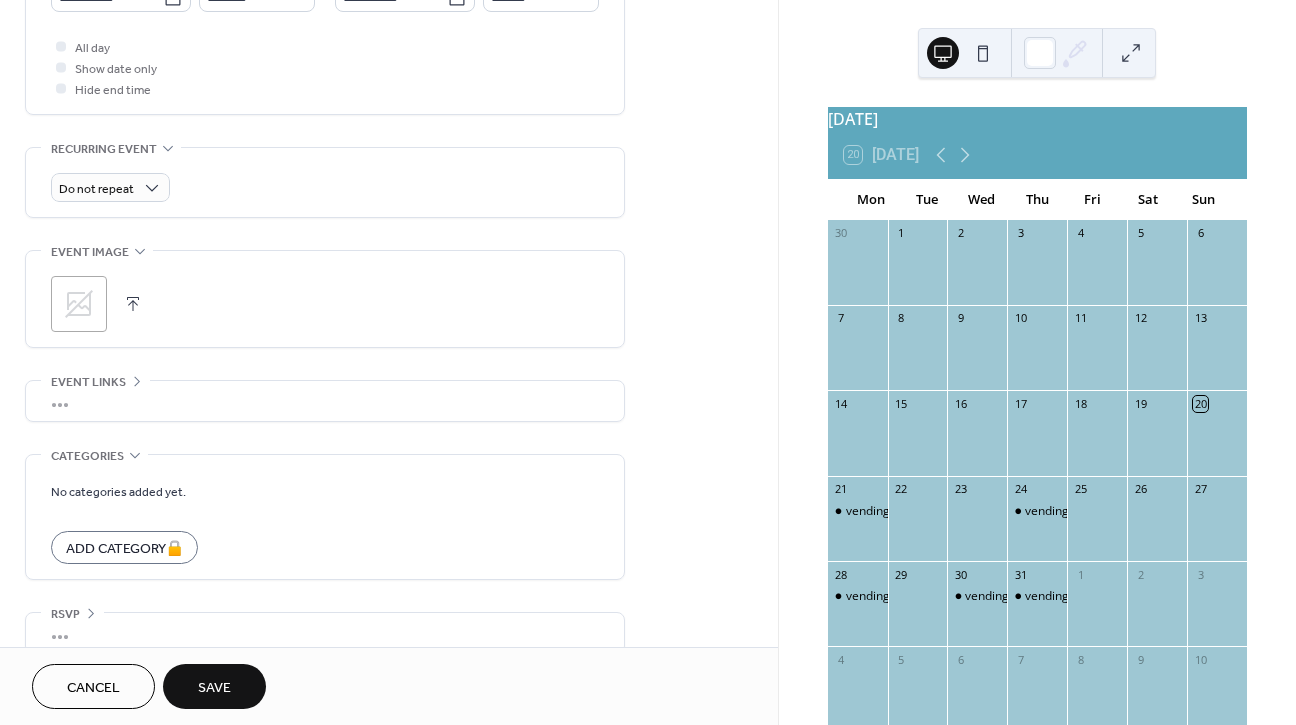 click on "Save" at bounding box center [214, 686] 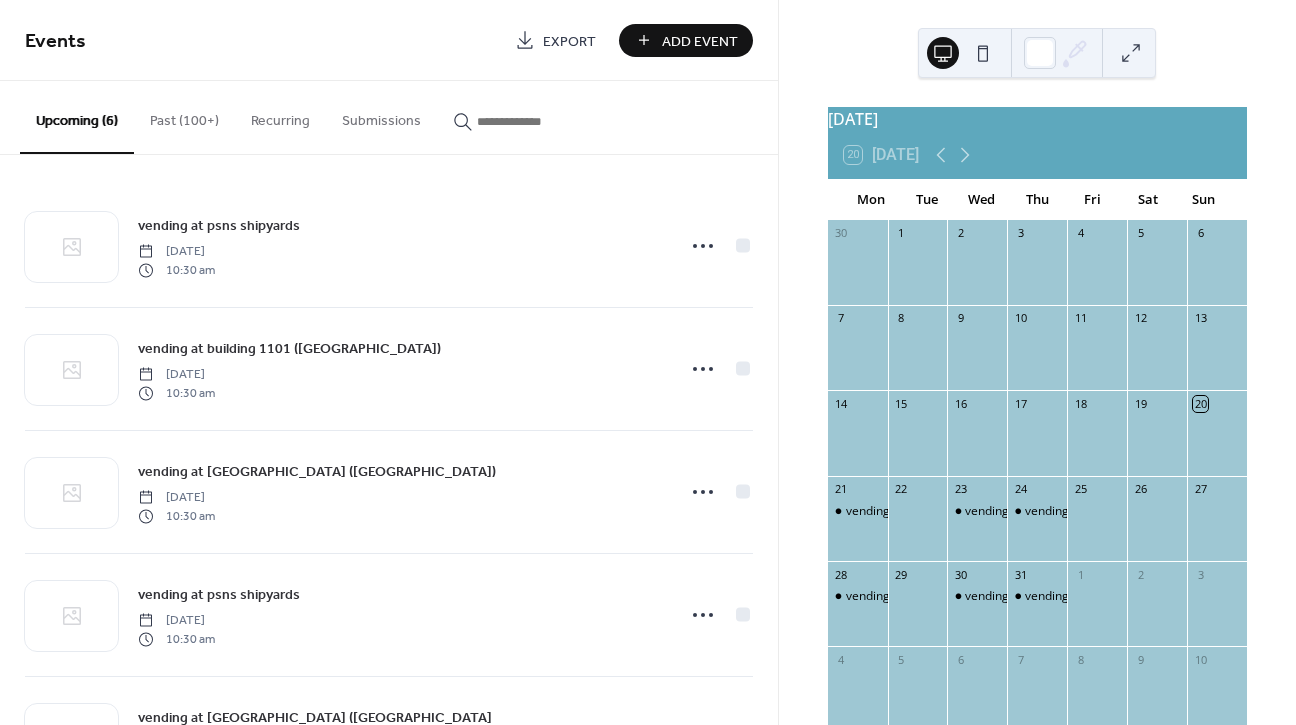 click on "Add Event" at bounding box center [700, 41] 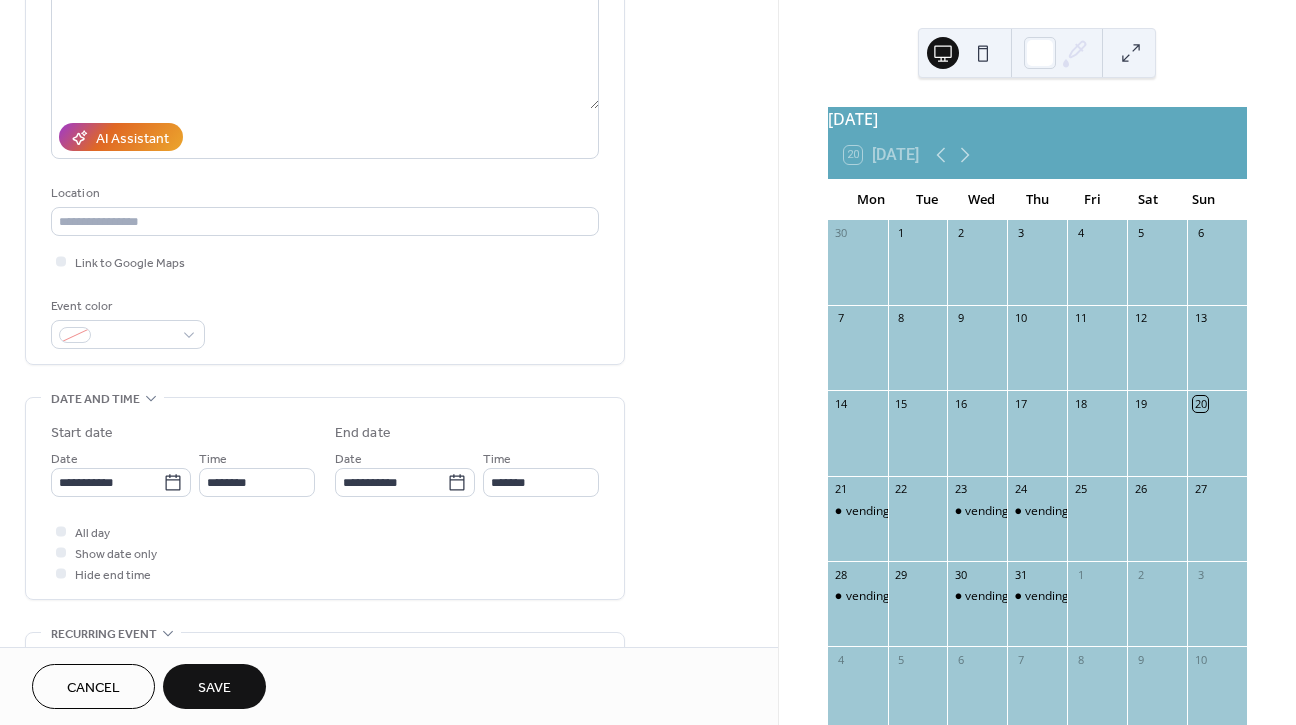 scroll, scrollTop: 259, scrollLeft: 0, axis: vertical 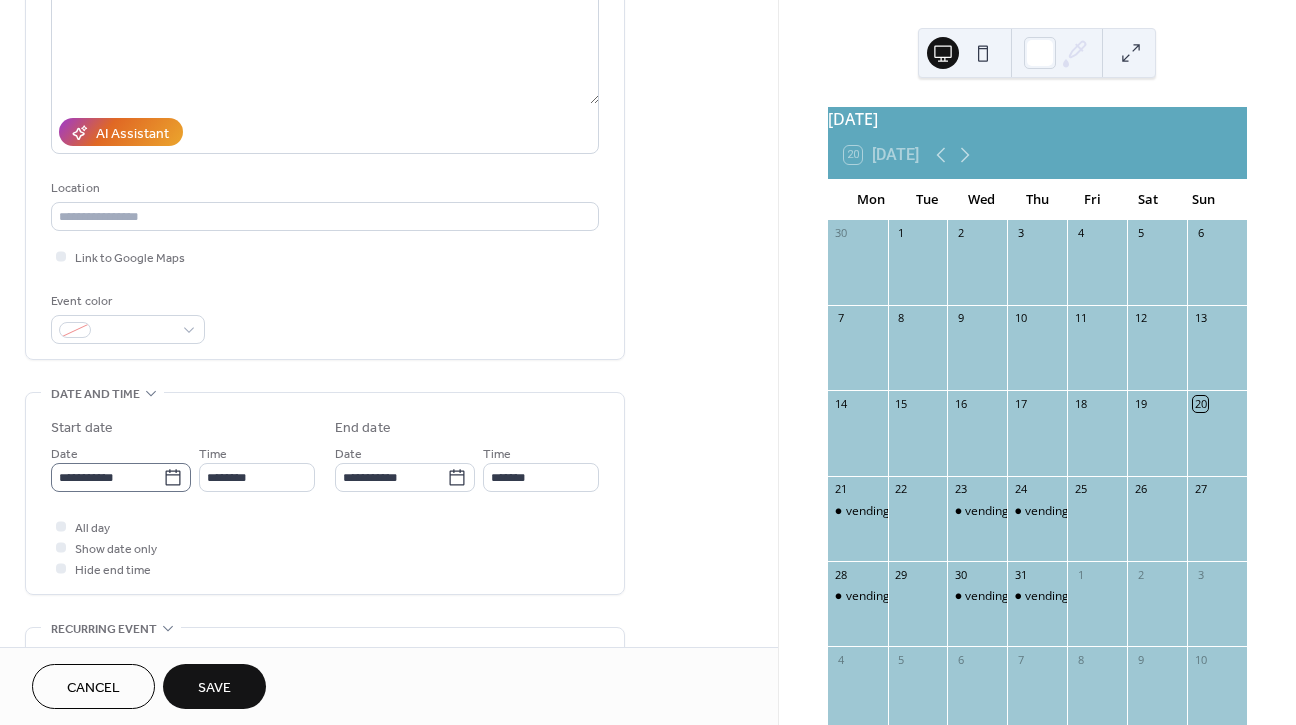type on "**********" 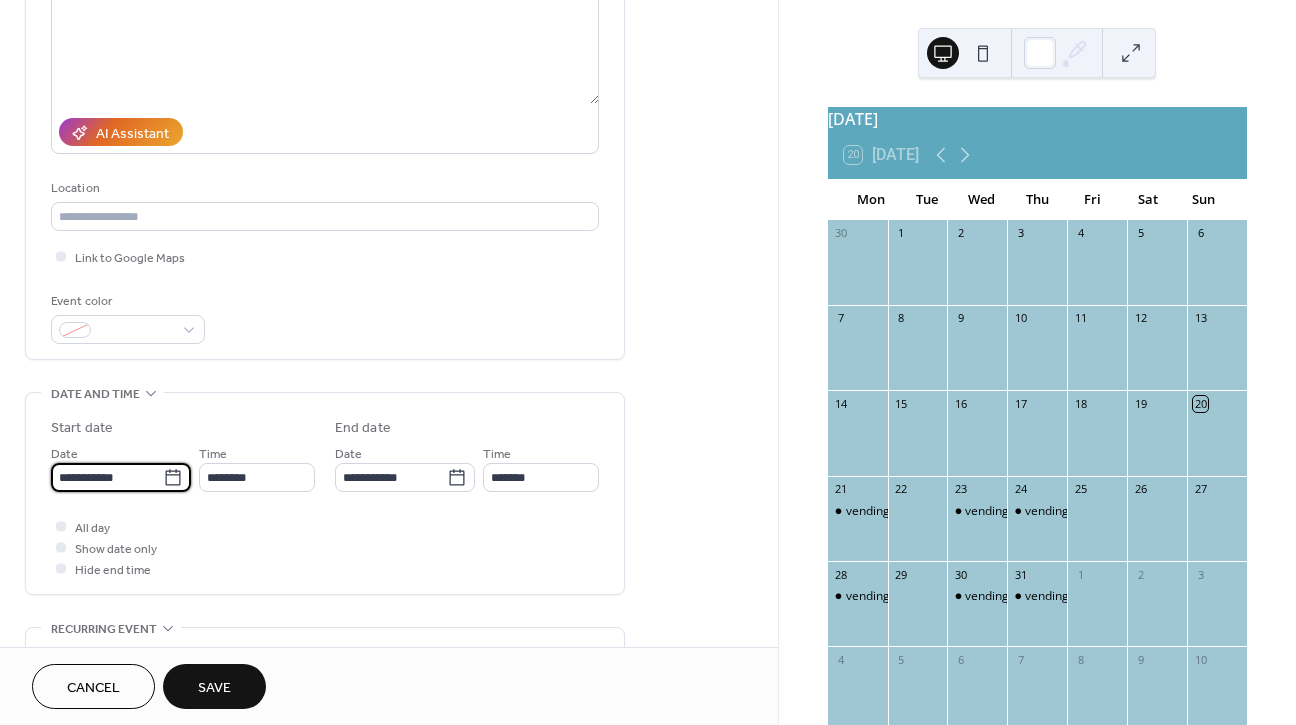 click on "**********" at bounding box center [107, 477] 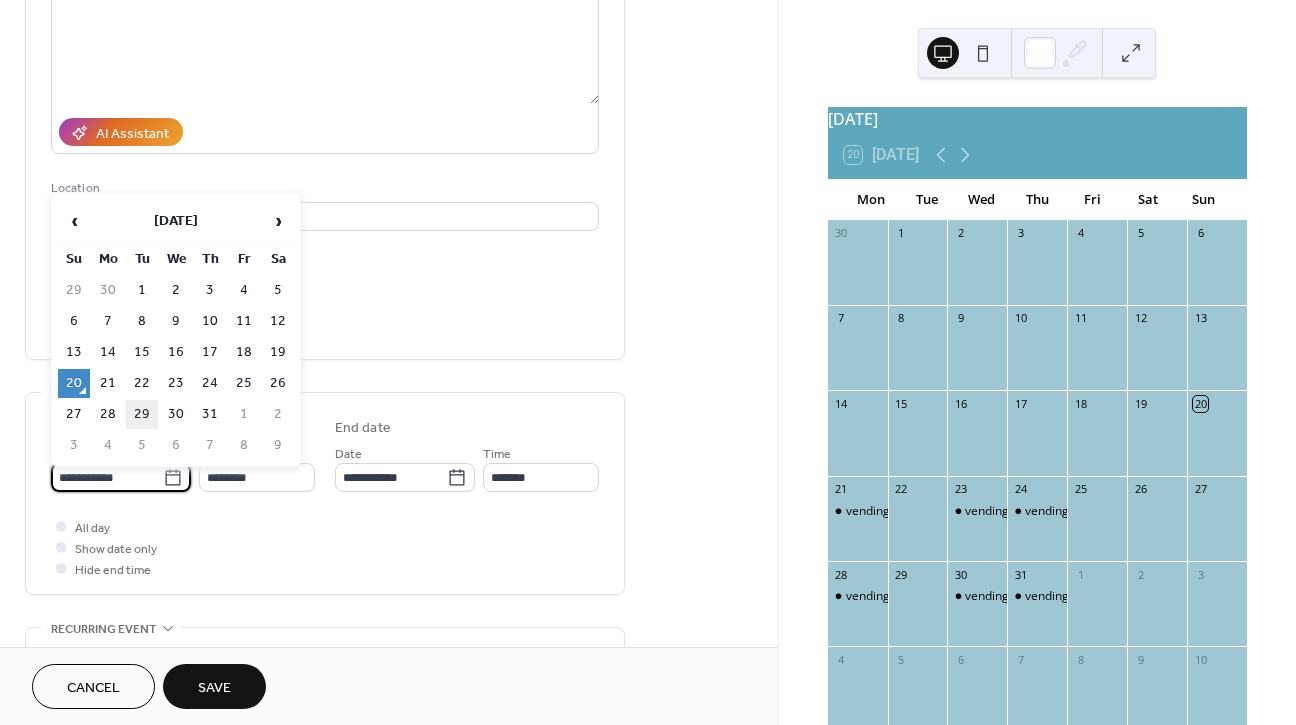 click on "29" at bounding box center (142, 414) 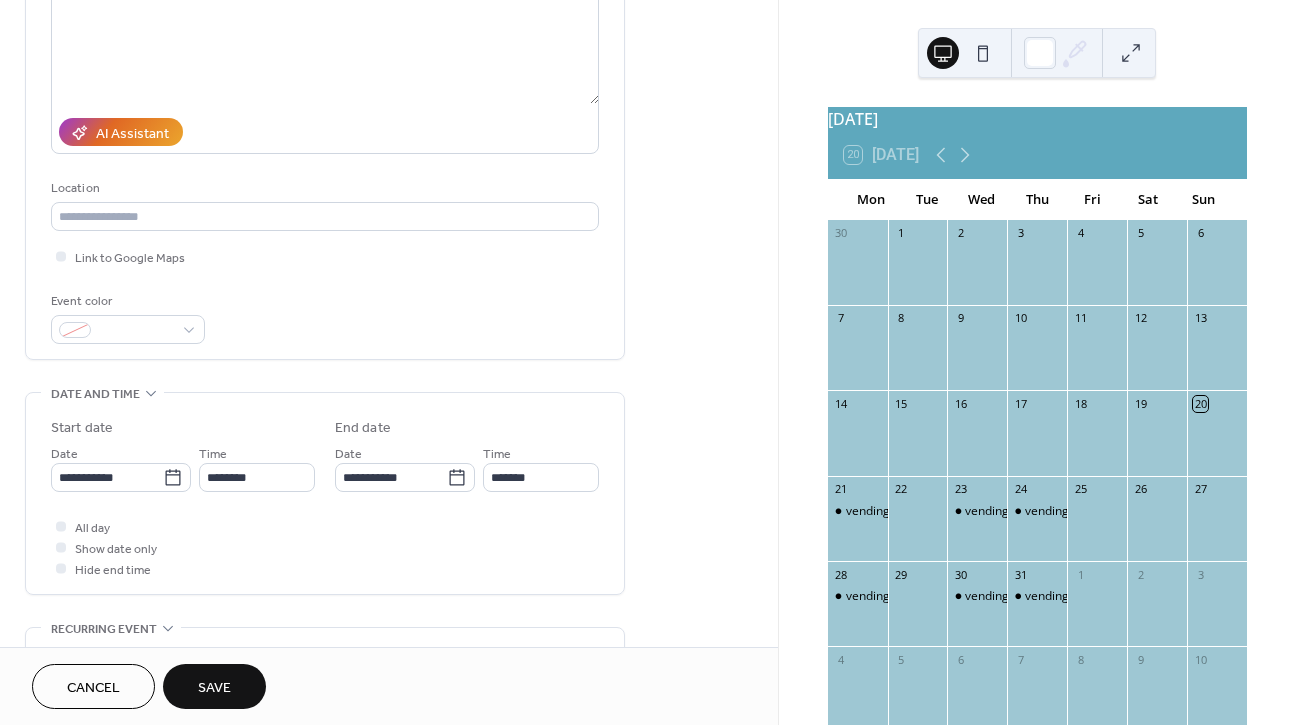 type on "**********" 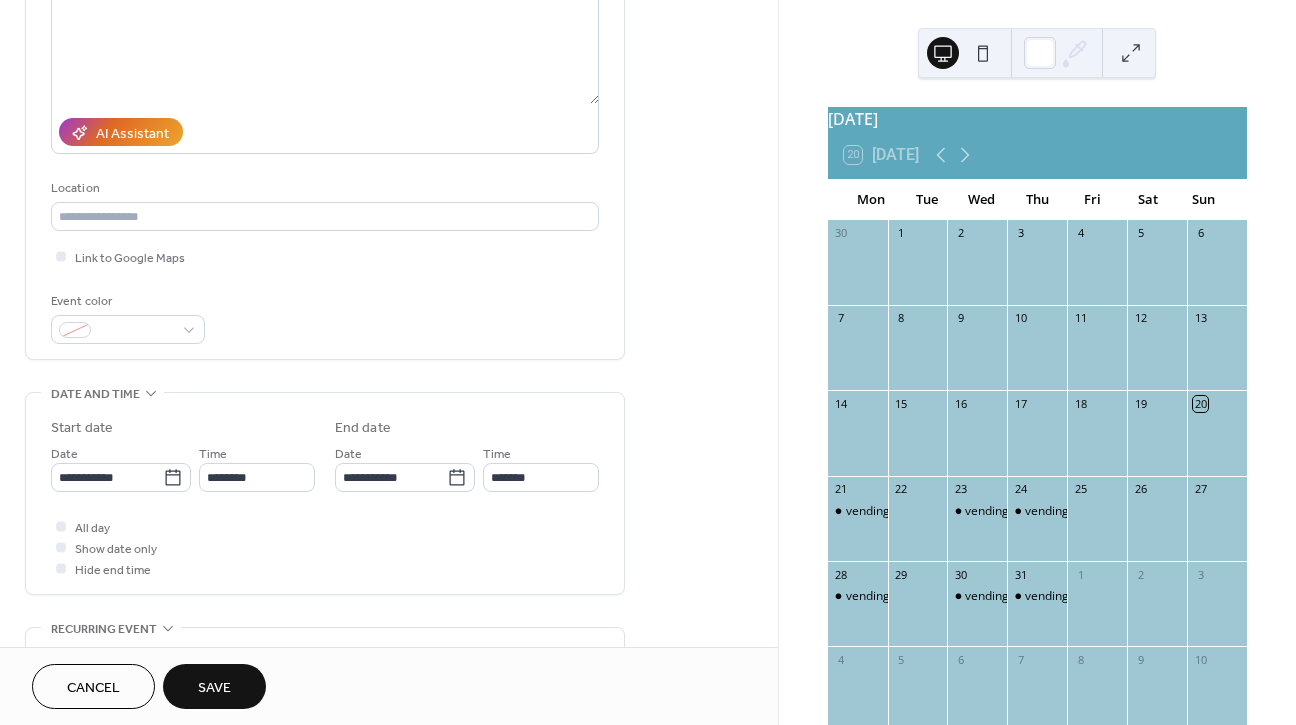 type on "**********" 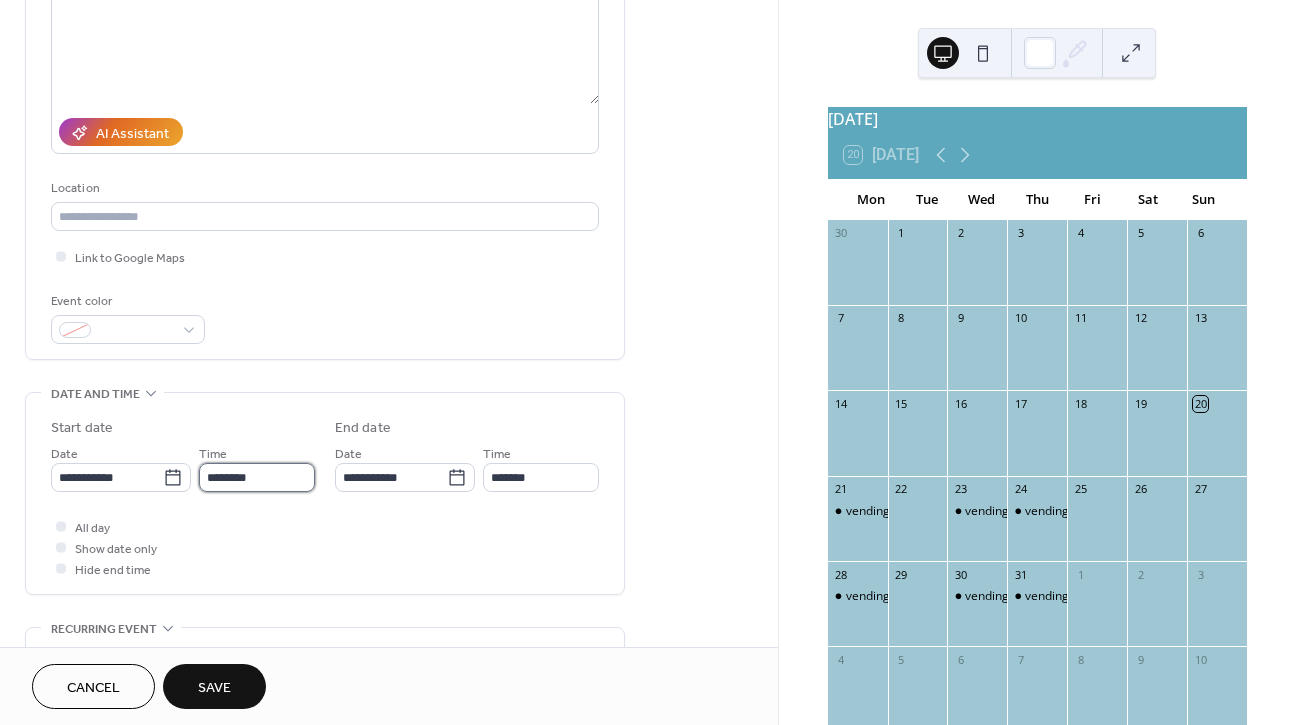 click on "********" at bounding box center [257, 477] 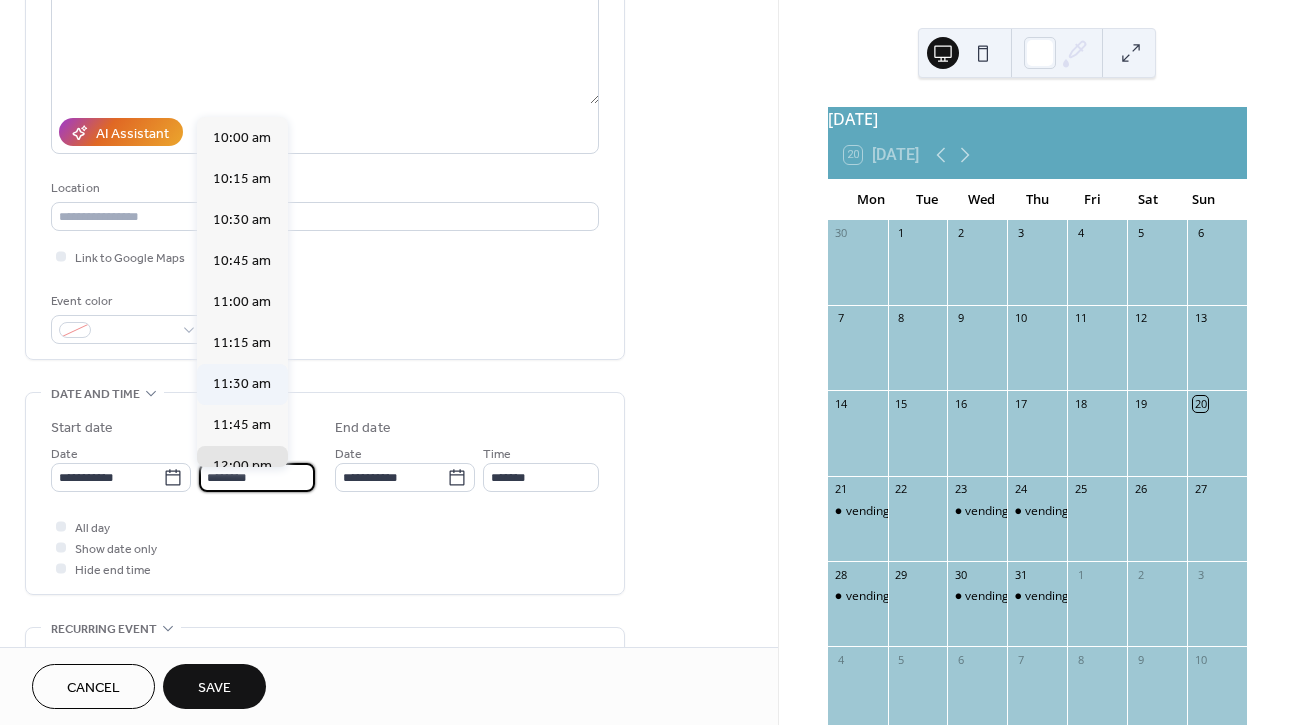 scroll, scrollTop: 1632, scrollLeft: 0, axis: vertical 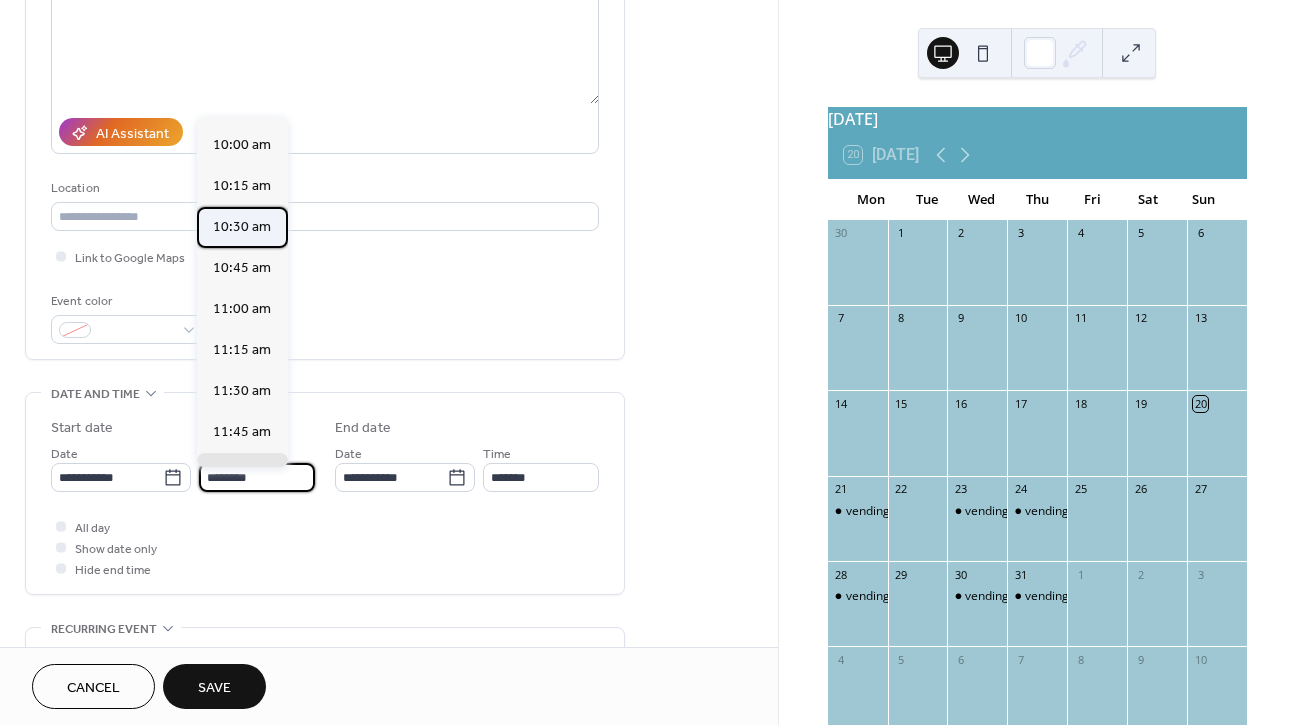 click on "10:30 am" at bounding box center (242, 227) 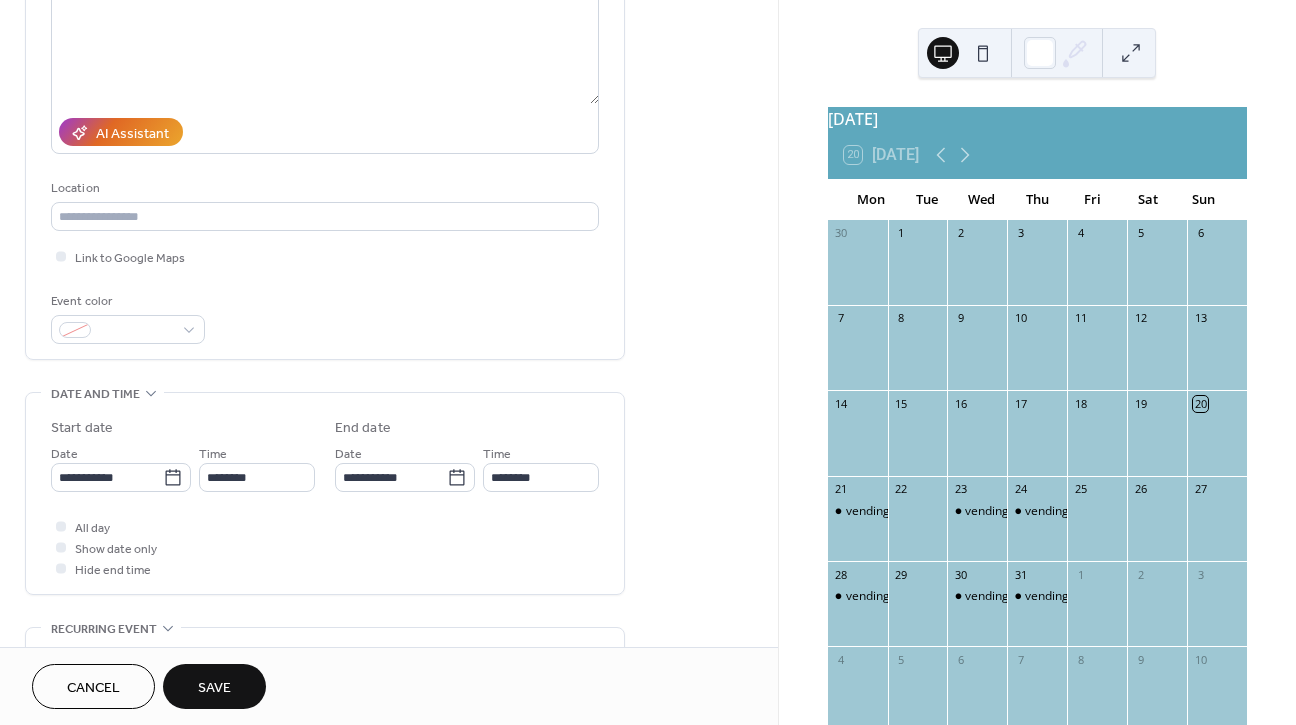 type on "********" 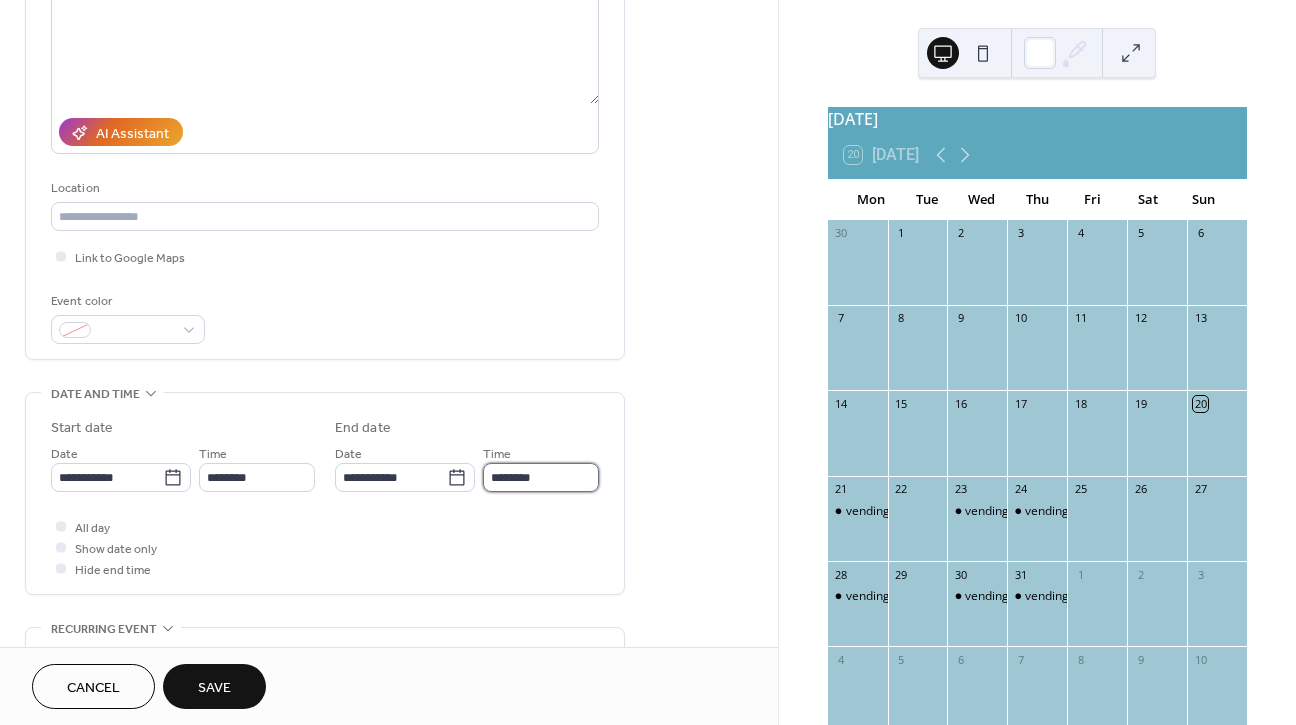 click on "********" at bounding box center (541, 477) 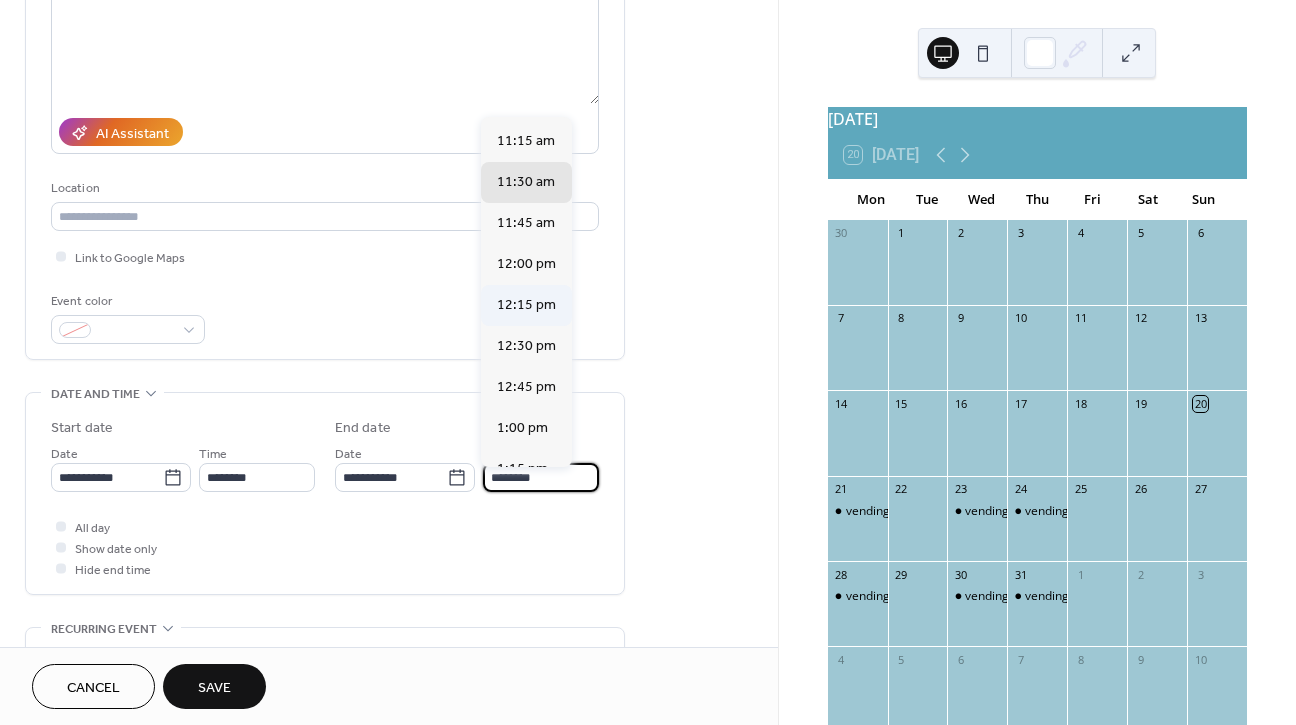 scroll, scrollTop: 83, scrollLeft: 0, axis: vertical 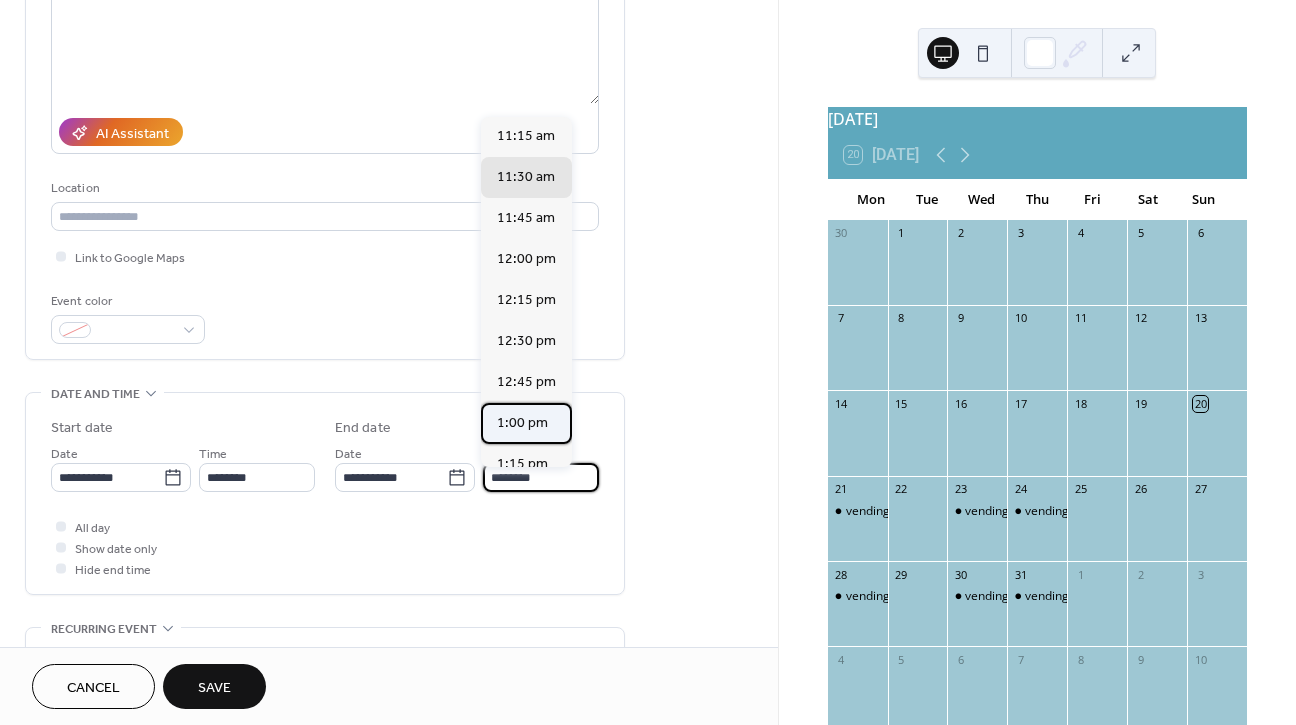 click on "1:00 pm" at bounding box center [522, 423] 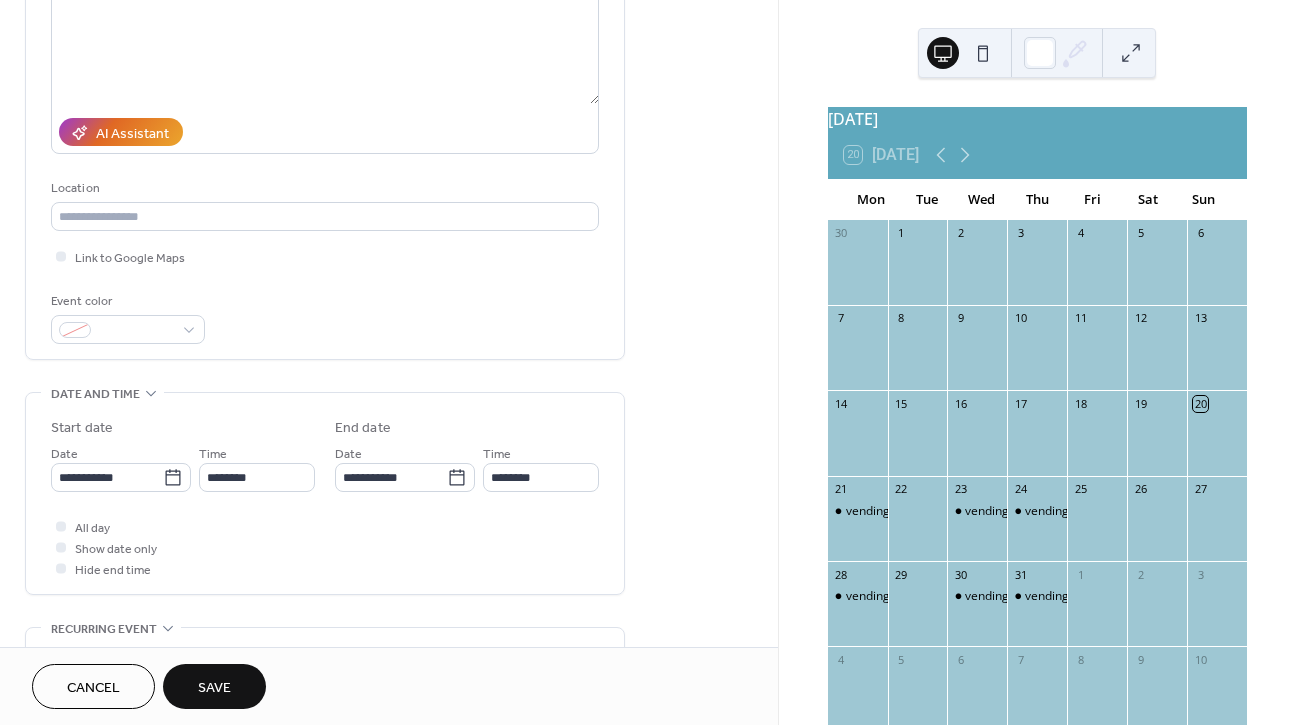 type on "*******" 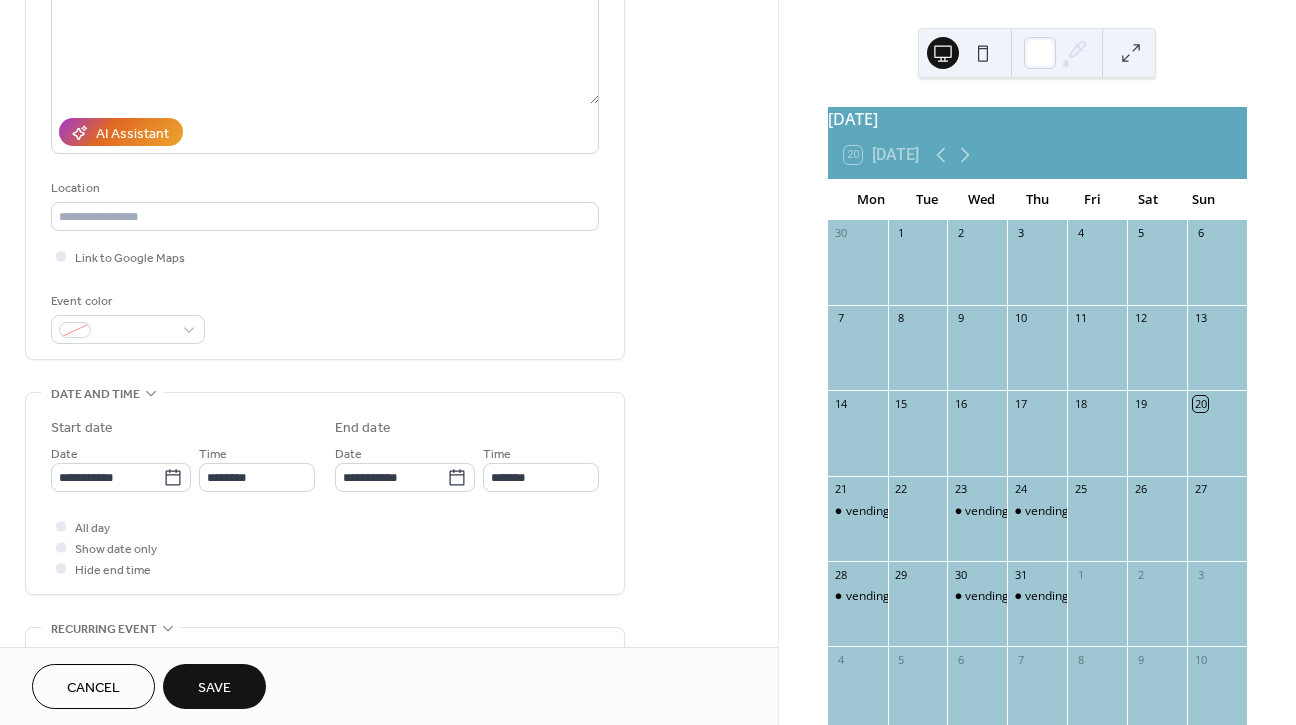 click on "Save" at bounding box center [214, 688] 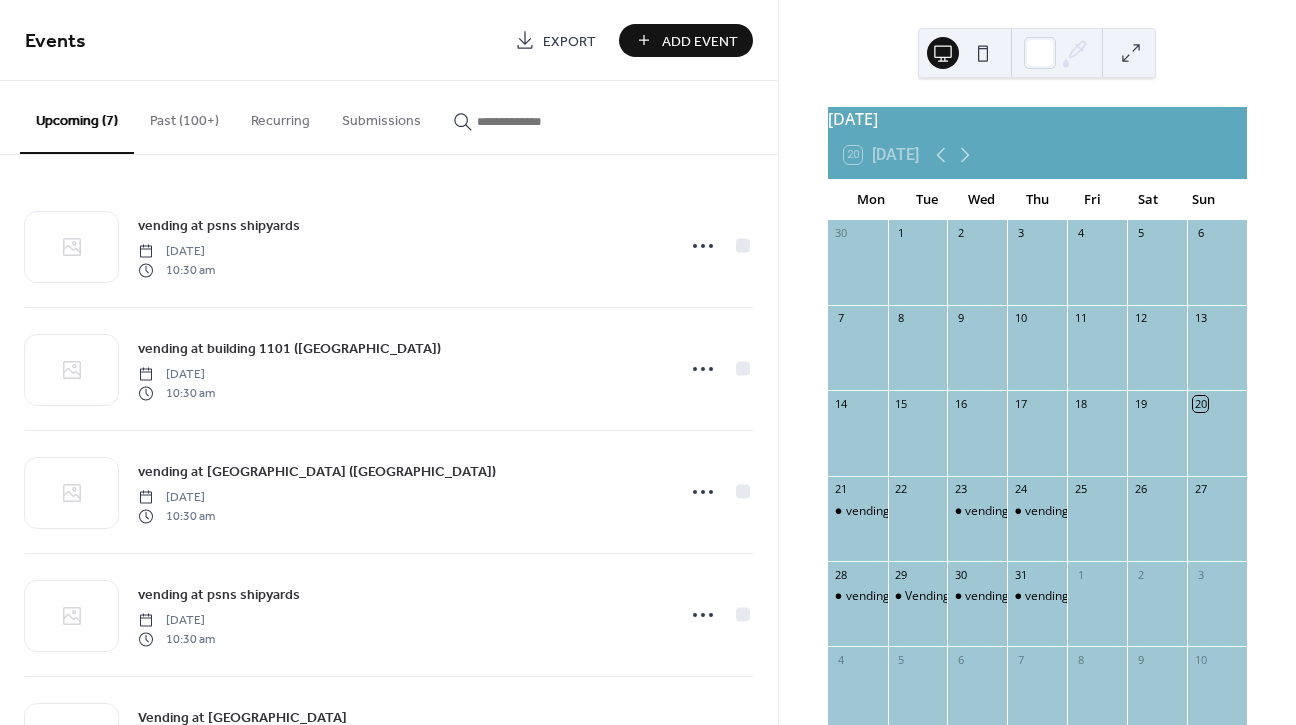 click on "Add Event" at bounding box center (700, 41) 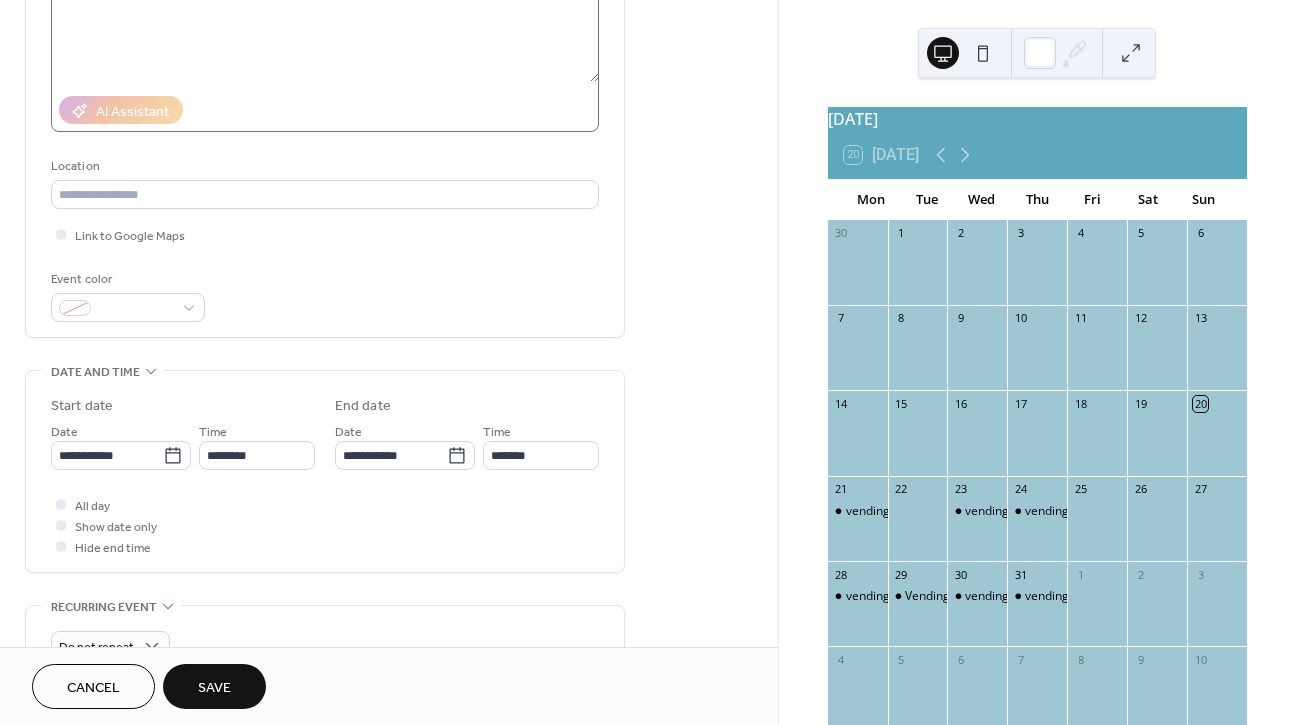scroll, scrollTop: 282, scrollLeft: 0, axis: vertical 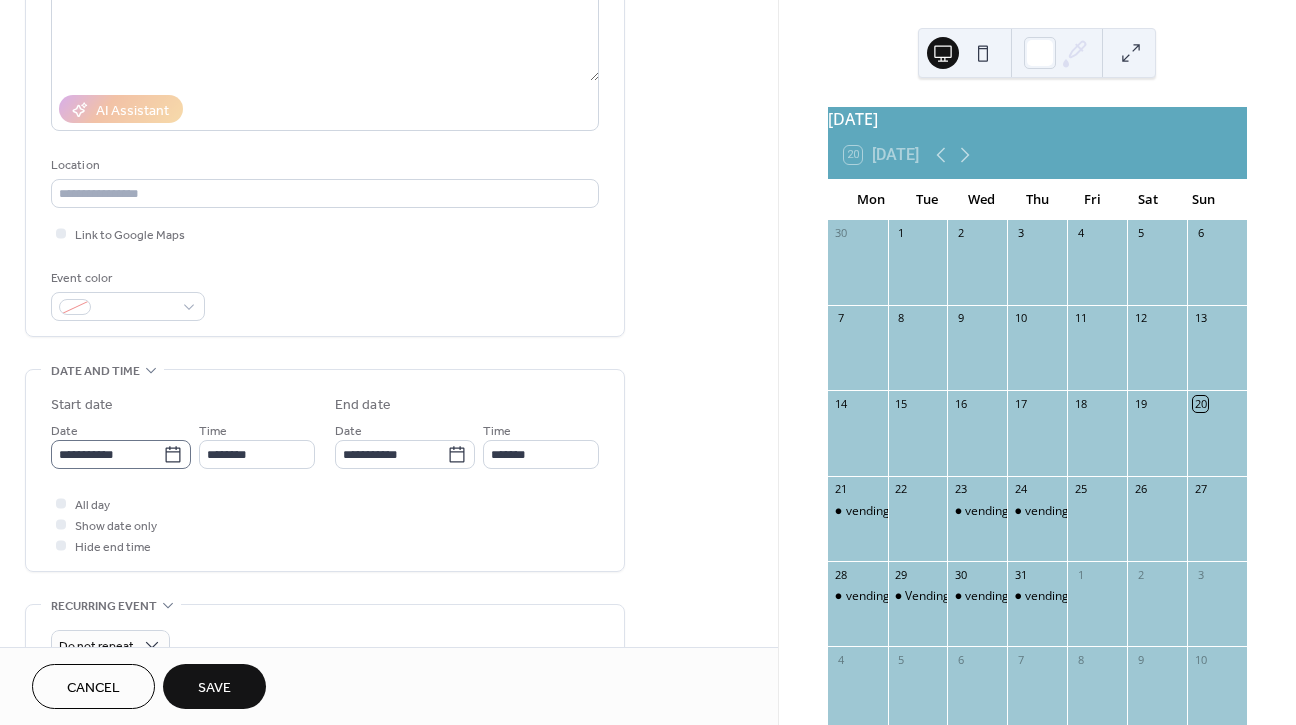 type on "**********" 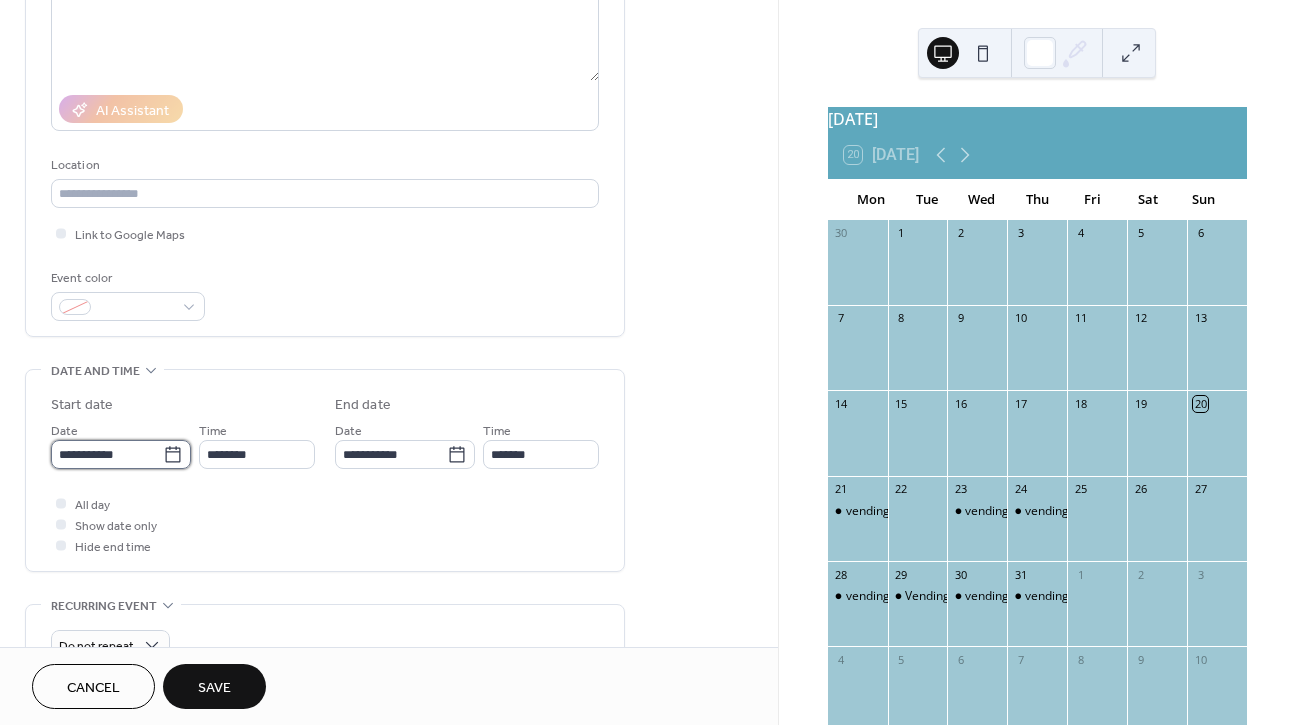 click on "**********" at bounding box center (107, 454) 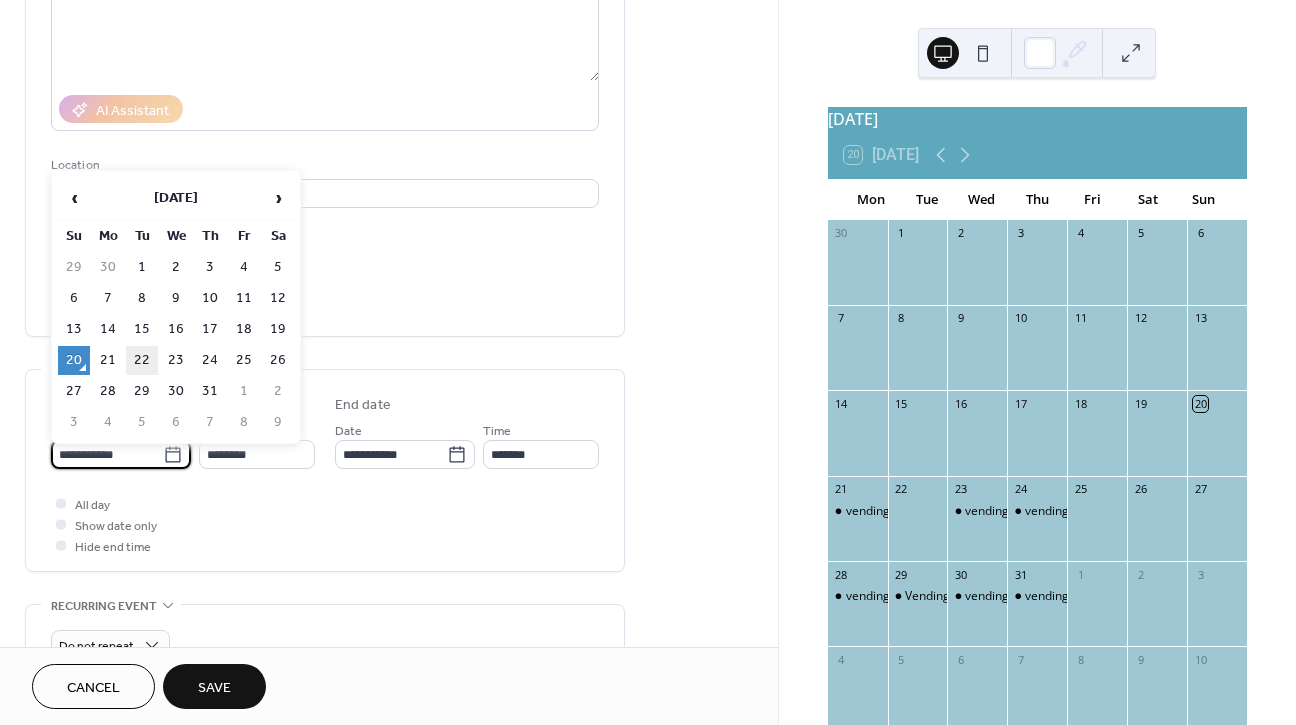click on "22" at bounding box center [142, 360] 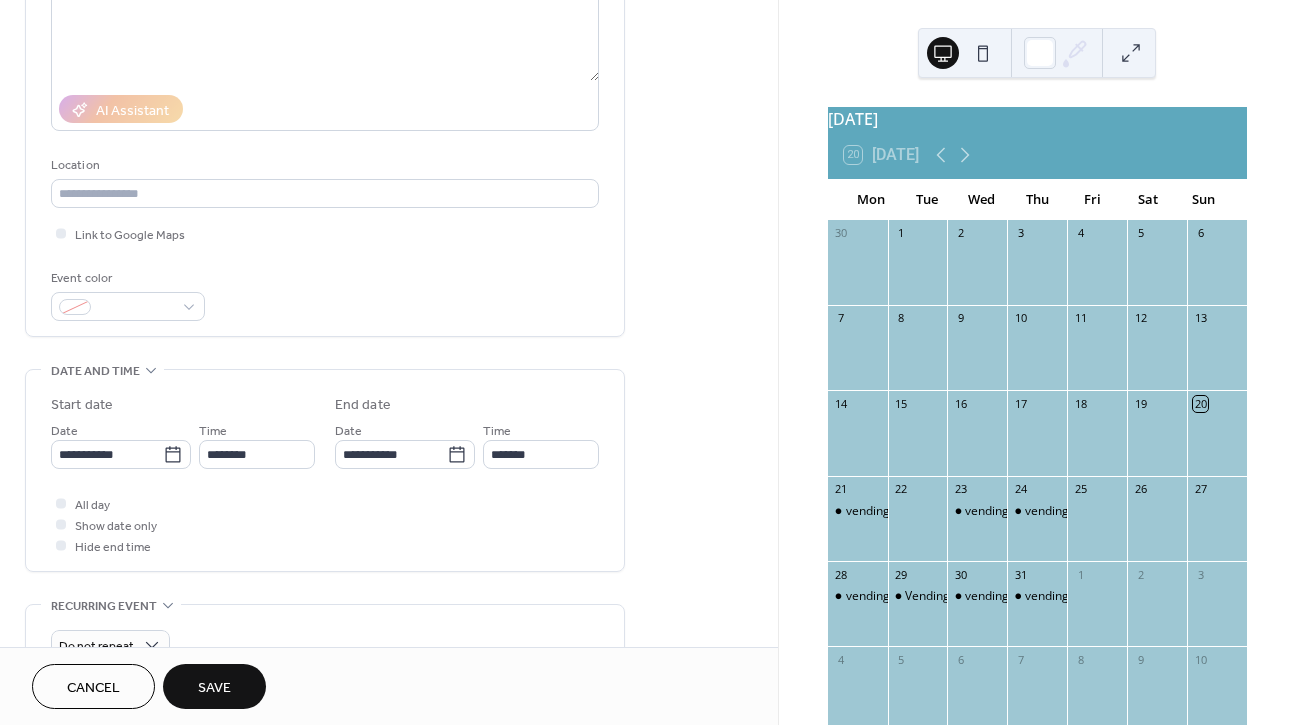 type on "**********" 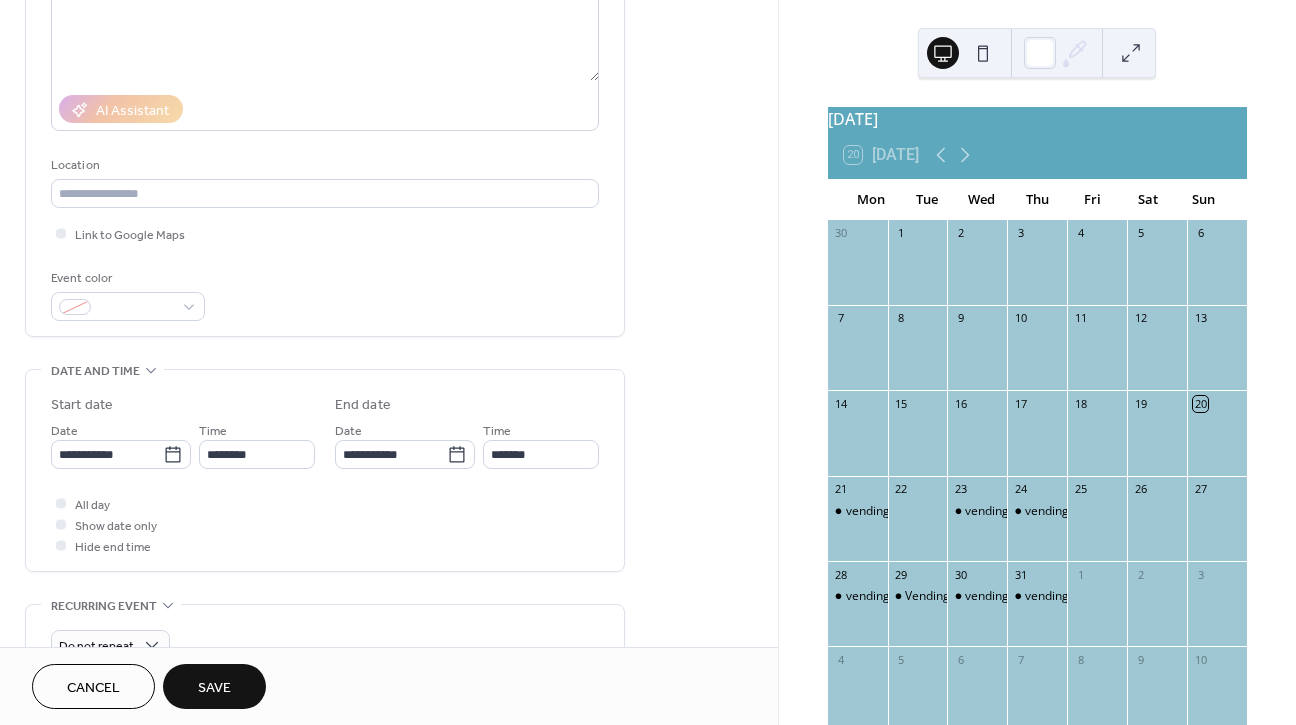 type on "**********" 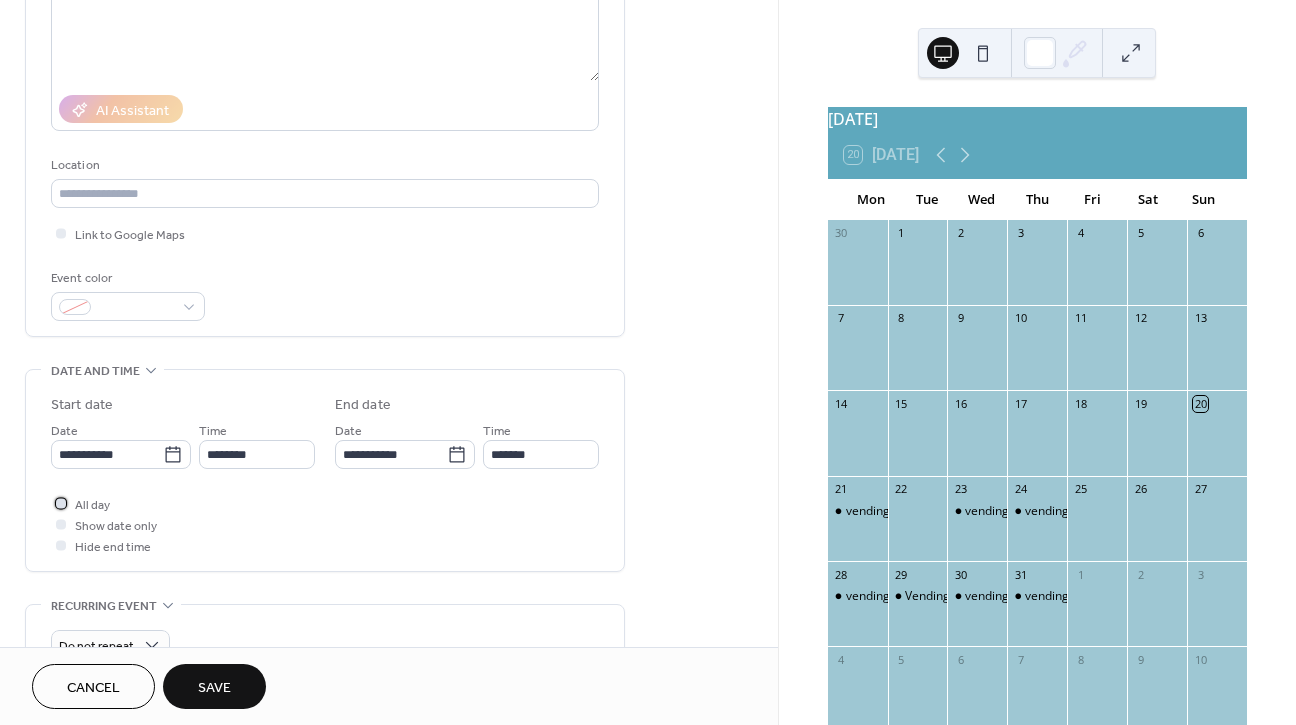 click at bounding box center (61, 503) 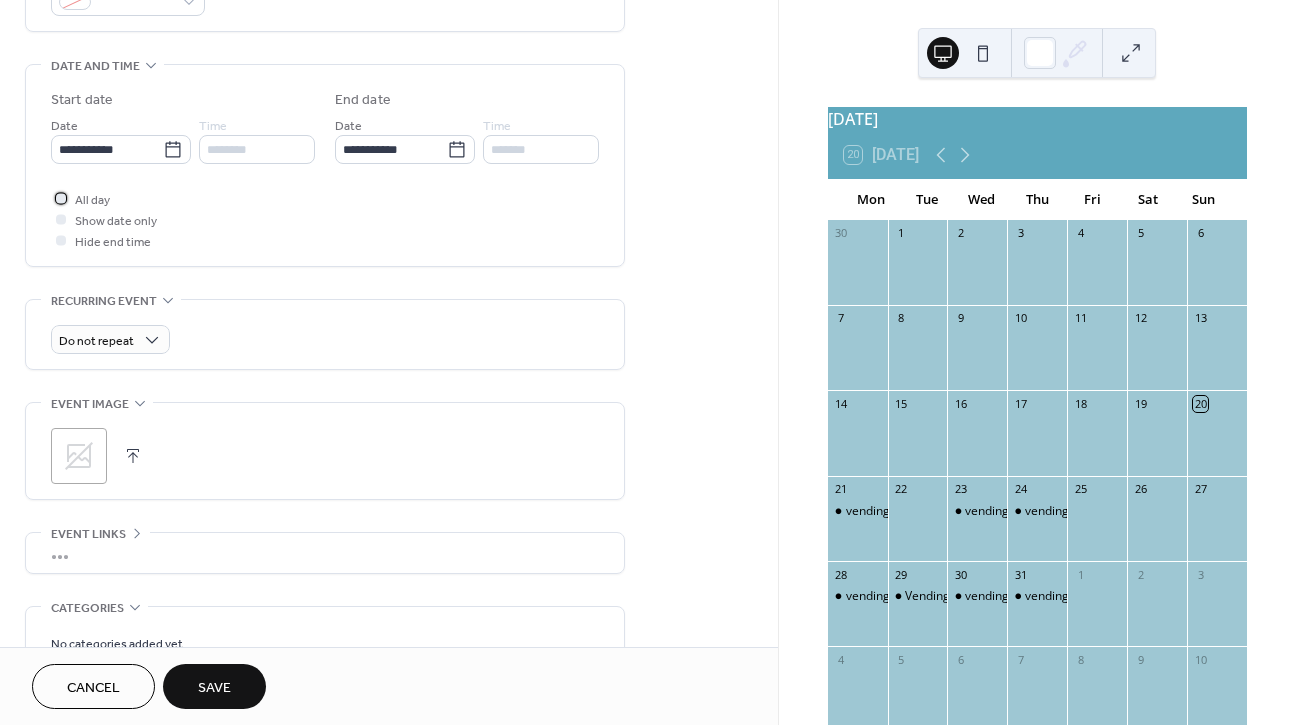 scroll, scrollTop: 589, scrollLeft: 0, axis: vertical 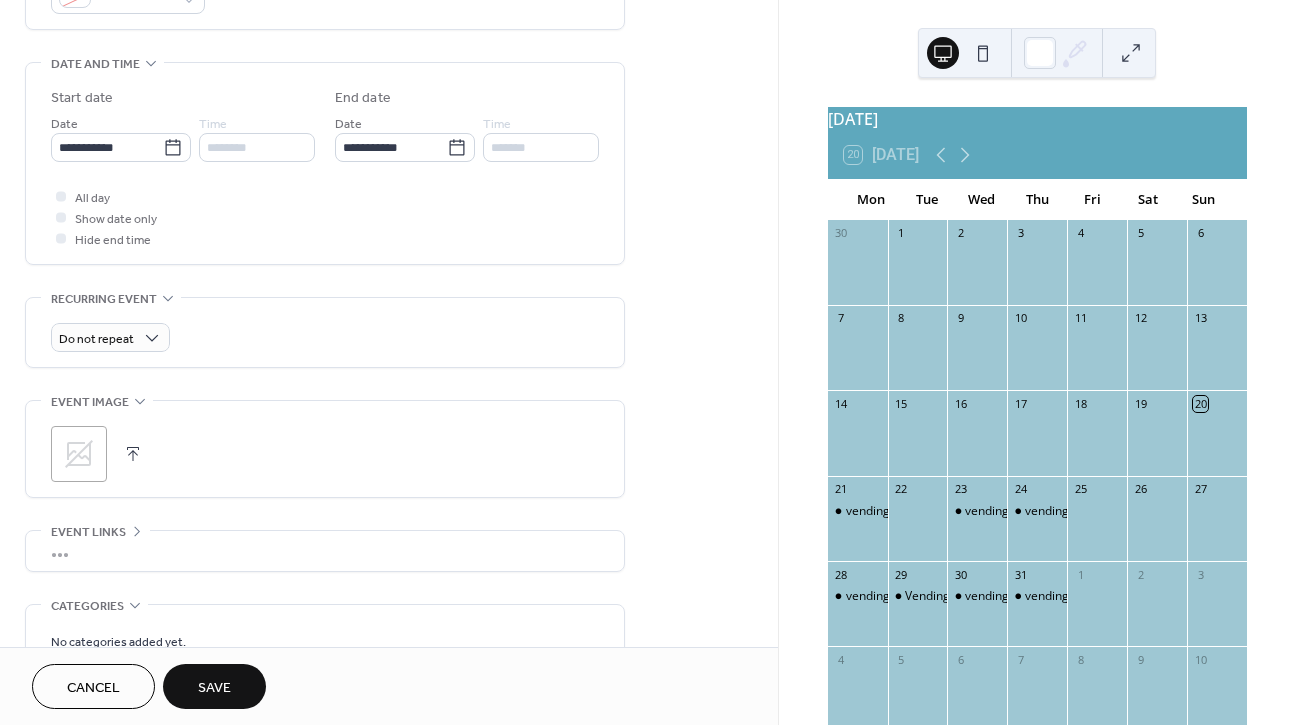 click on "Save" at bounding box center (214, 688) 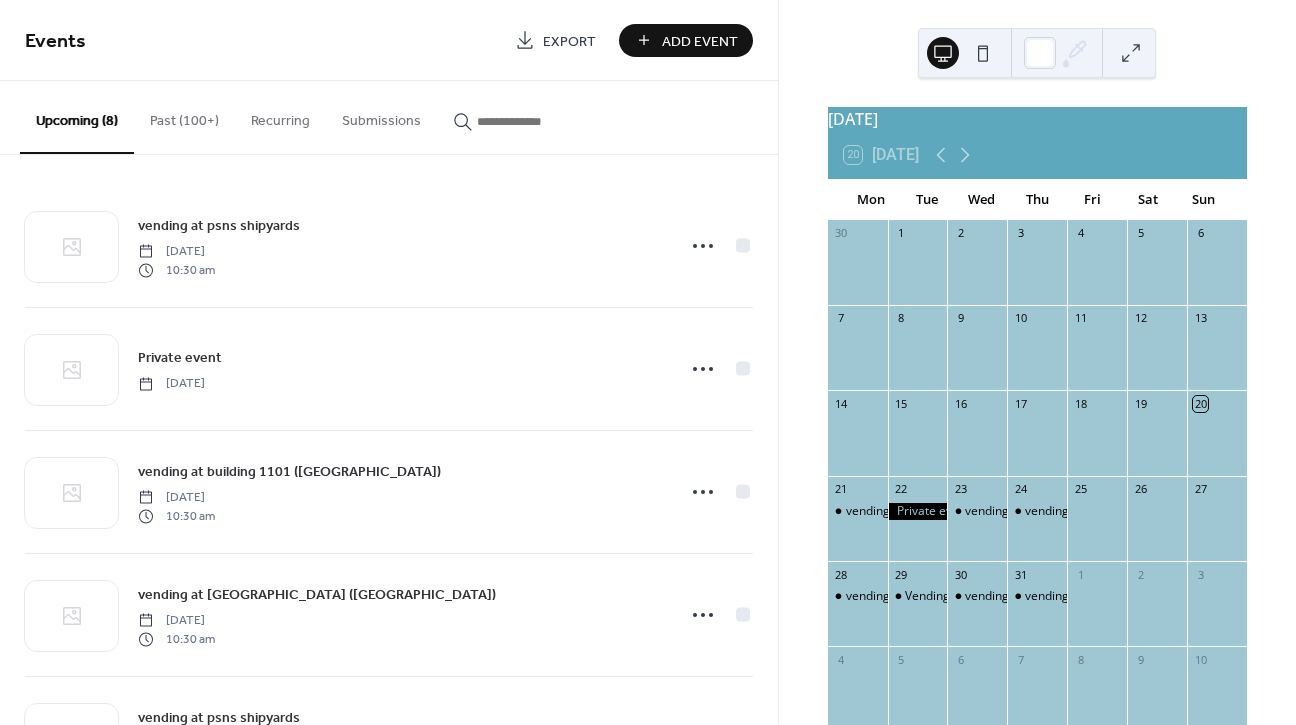 click on "Add Event" at bounding box center [700, 41] 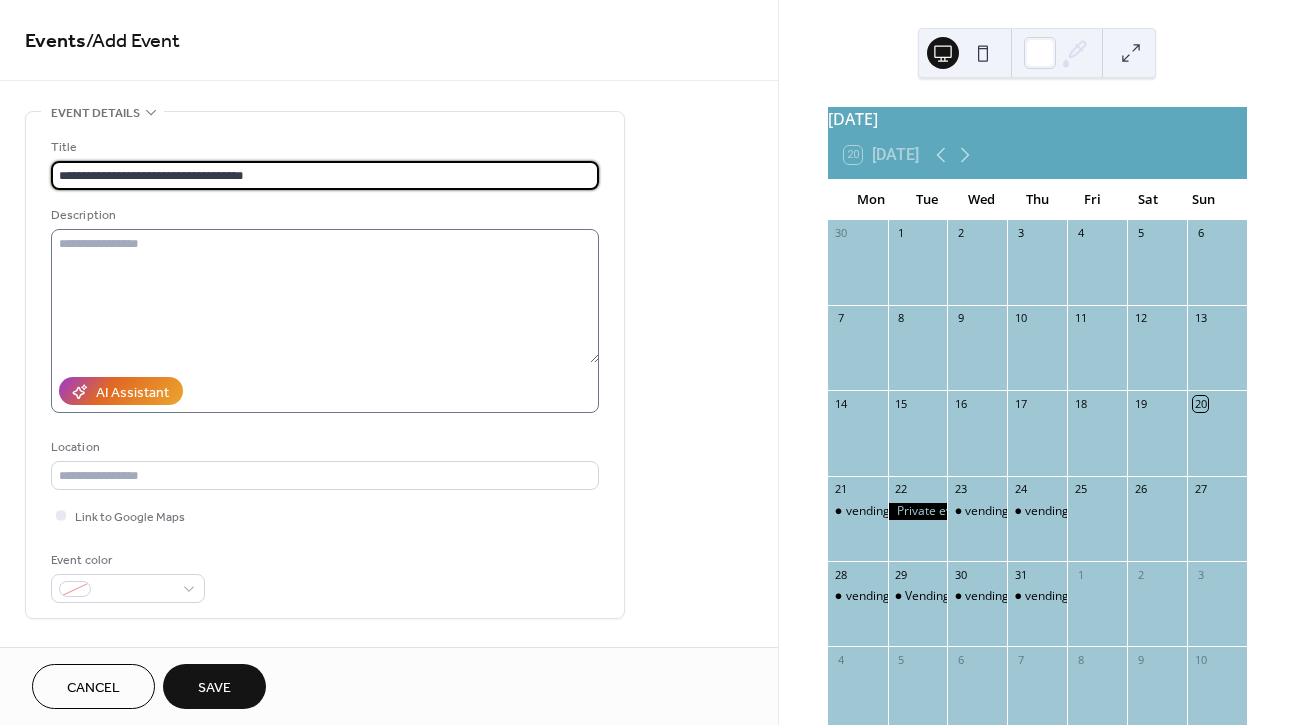 type on "**********" 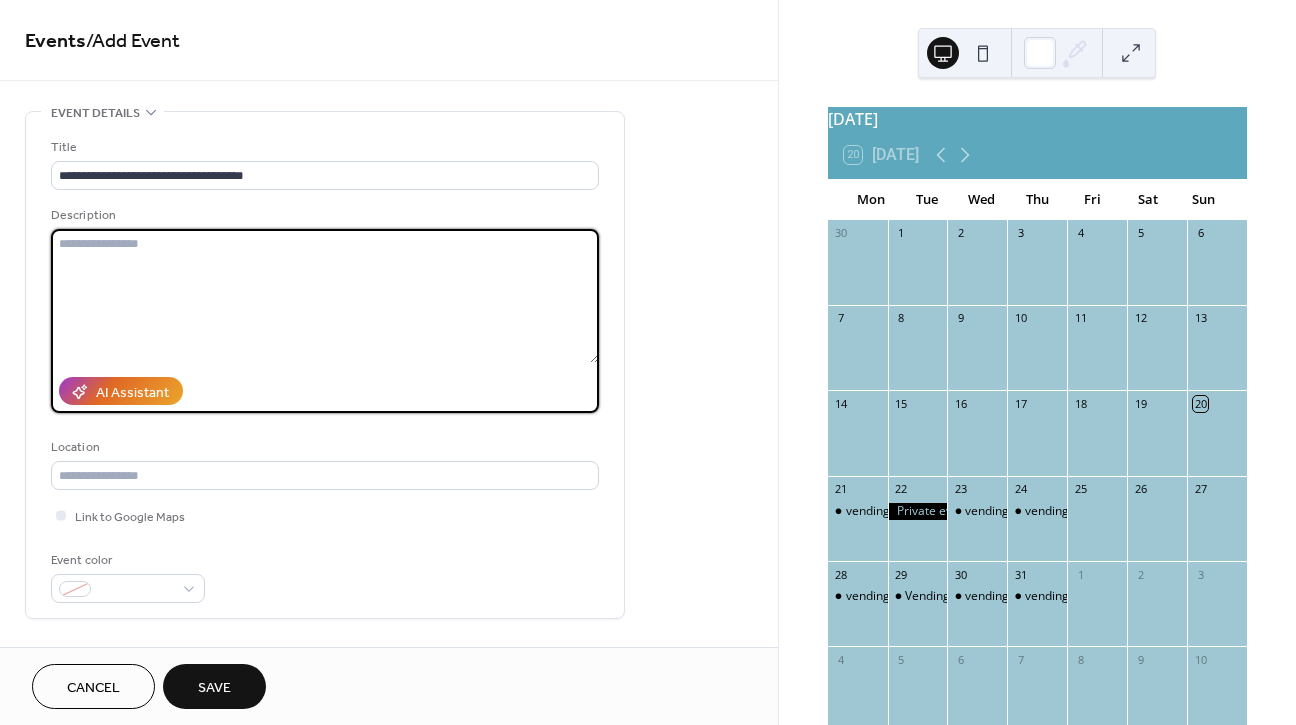 click at bounding box center (325, 296) 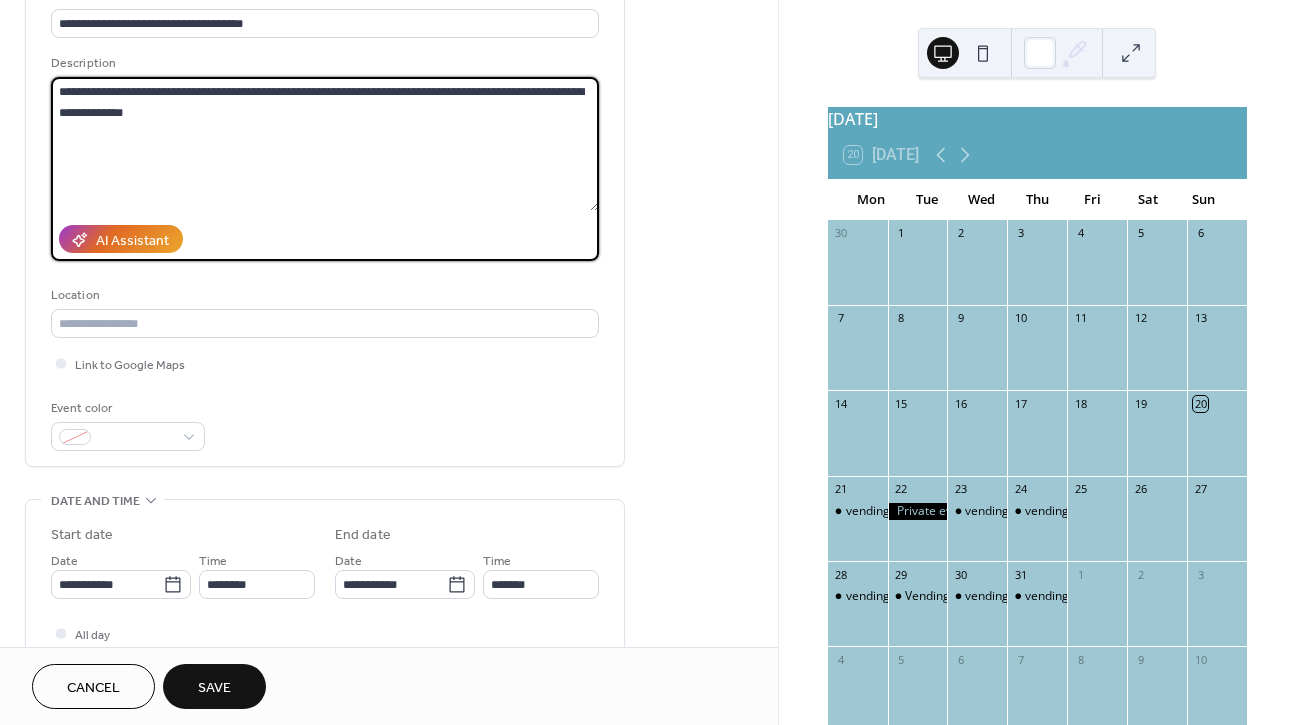 scroll, scrollTop: 153, scrollLeft: 0, axis: vertical 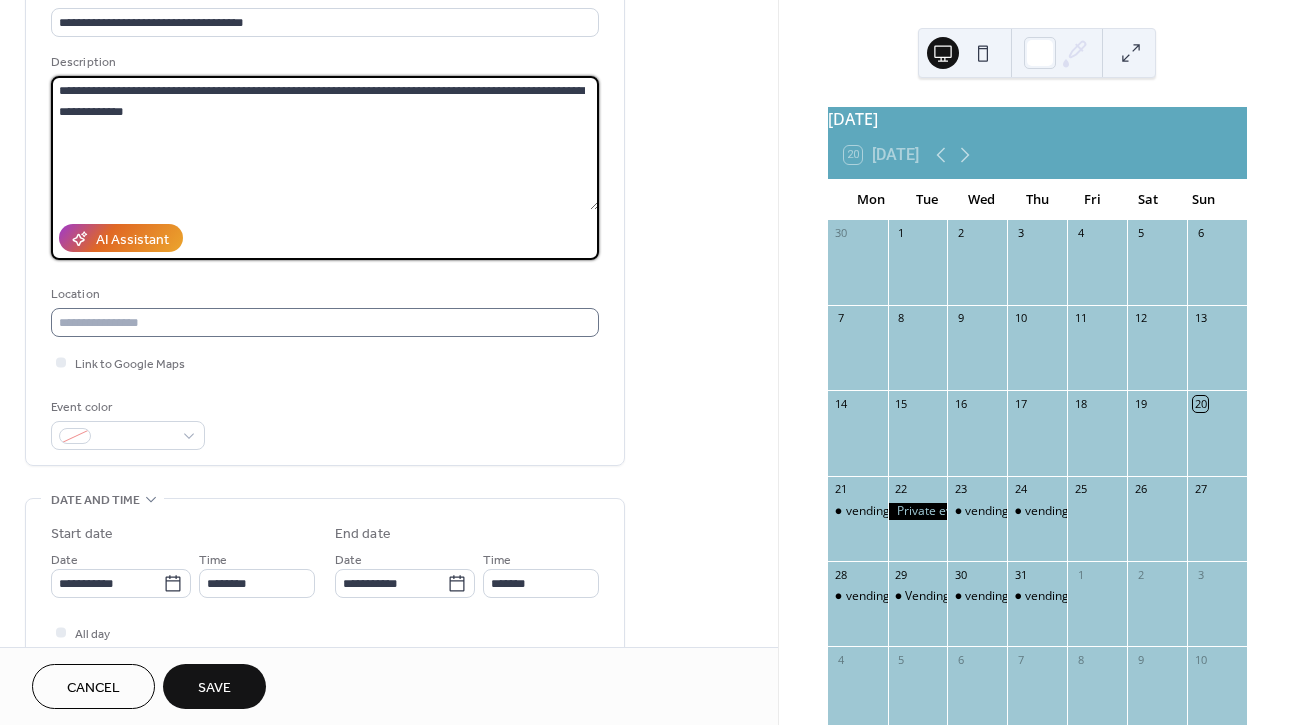 type on "**********" 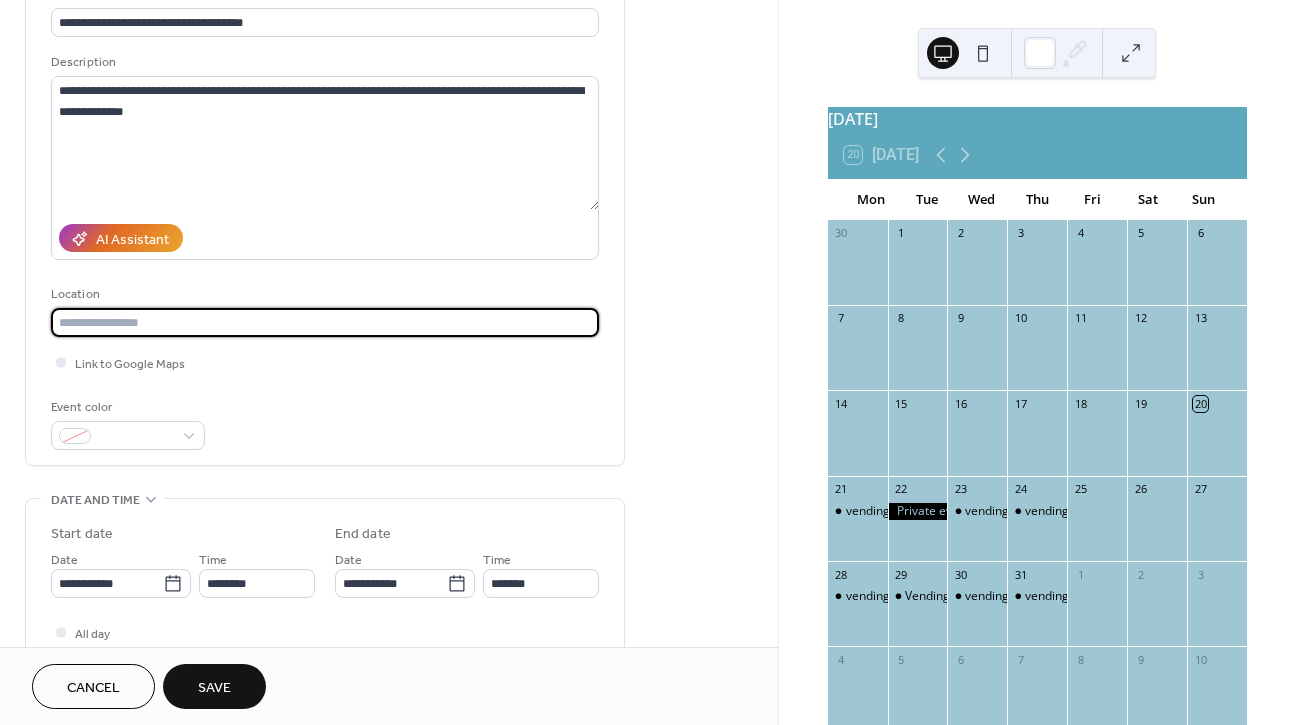 click at bounding box center (325, 322) 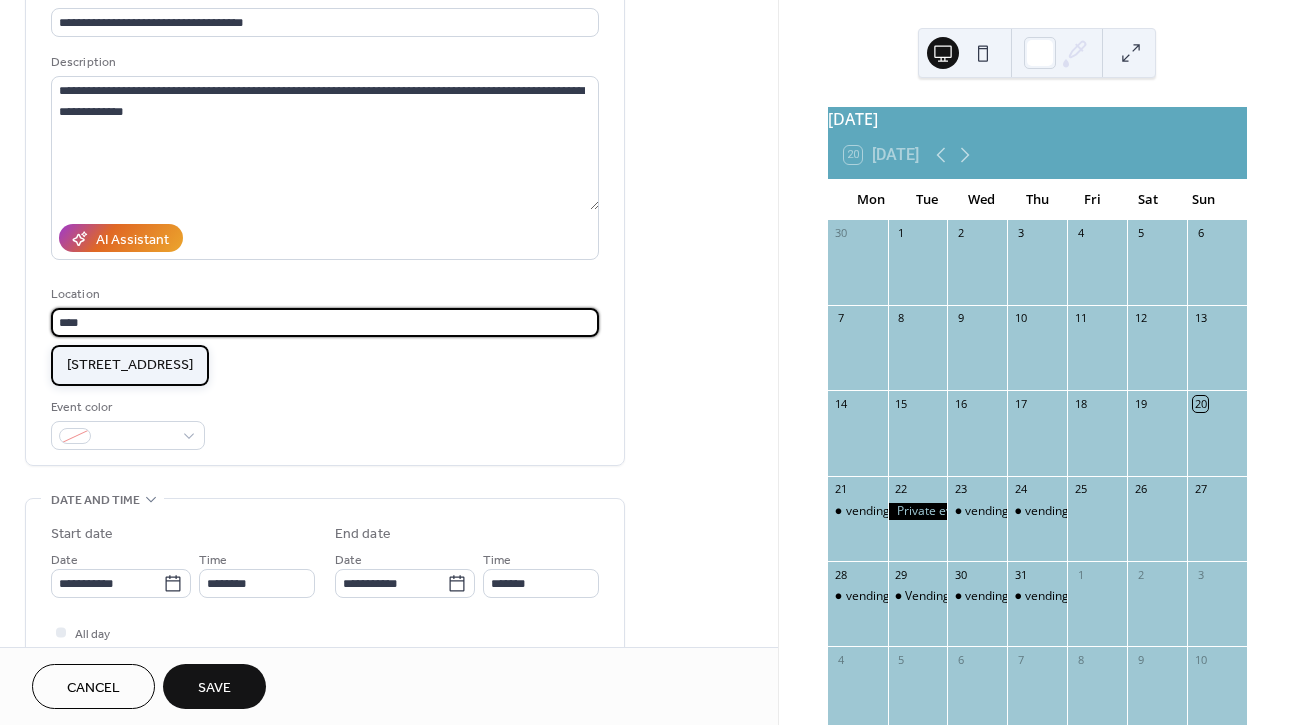 click on "1200 charleston rd w, bremerton, wa" at bounding box center [130, 365] 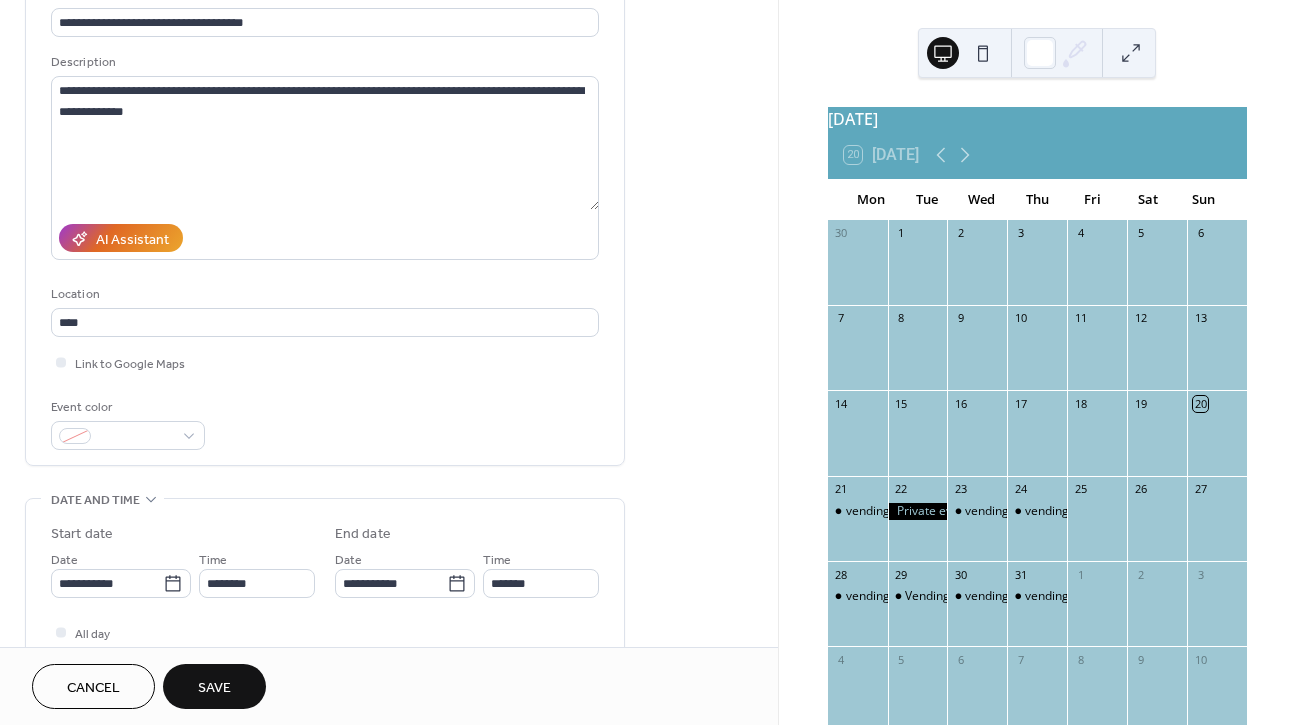 type on "**********" 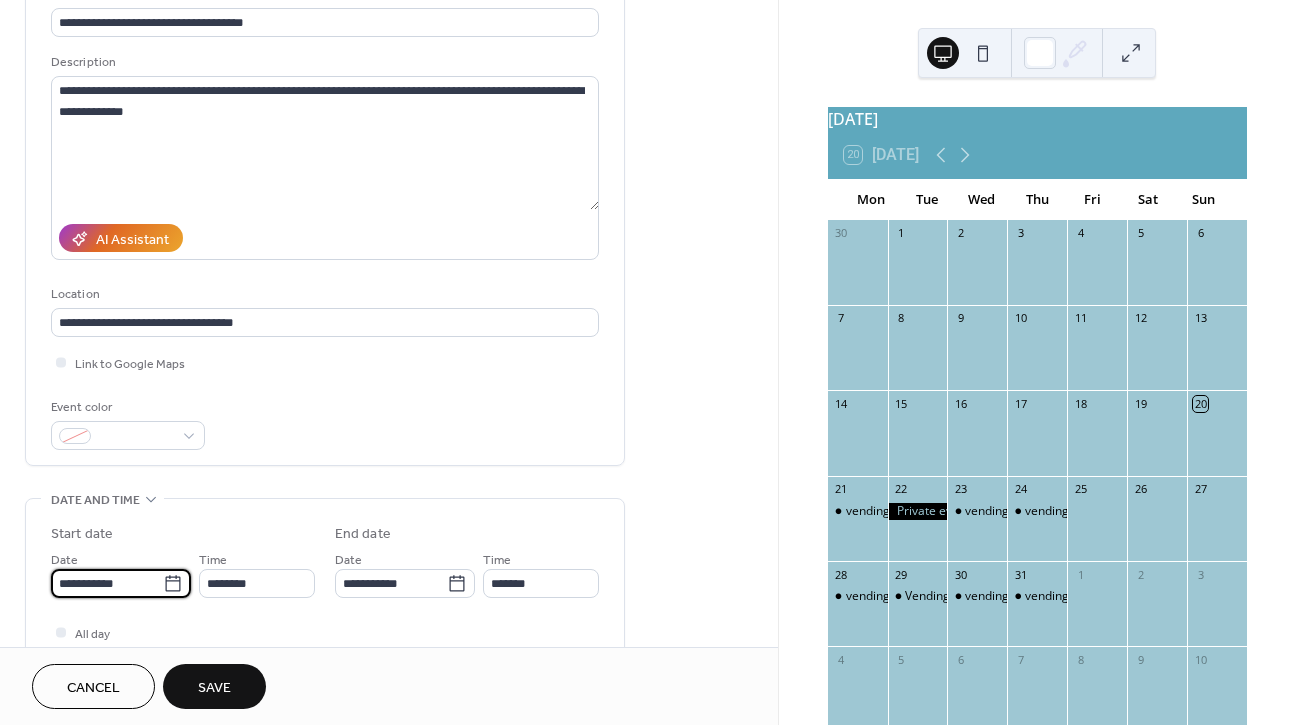 click on "**********" at bounding box center [107, 583] 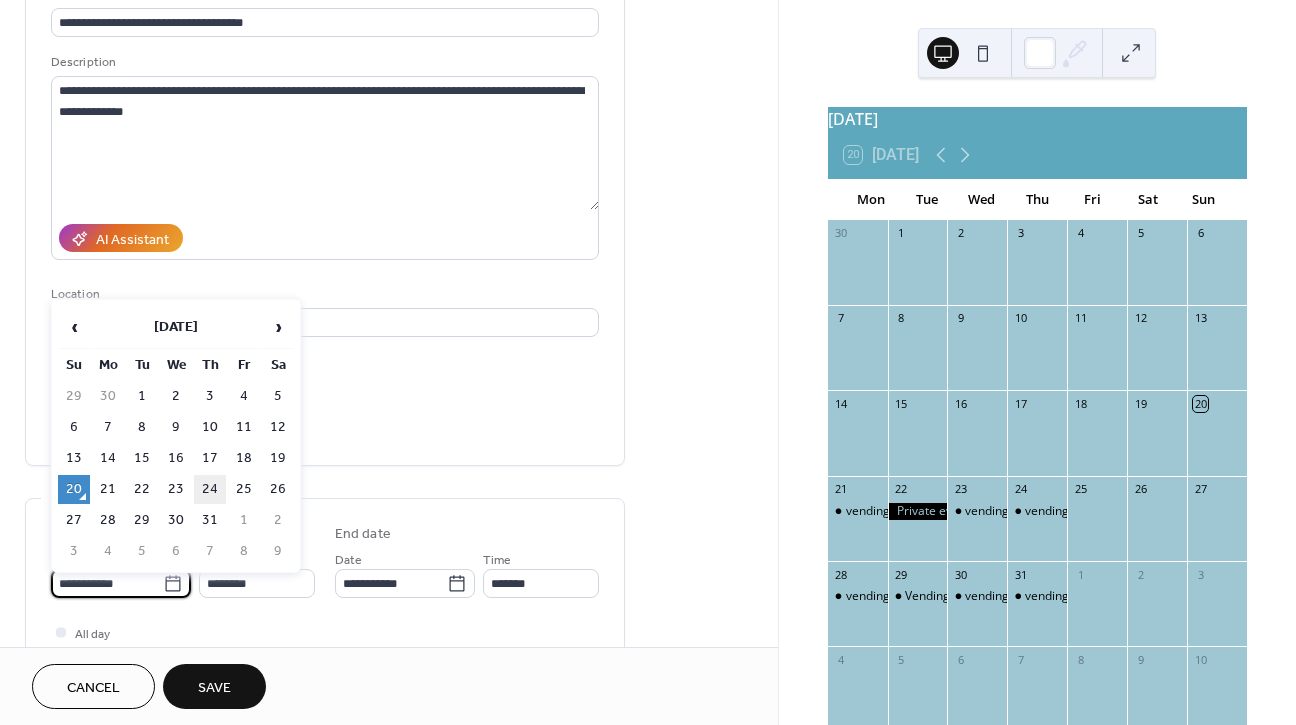 click on "24" at bounding box center [210, 489] 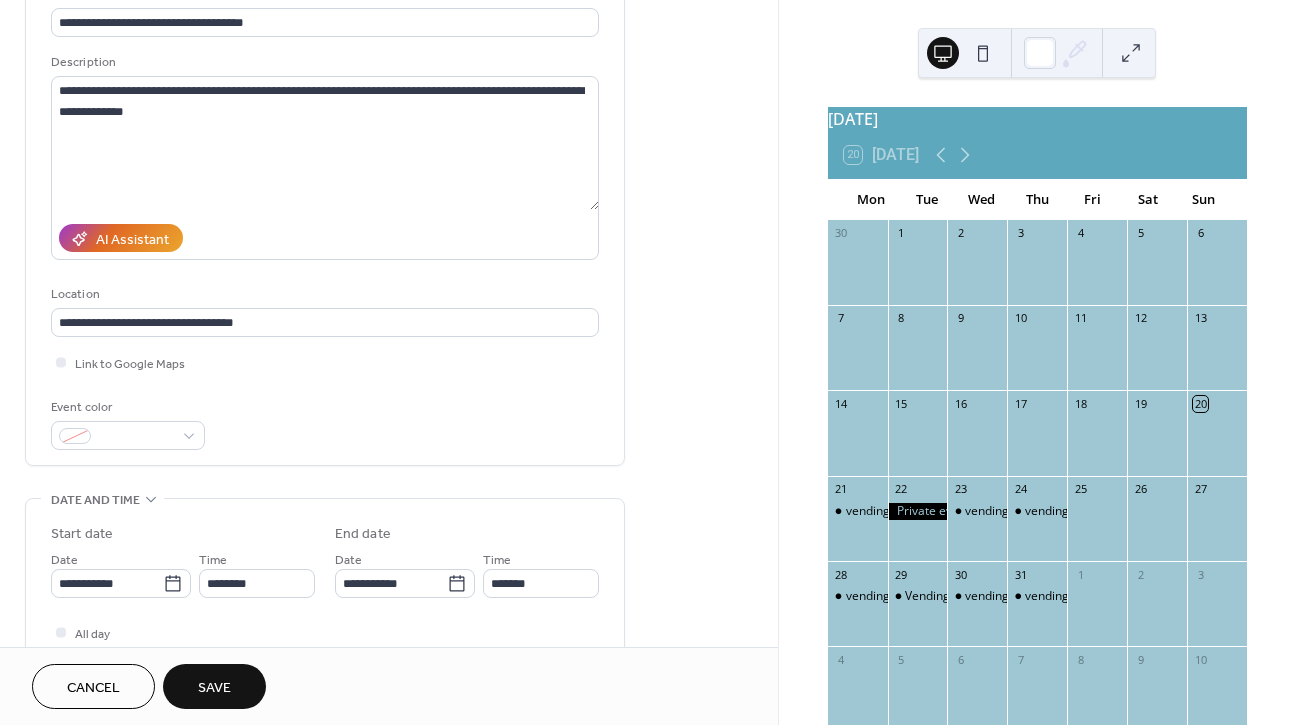 type on "**********" 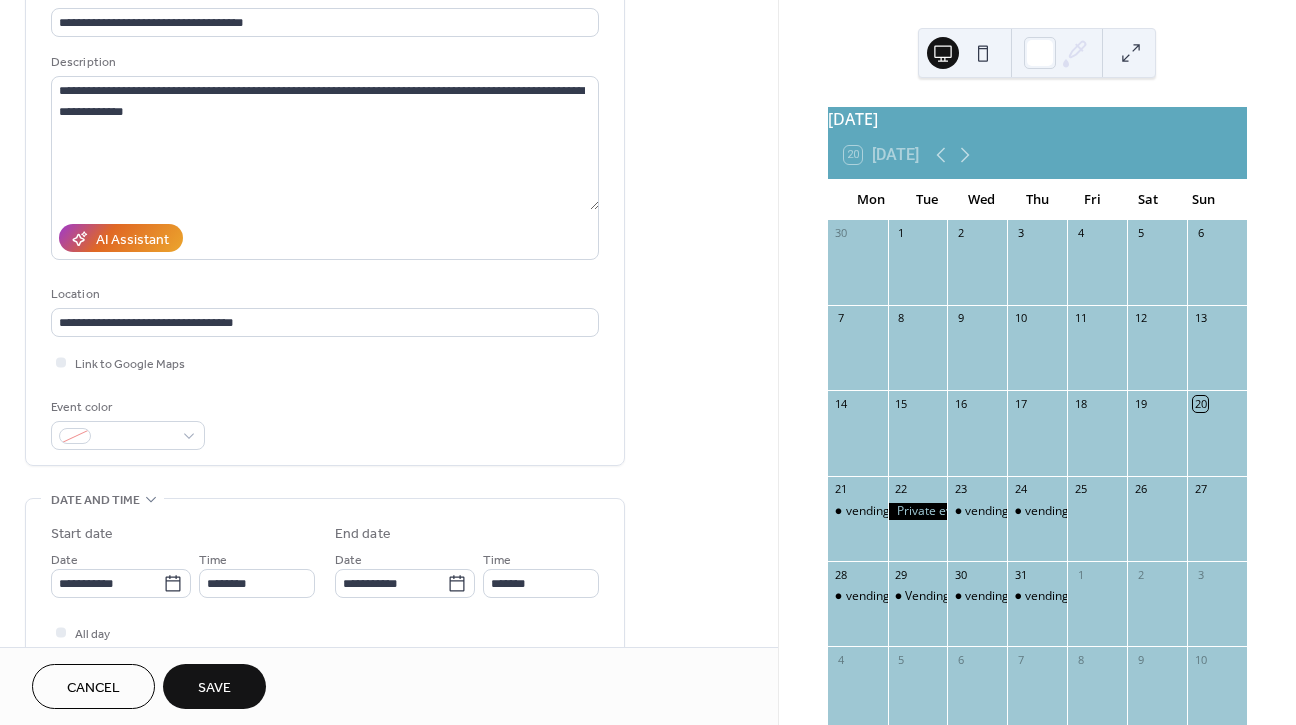 type on "**********" 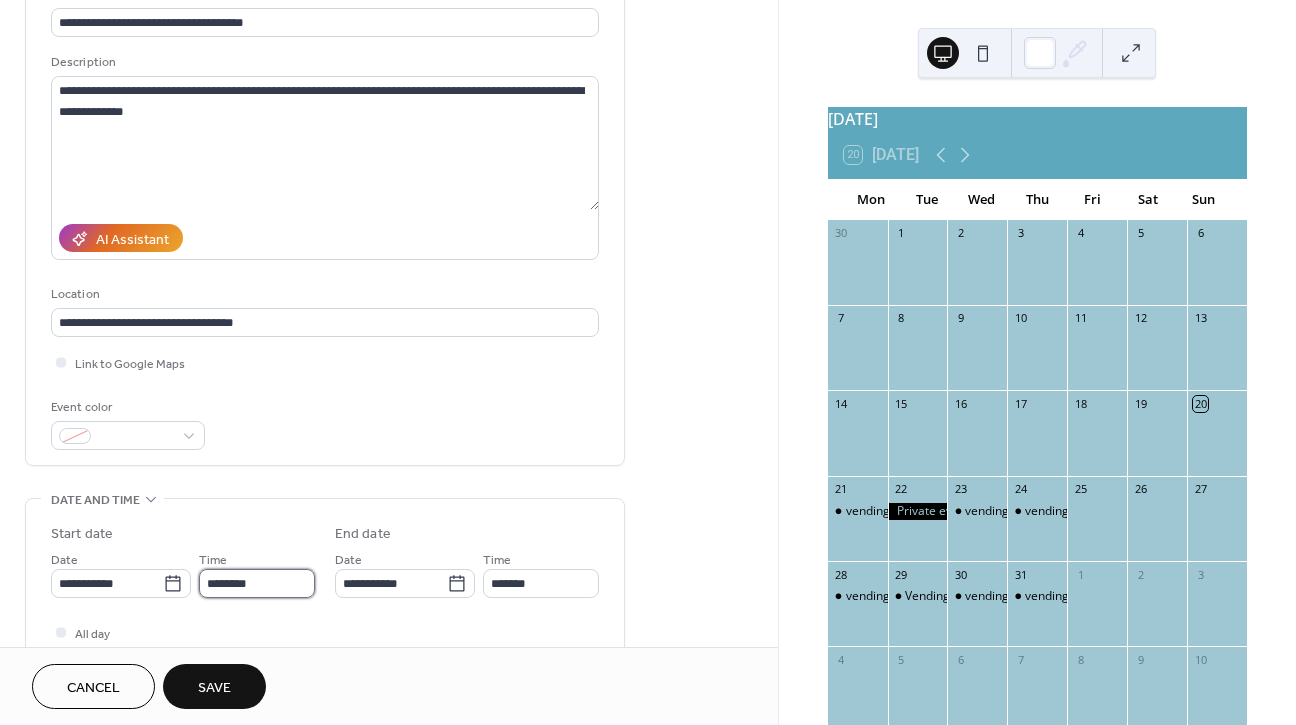 click on "********" at bounding box center (257, 583) 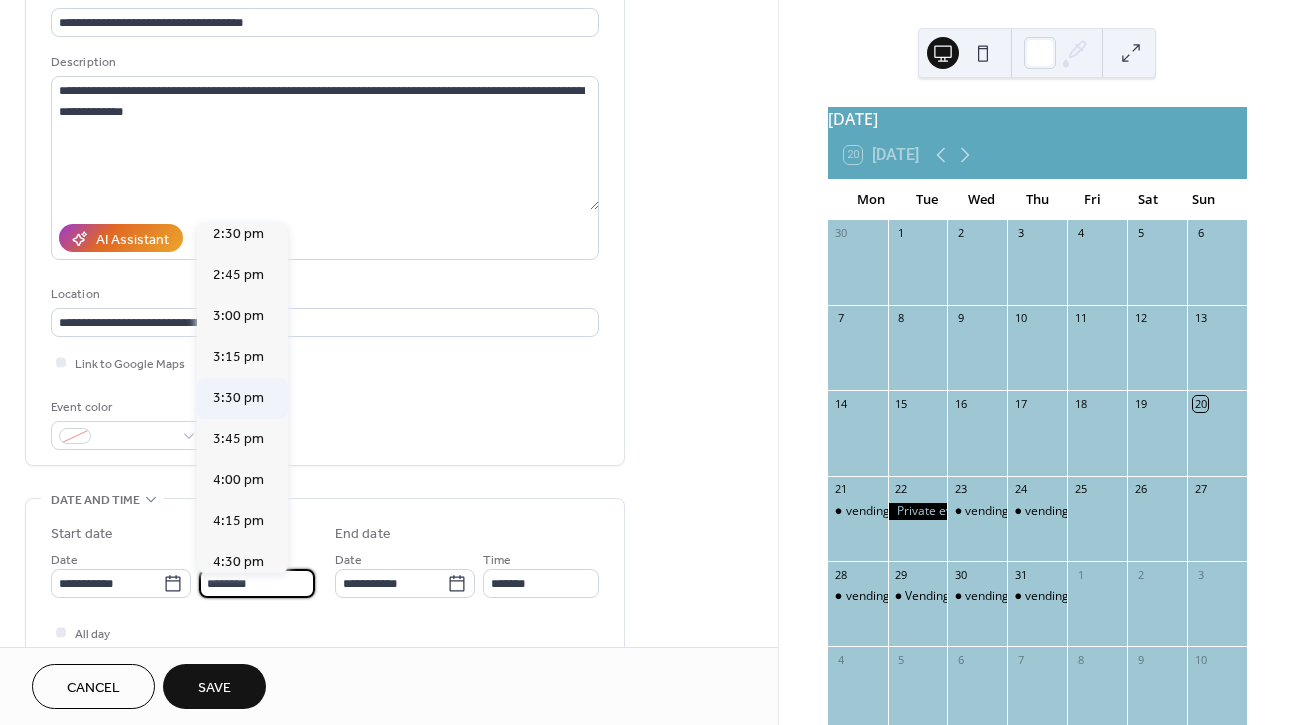 scroll, scrollTop: 2390, scrollLeft: 0, axis: vertical 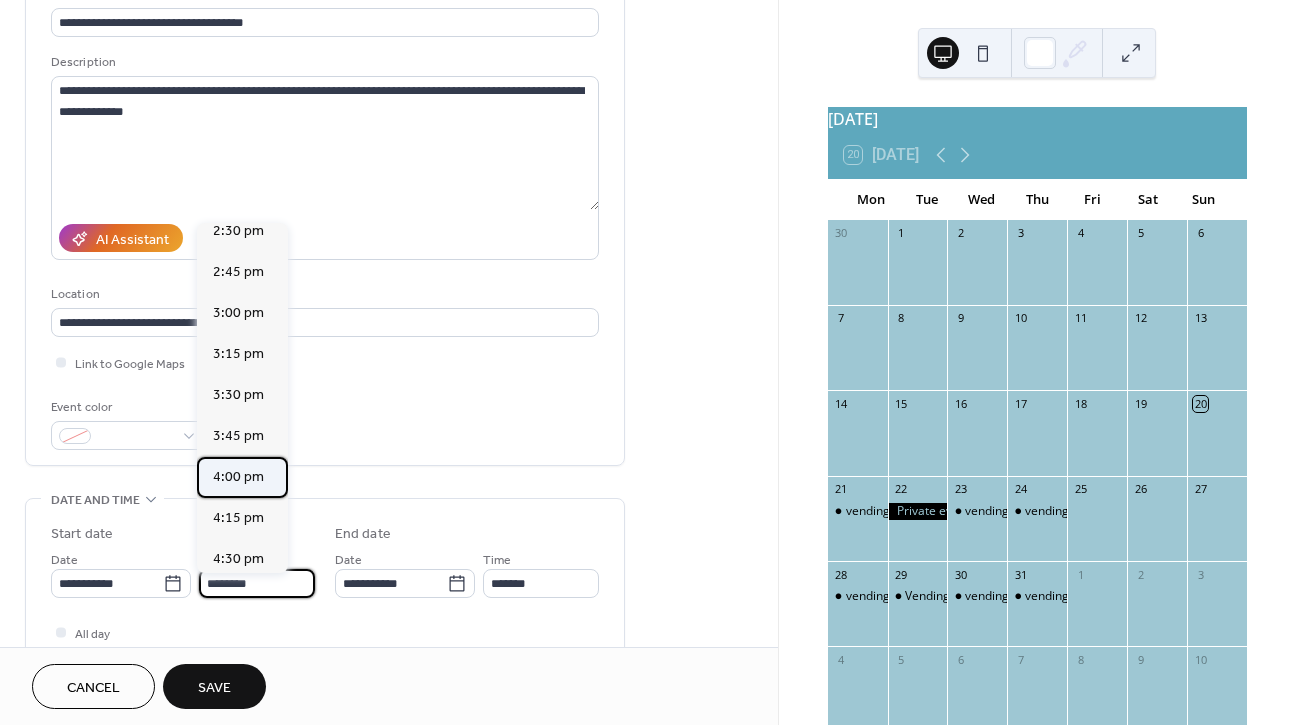 click on "4:00 pm" at bounding box center (238, 477) 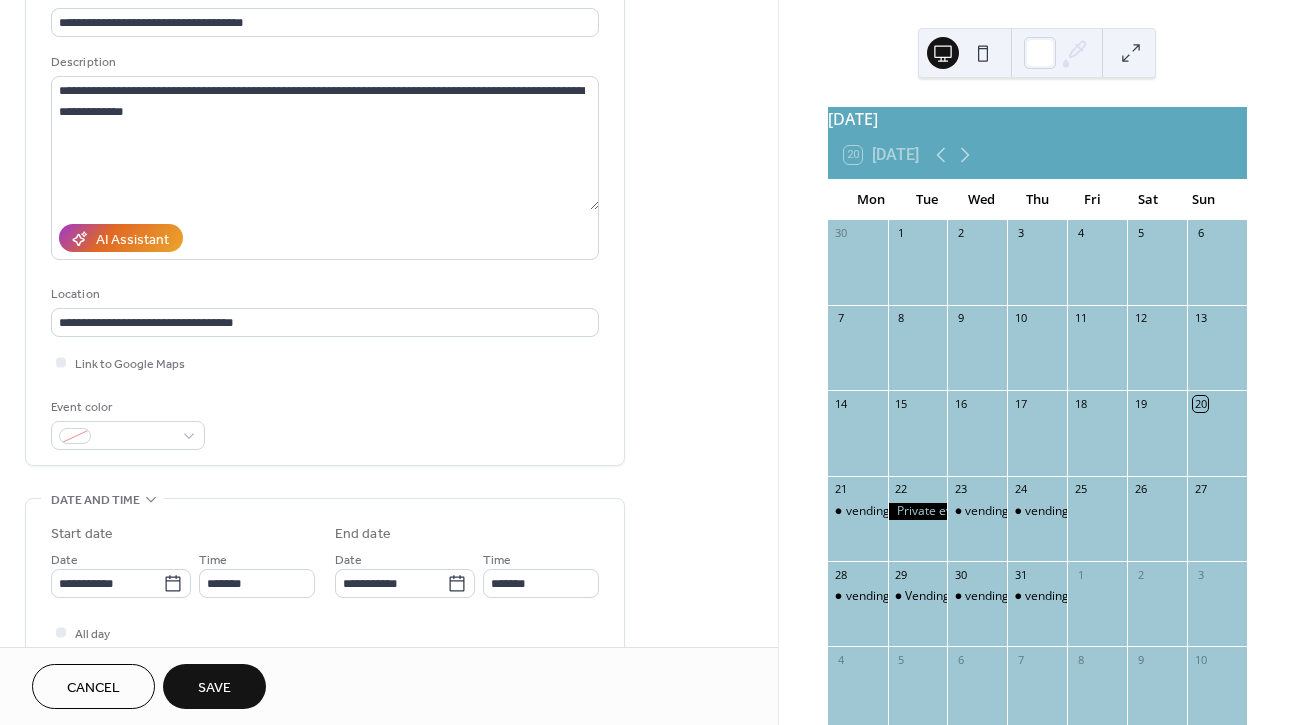type on "*******" 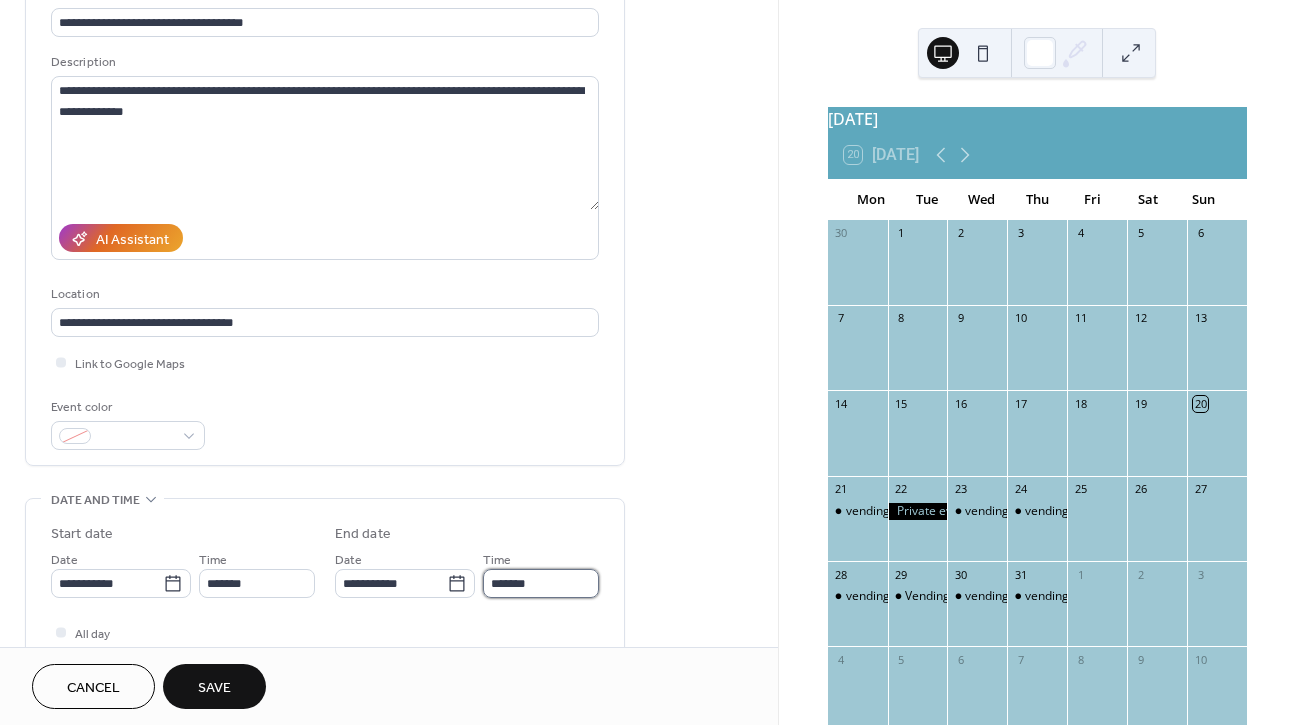 click on "*******" at bounding box center (541, 583) 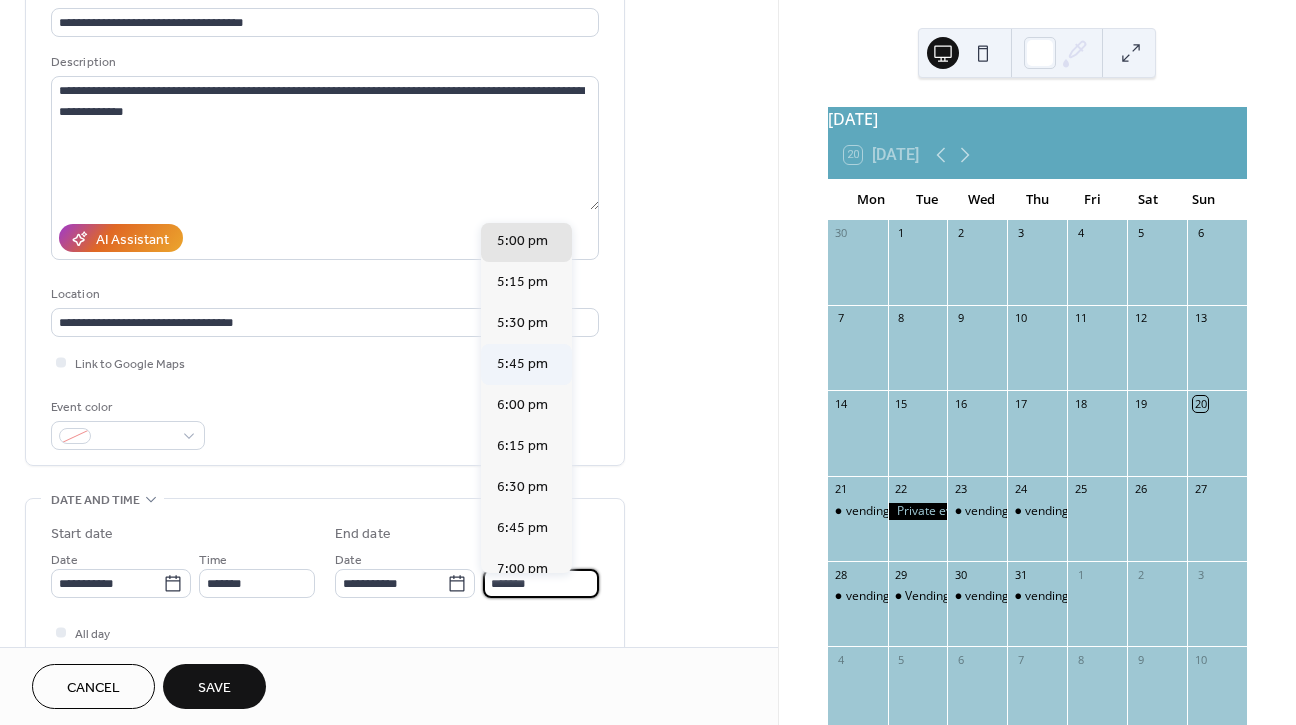 scroll, scrollTop: 133, scrollLeft: 0, axis: vertical 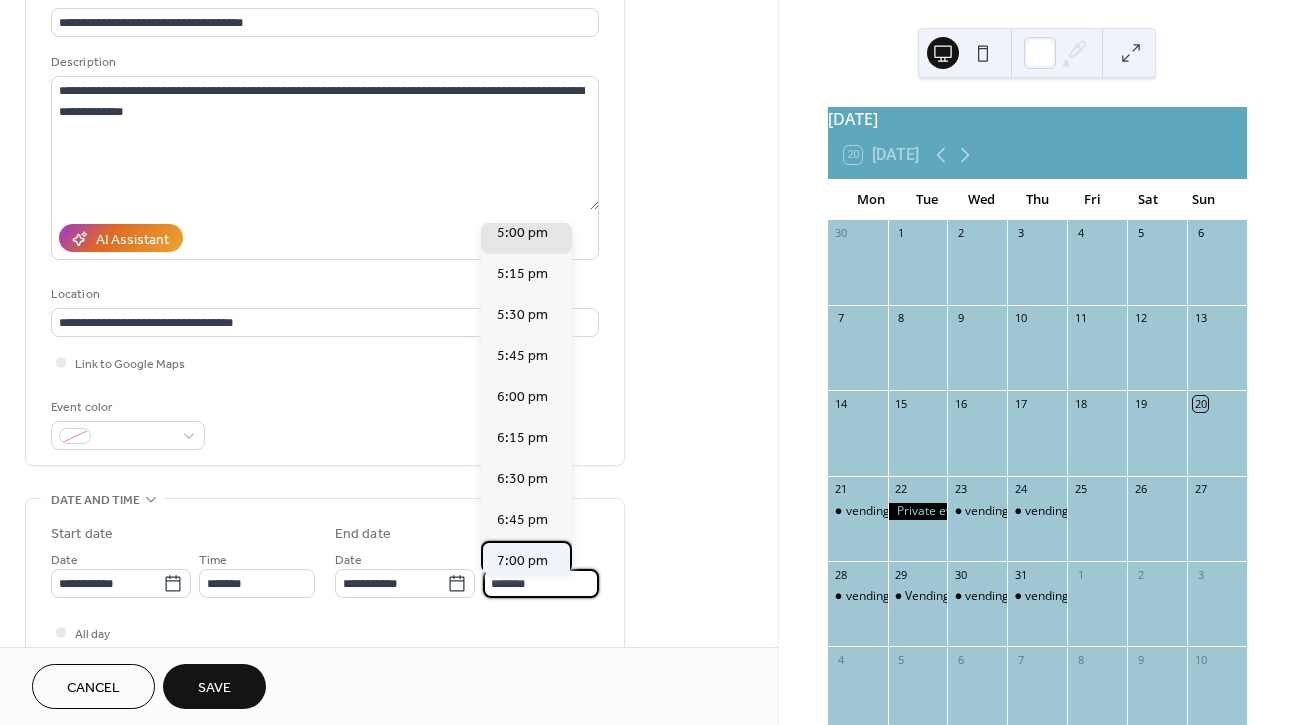 click on "7:00 pm" at bounding box center [522, 561] 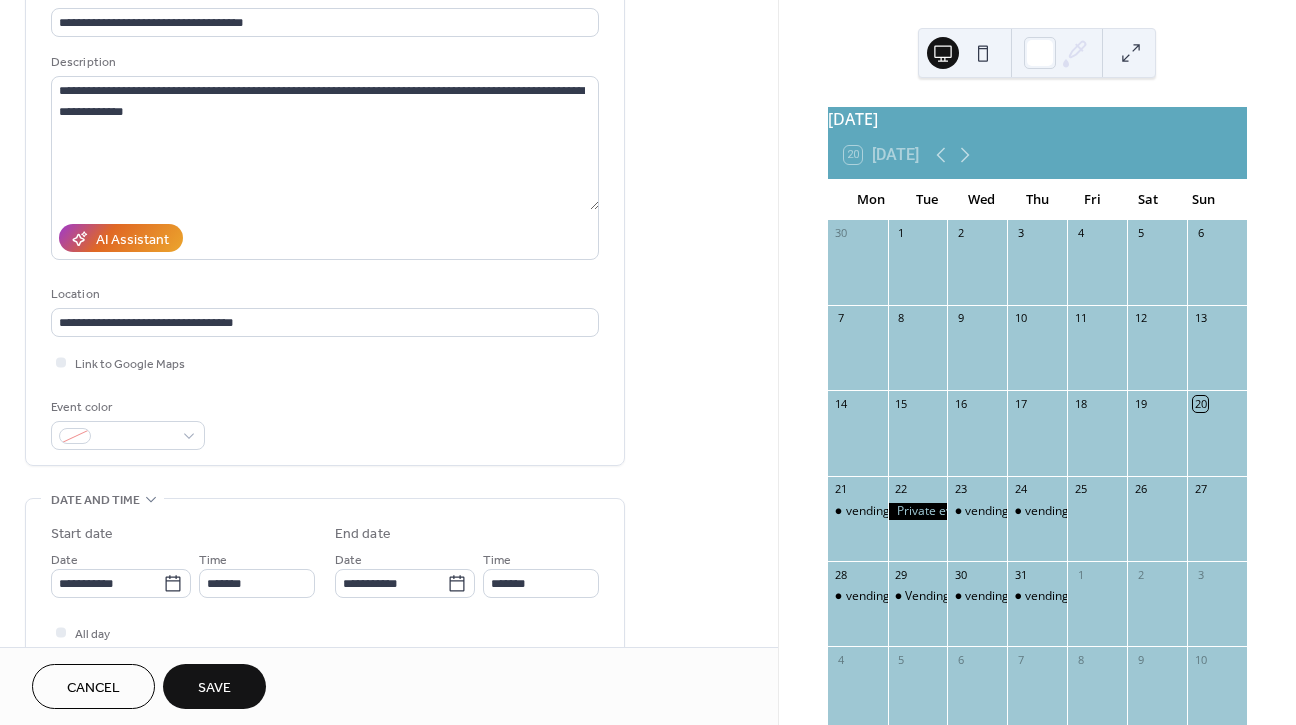type on "*******" 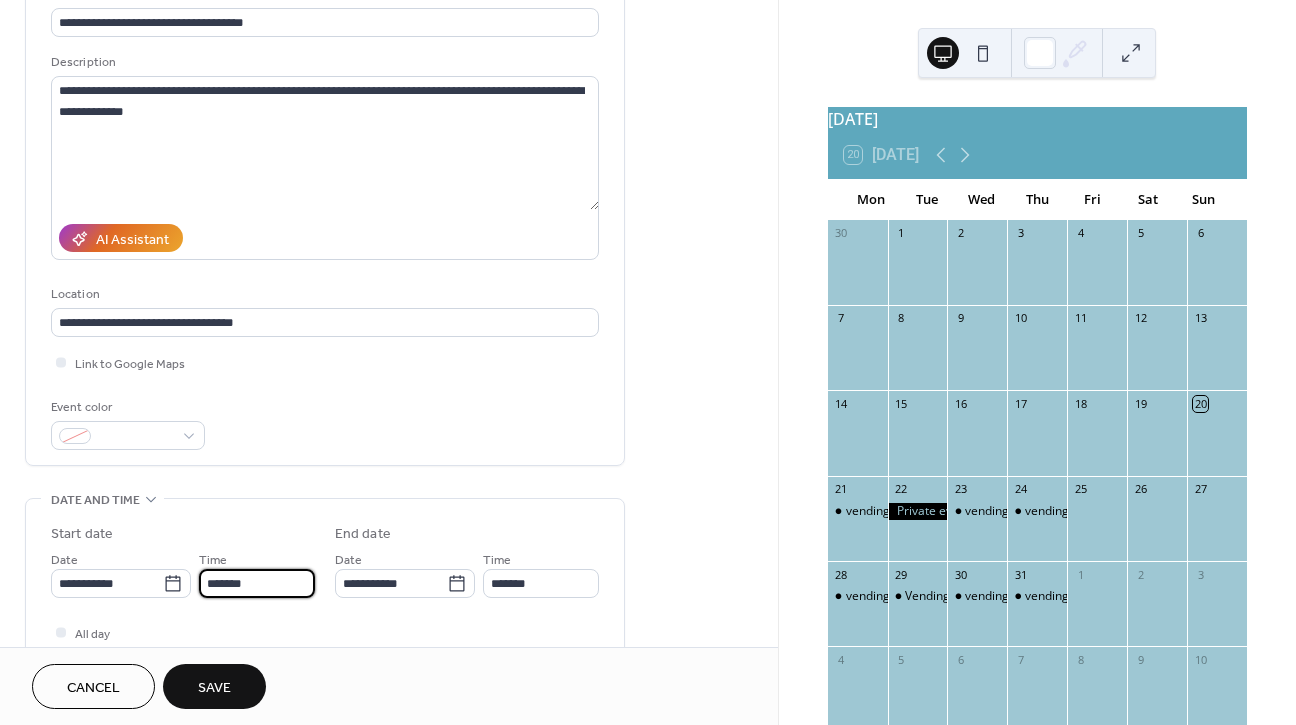 click on "*******" at bounding box center [257, 583] 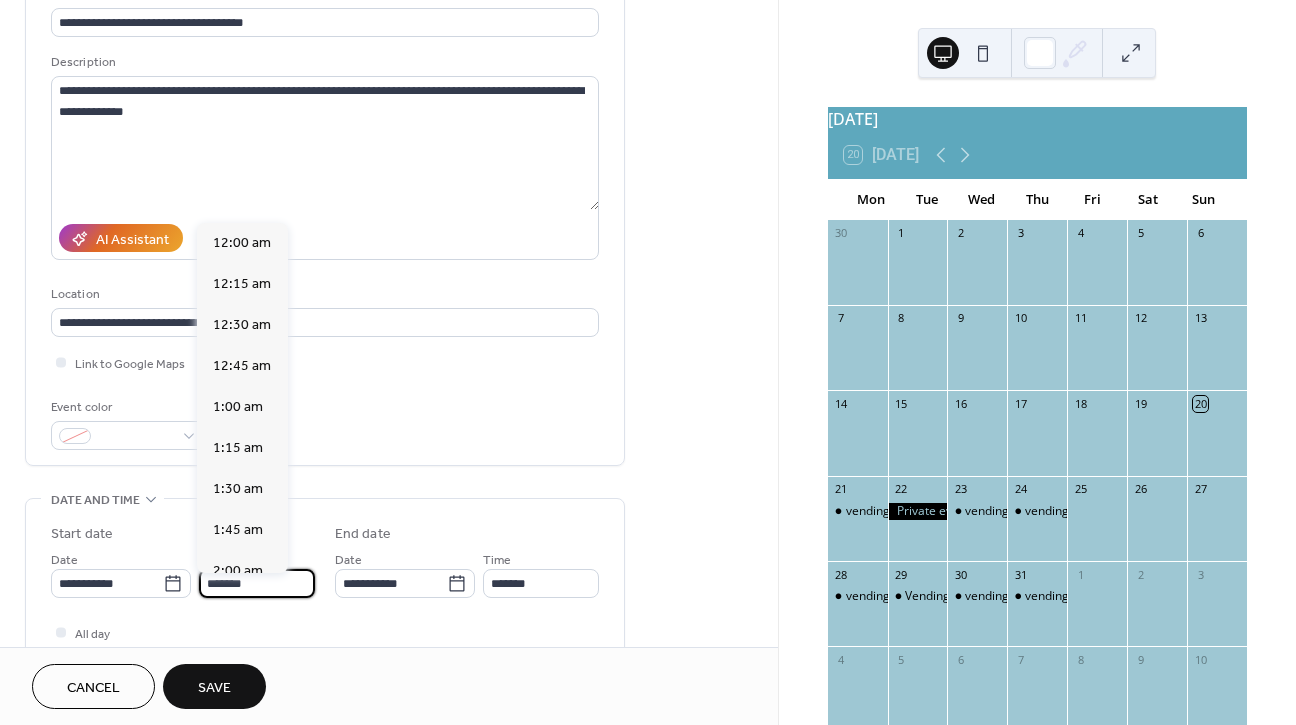 scroll, scrollTop: 2624, scrollLeft: 0, axis: vertical 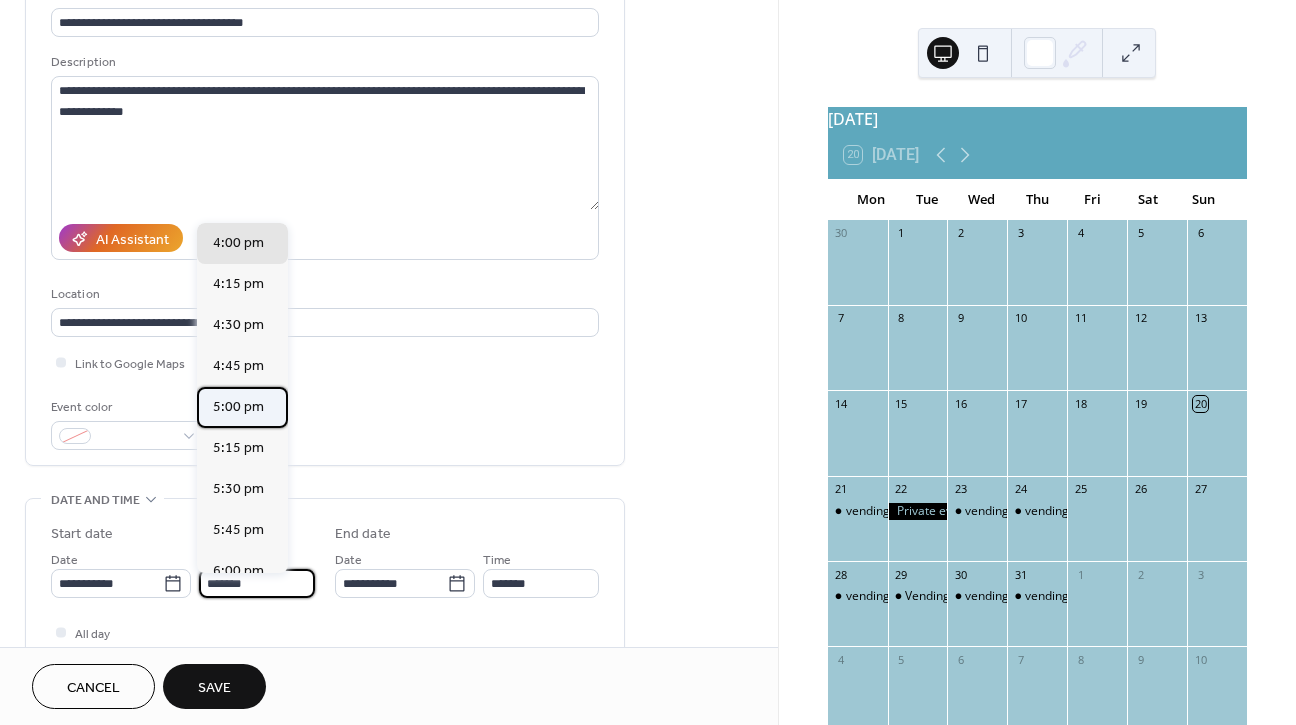 click on "5:00 pm" at bounding box center [238, 407] 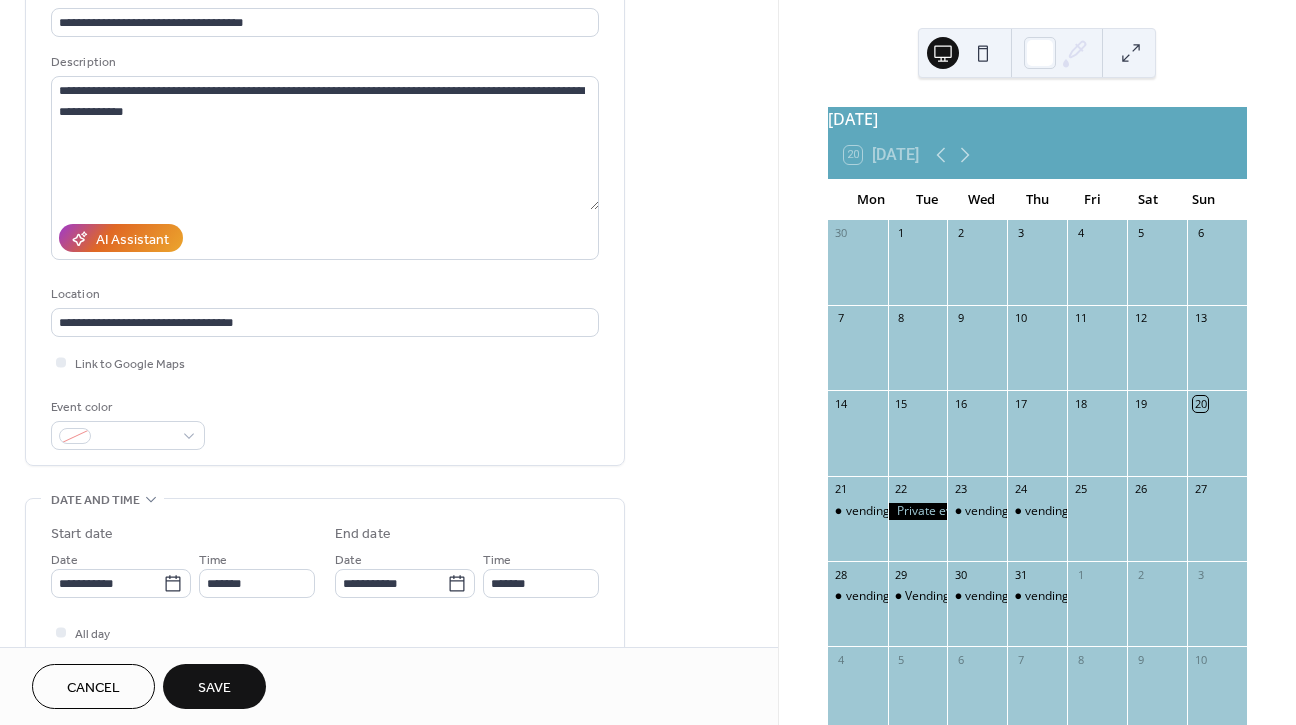 type on "*******" 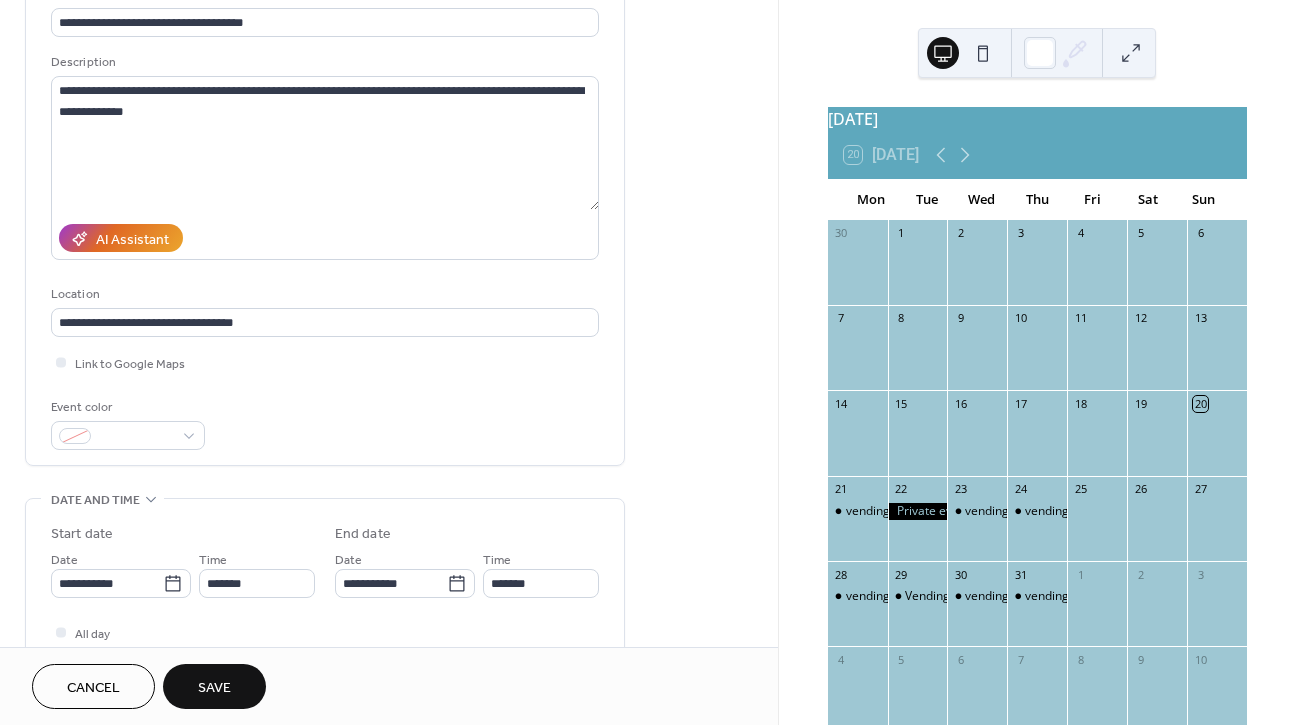 type on "*******" 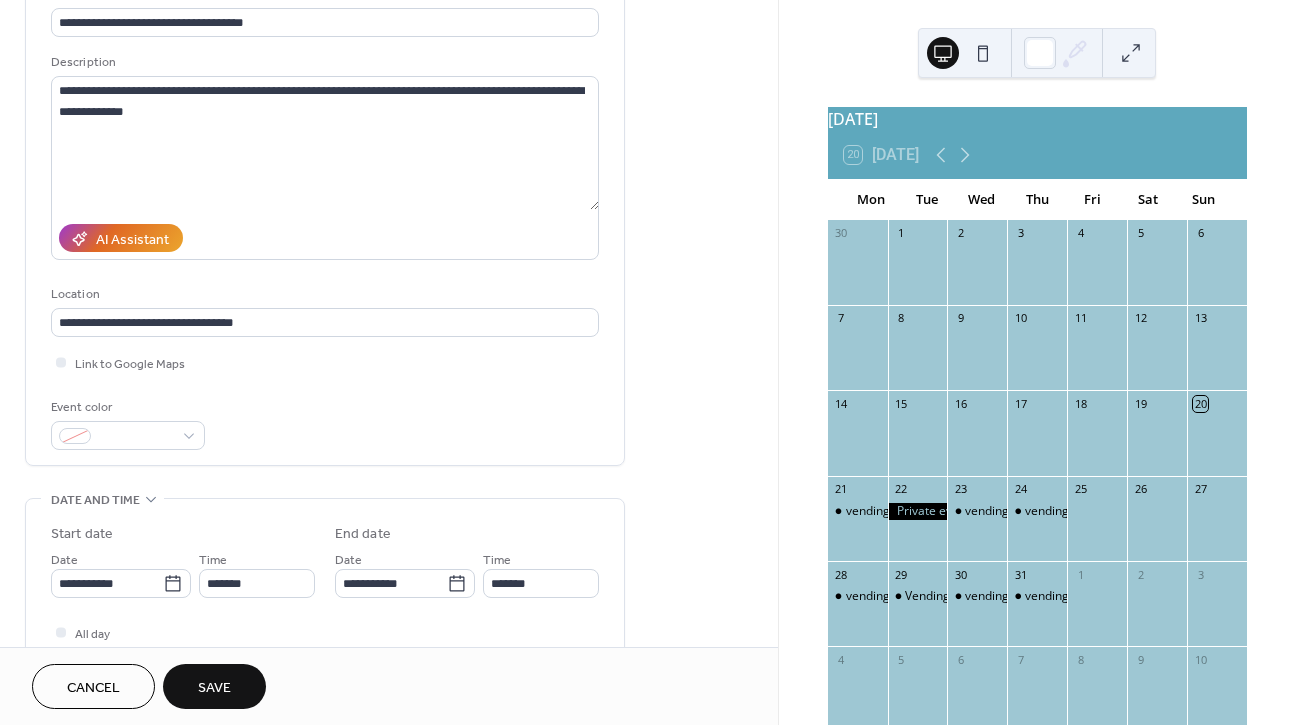 click on "Save" at bounding box center [214, 688] 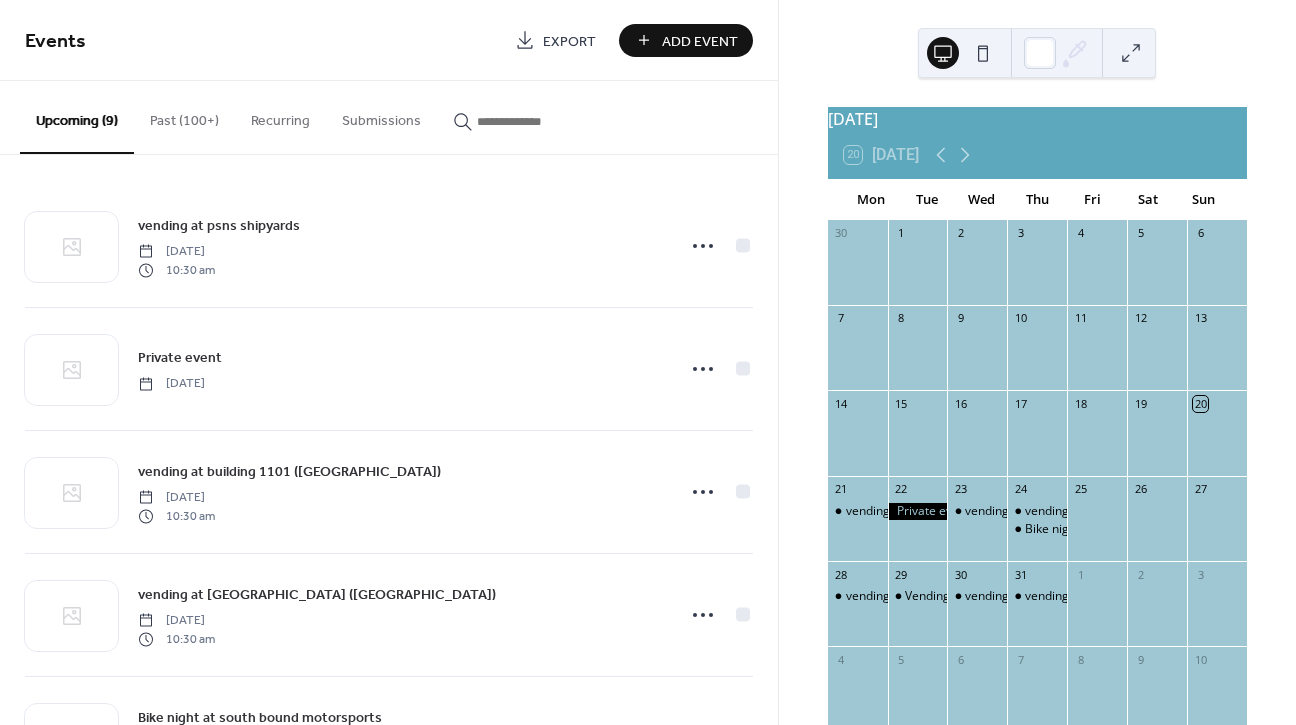click on "Add Event" at bounding box center (700, 41) 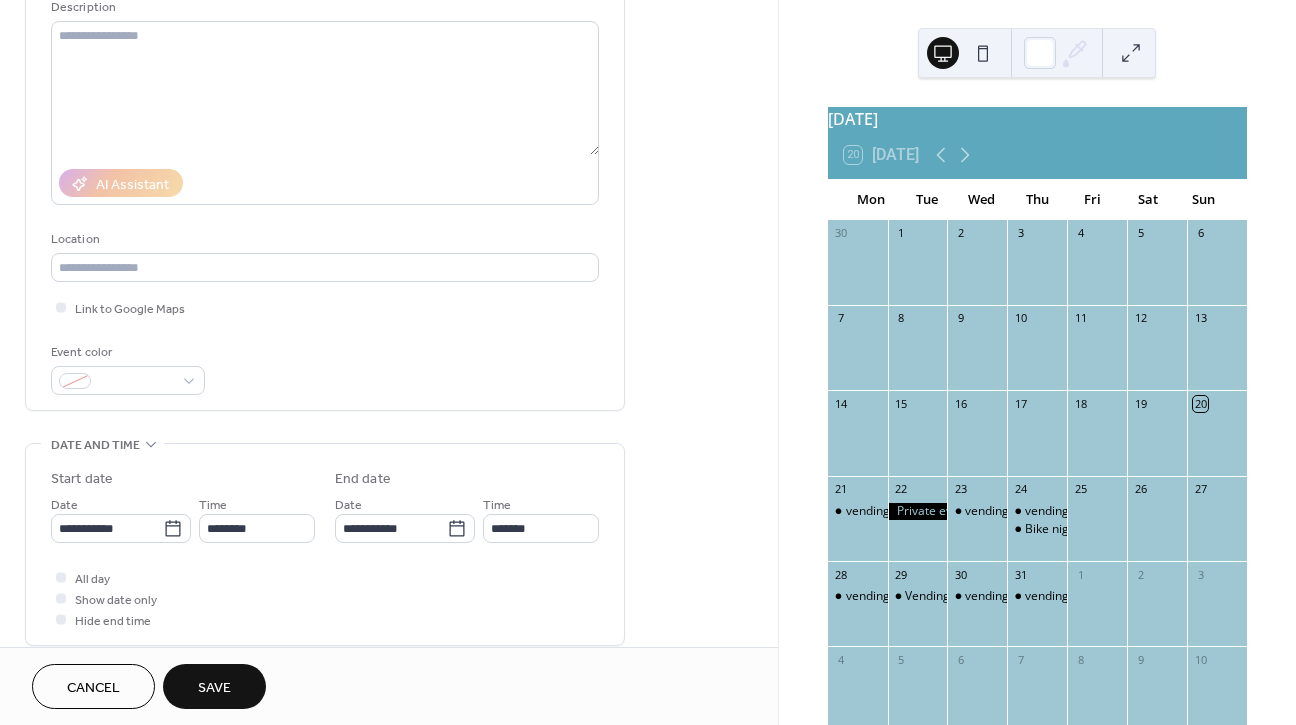 scroll, scrollTop: 227, scrollLeft: 0, axis: vertical 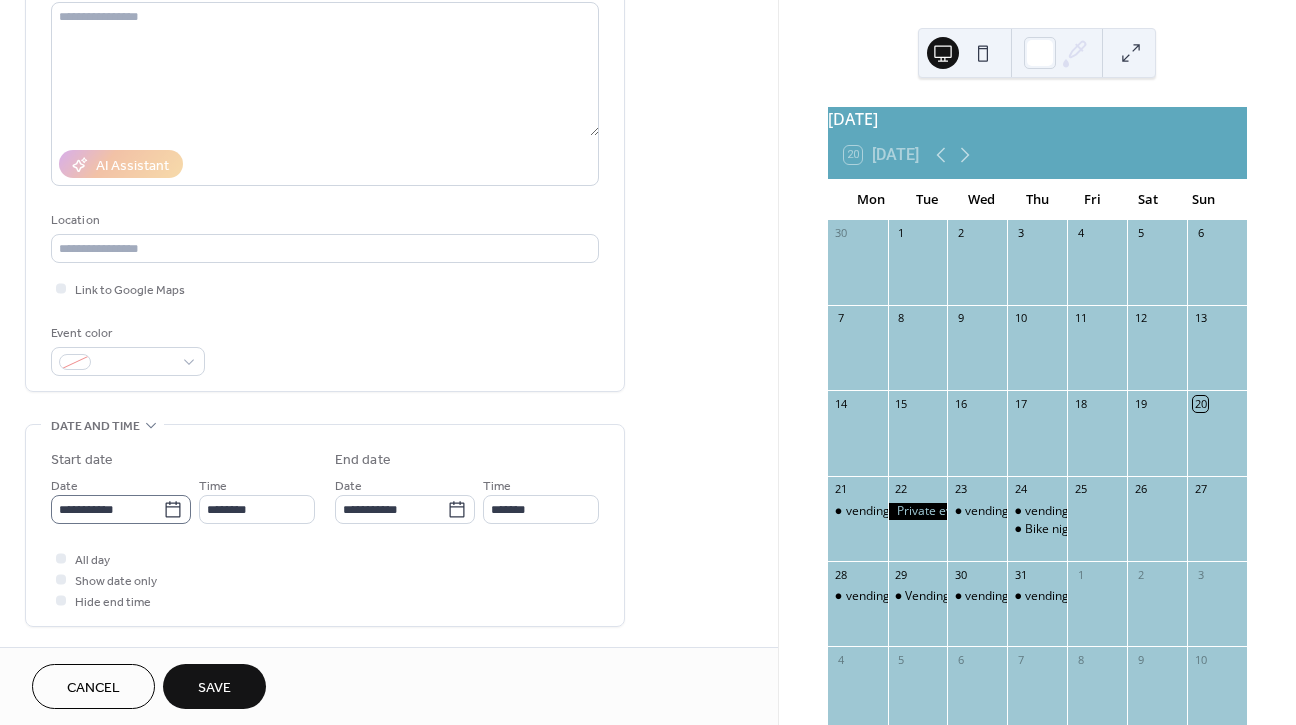 type on "*******" 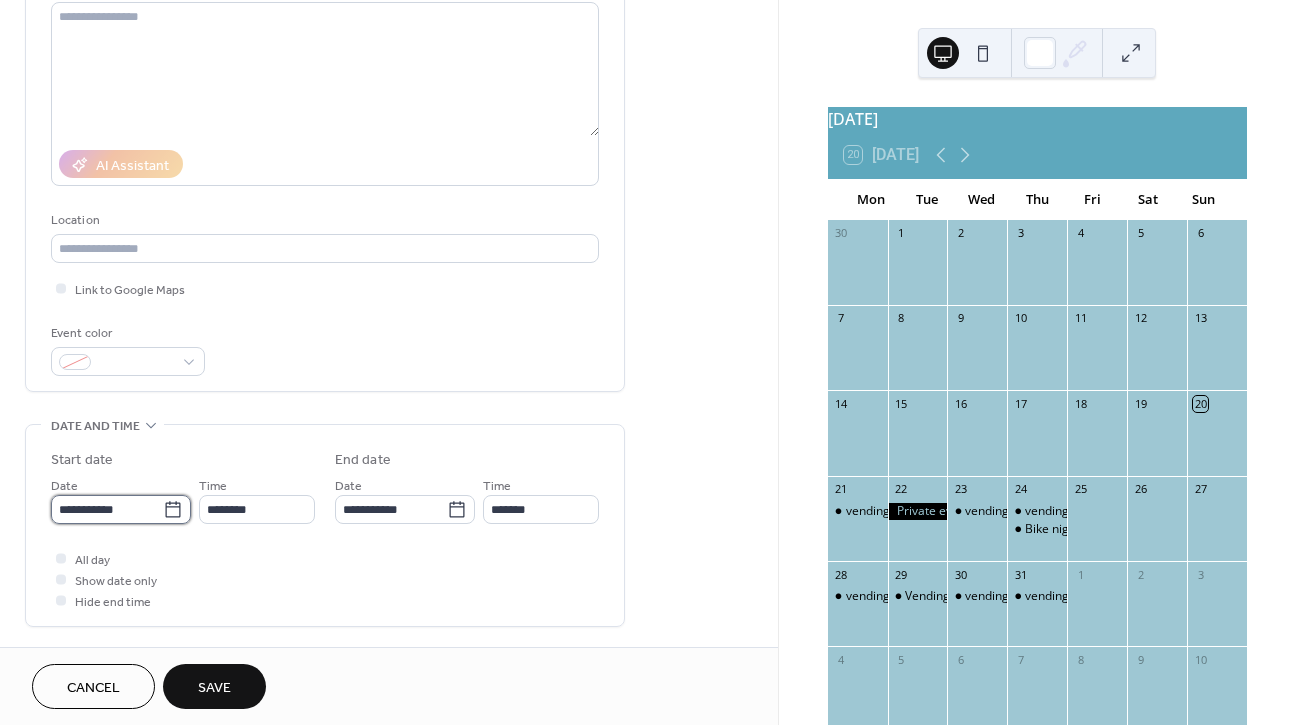 click on "**********" at bounding box center [107, 509] 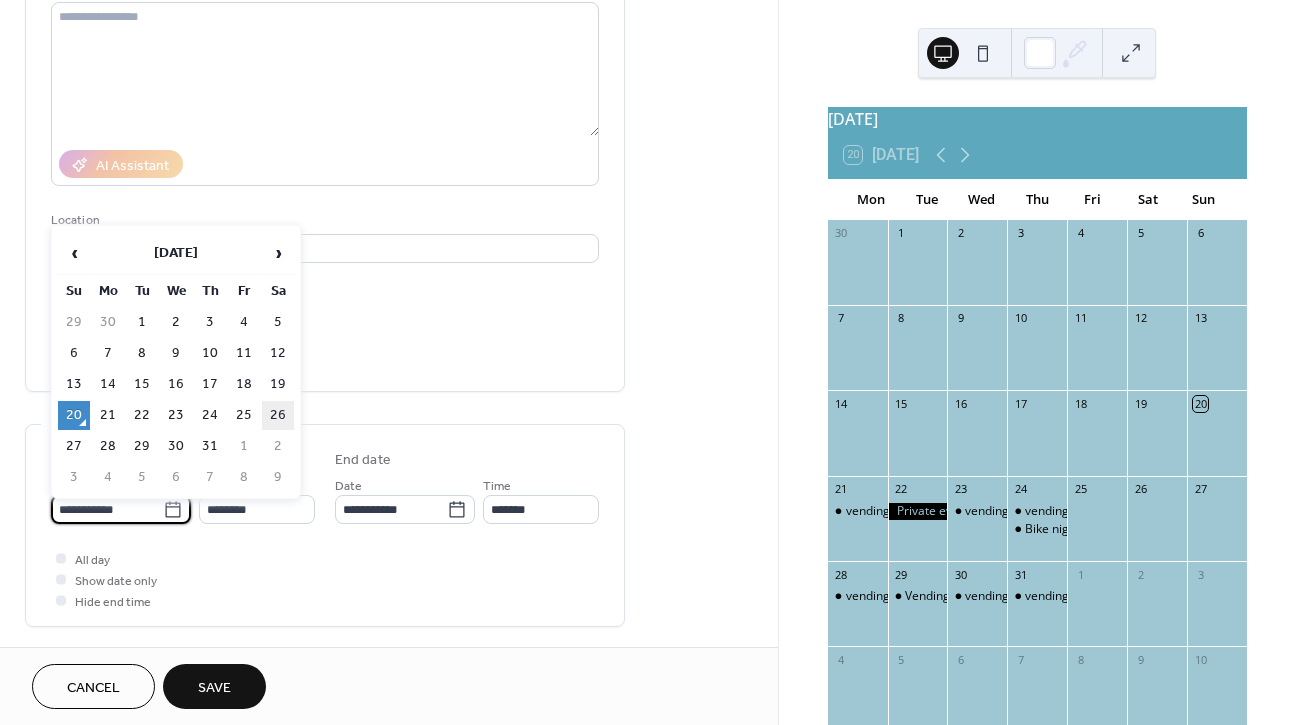 click on "26" at bounding box center (278, 415) 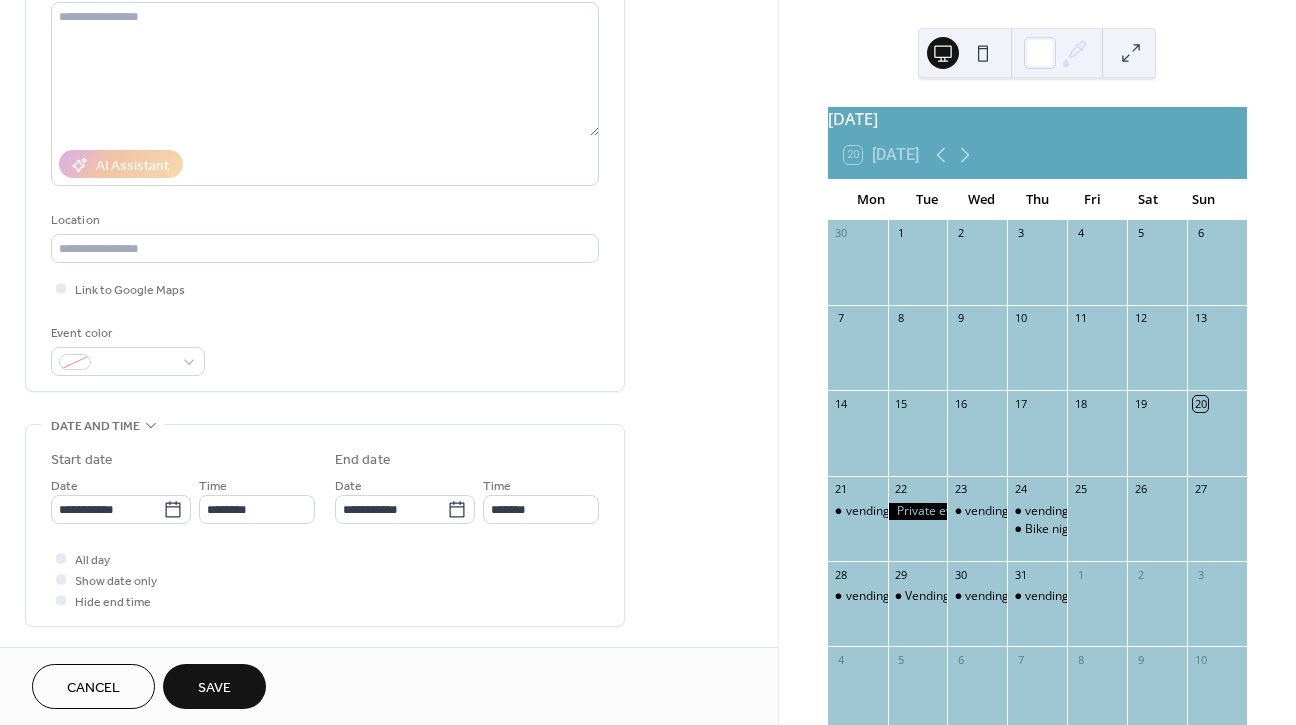 type on "**********" 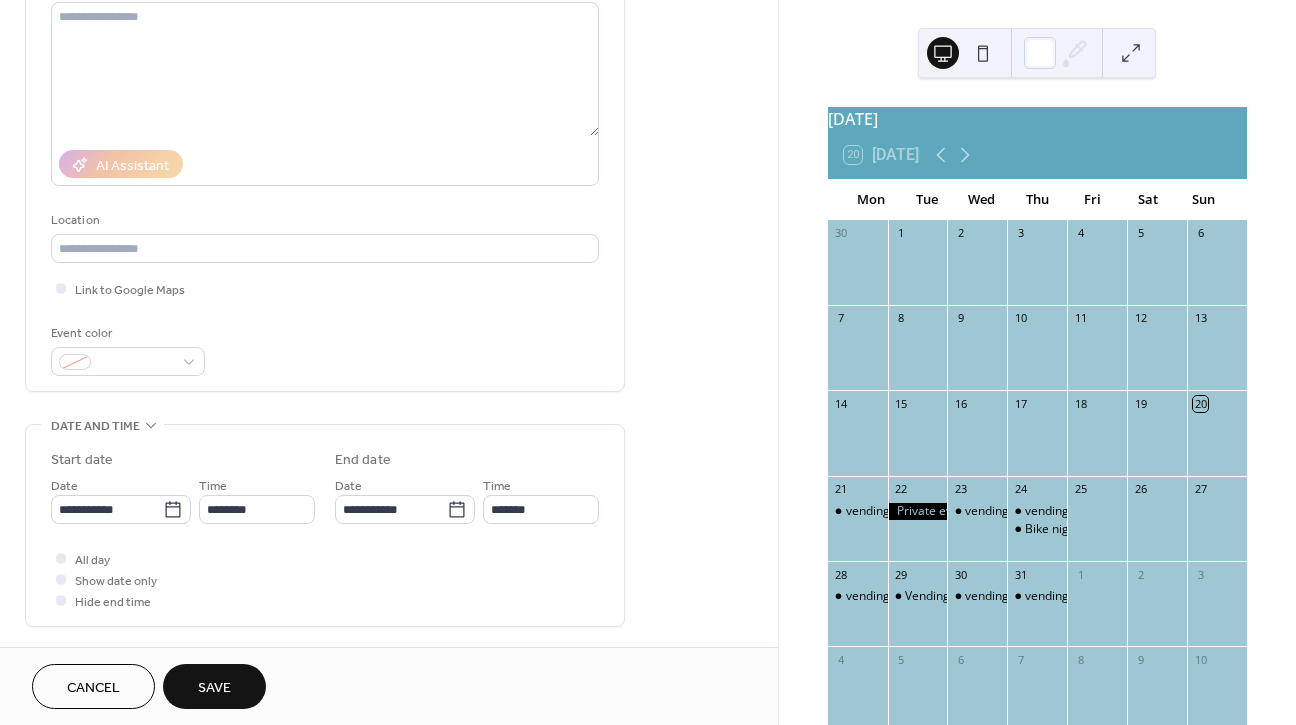 type on "**********" 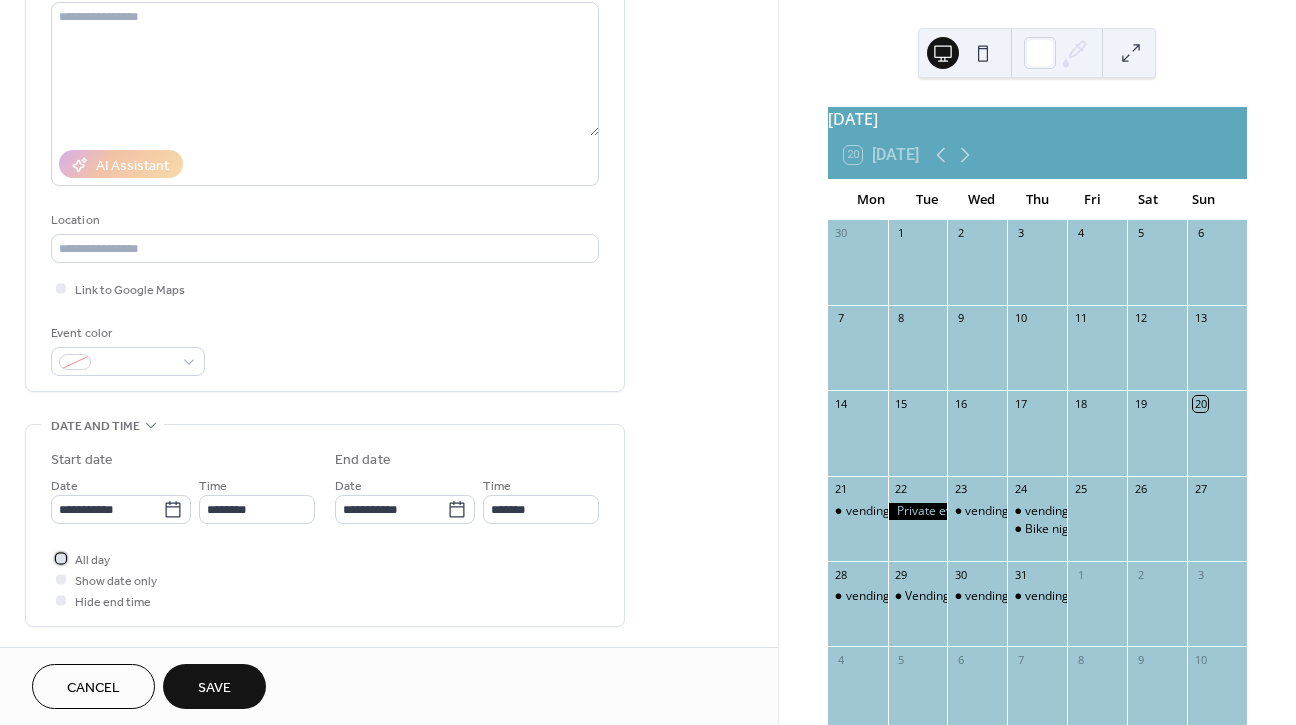 click at bounding box center (61, 558) 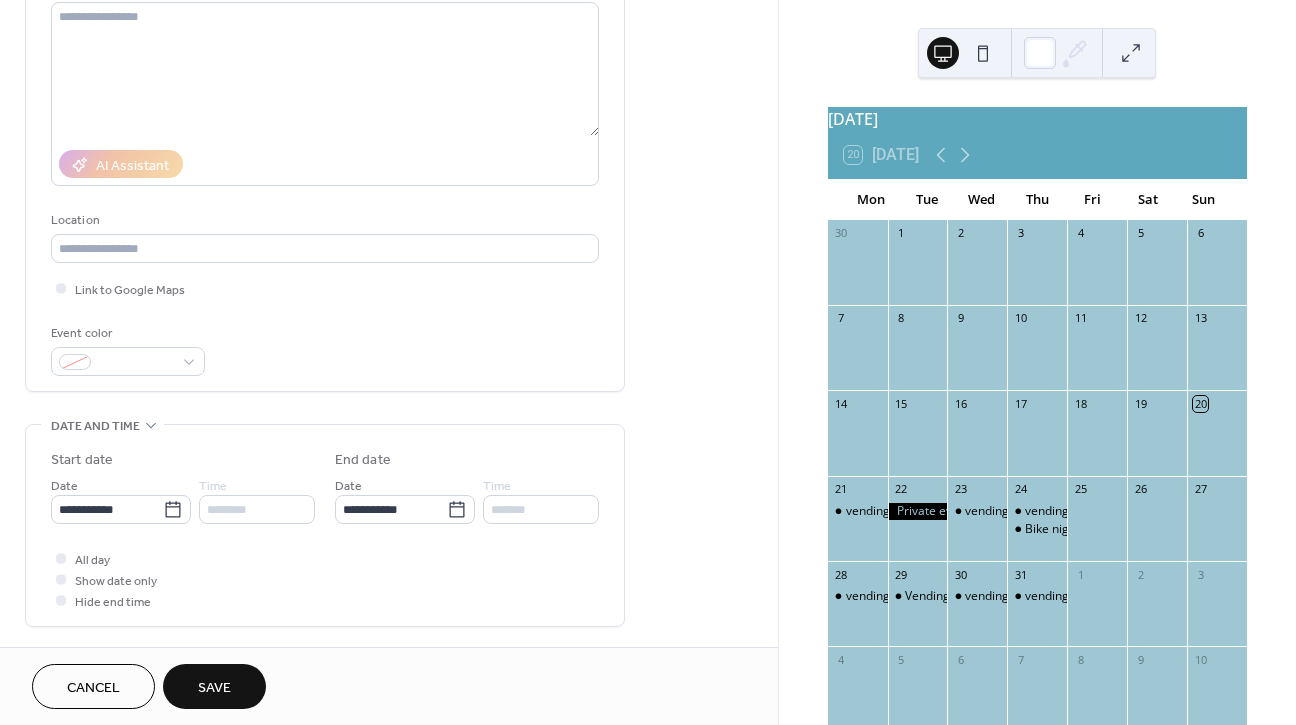 click on "Save" at bounding box center (214, 688) 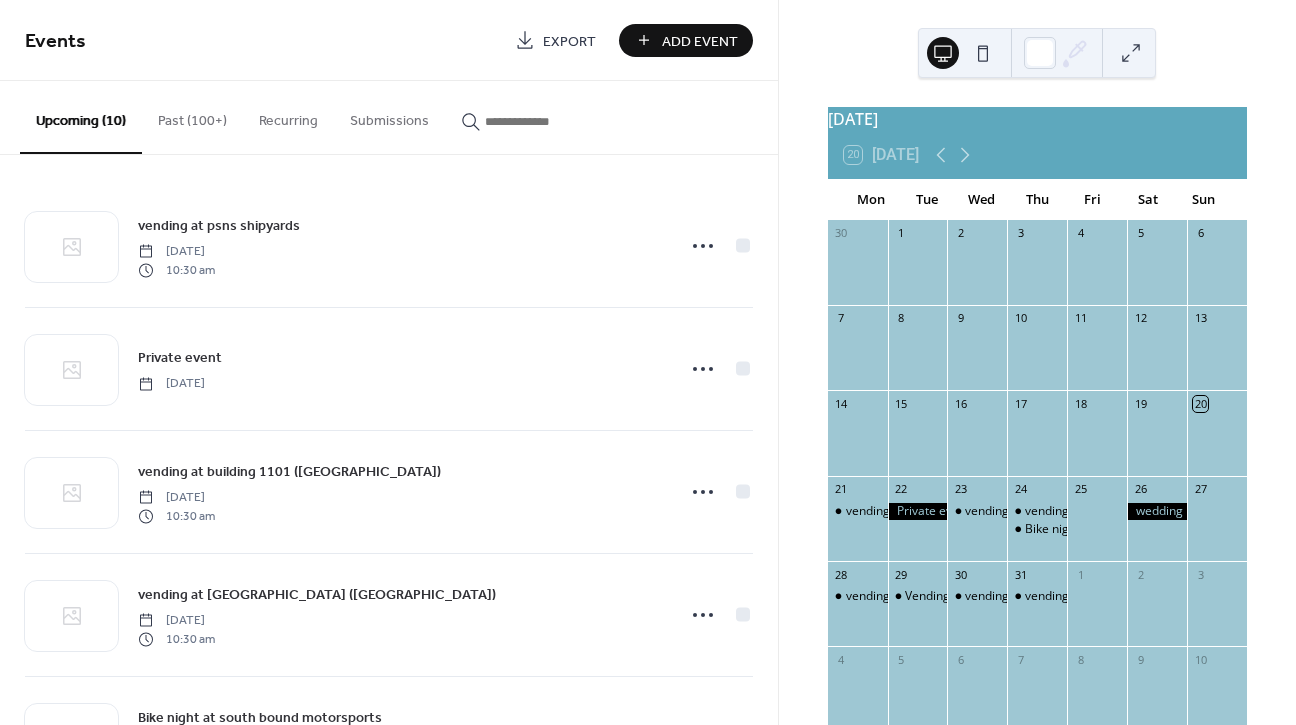 click on "Add Event" at bounding box center [700, 41] 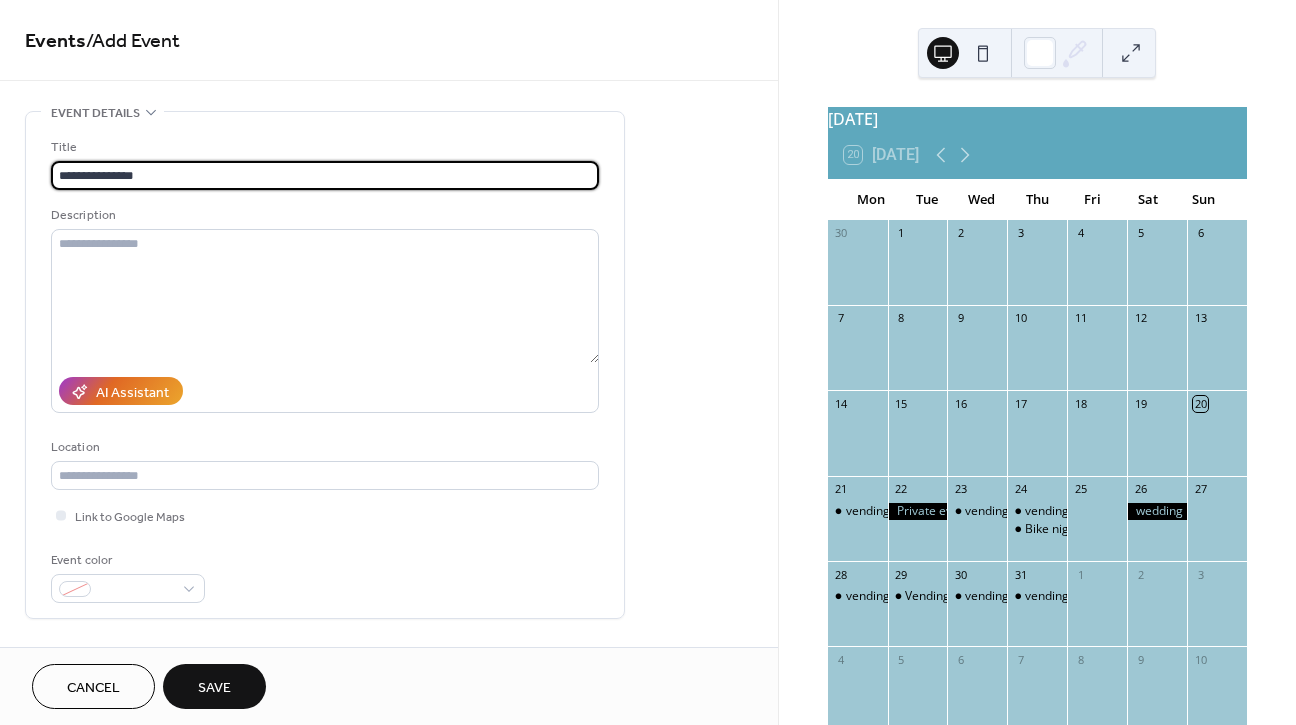 type on "**********" 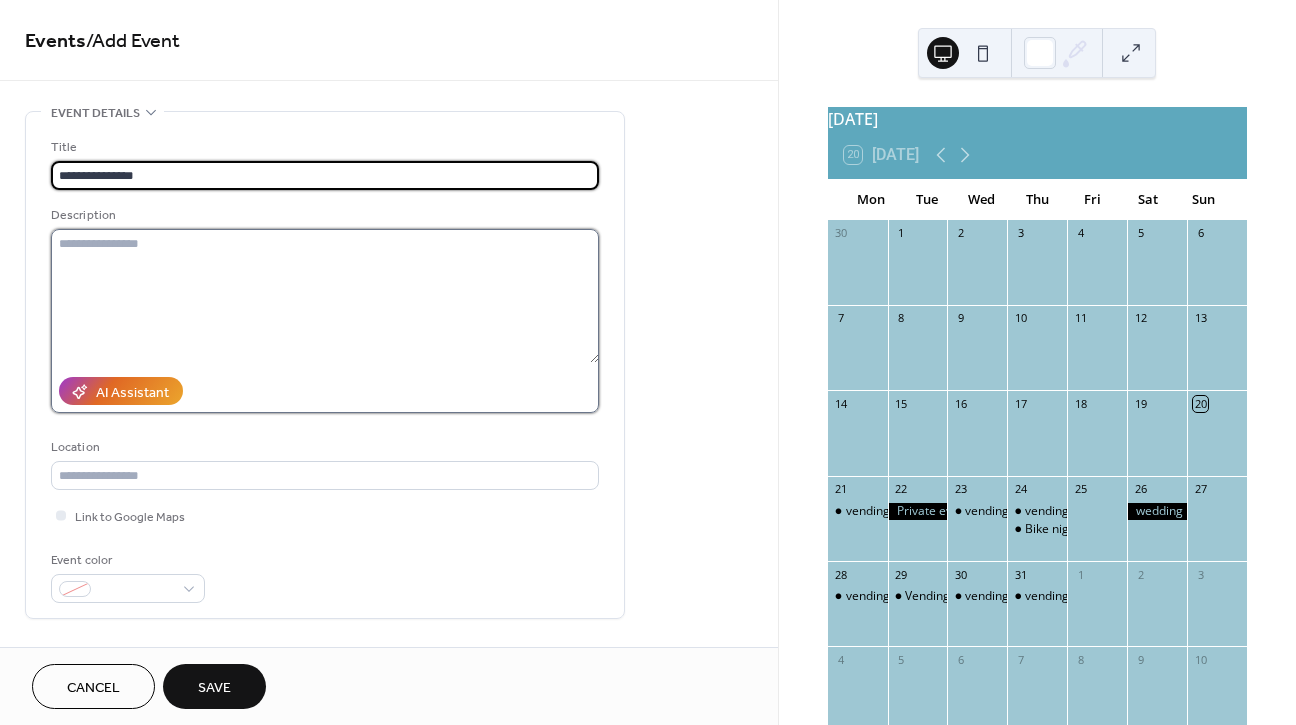 drag, startPoint x: 372, startPoint y: 152, endPoint x: 363, endPoint y: 315, distance: 163.24828 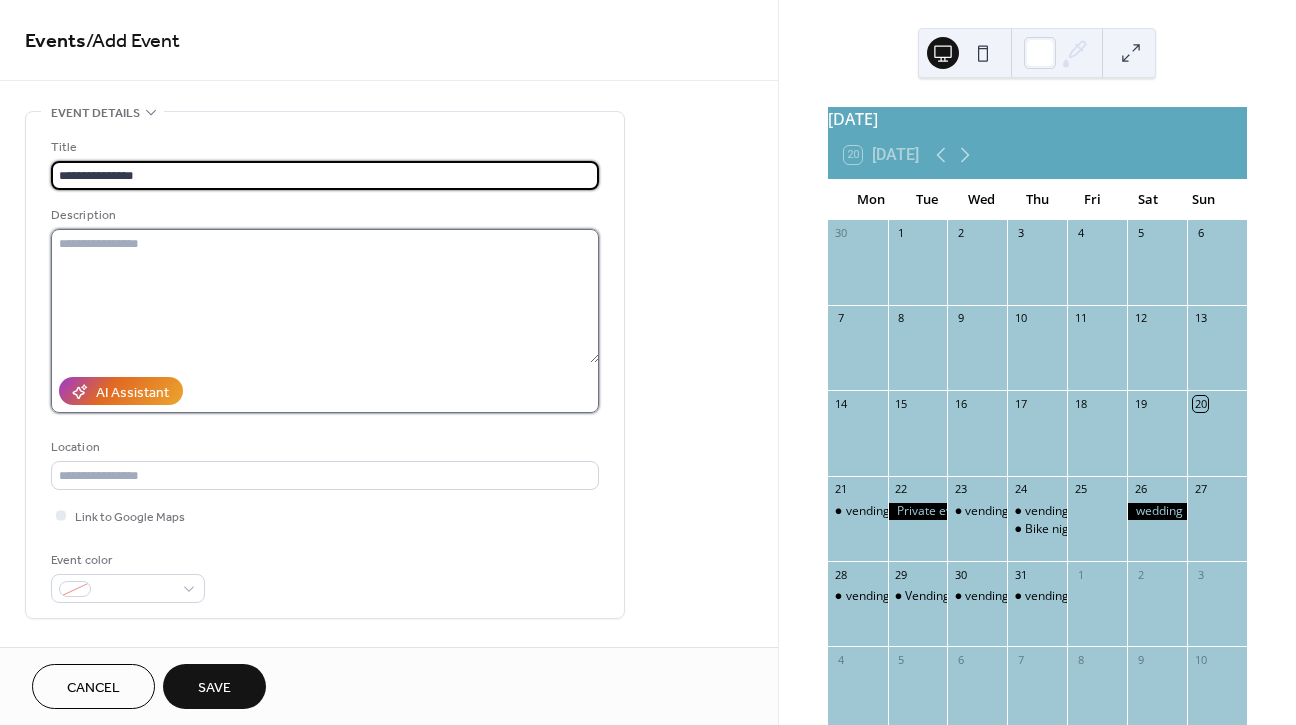 click at bounding box center (325, 296) 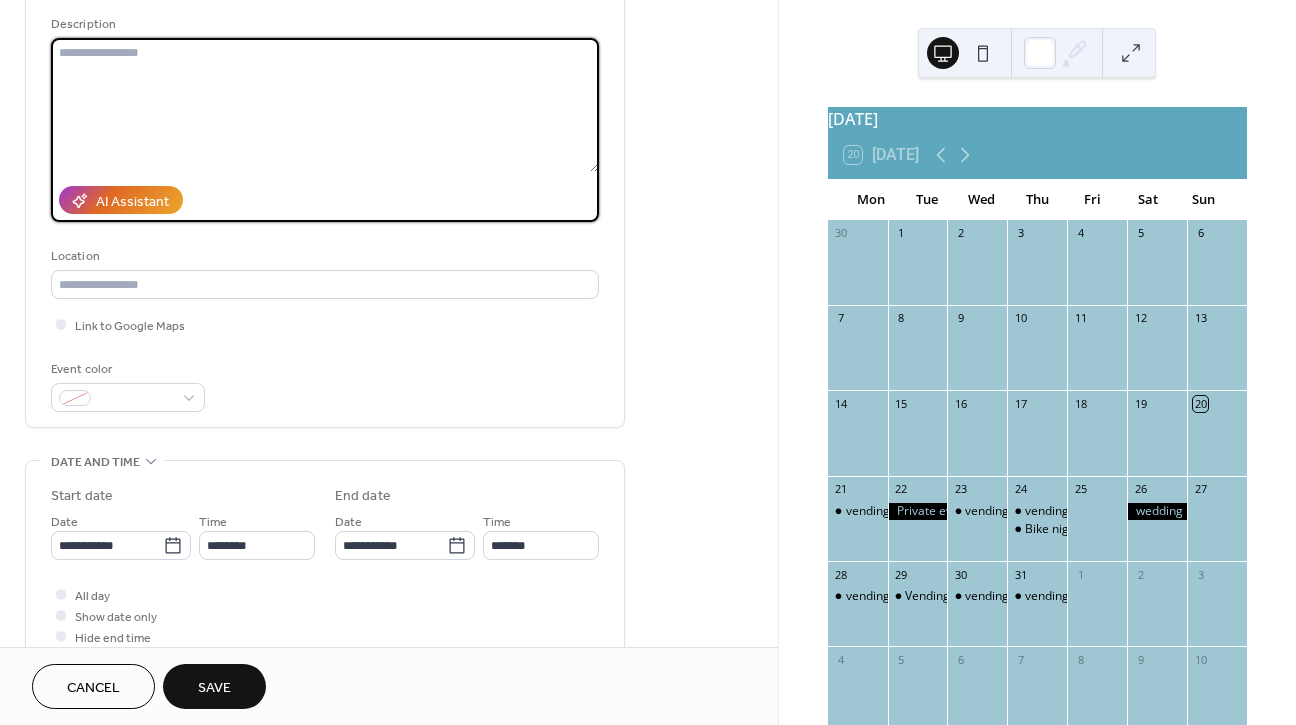 scroll, scrollTop: 192, scrollLeft: 0, axis: vertical 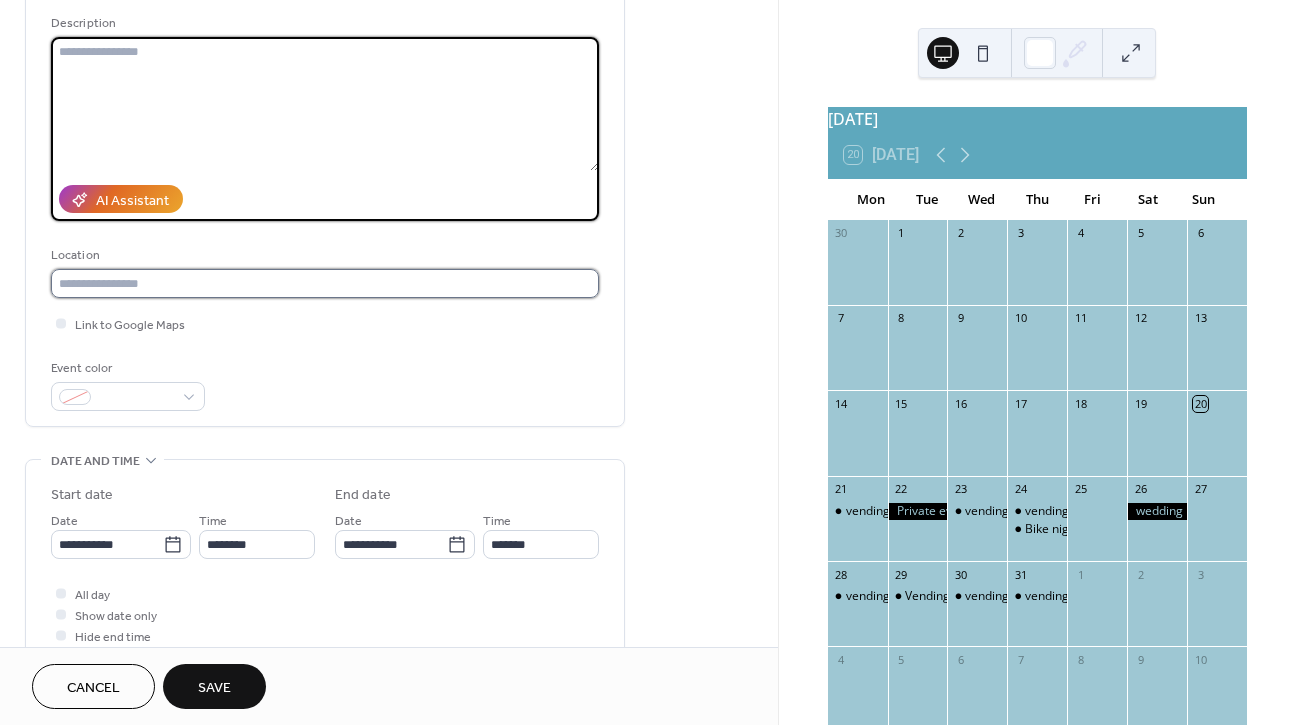 click at bounding box center (325, 283) 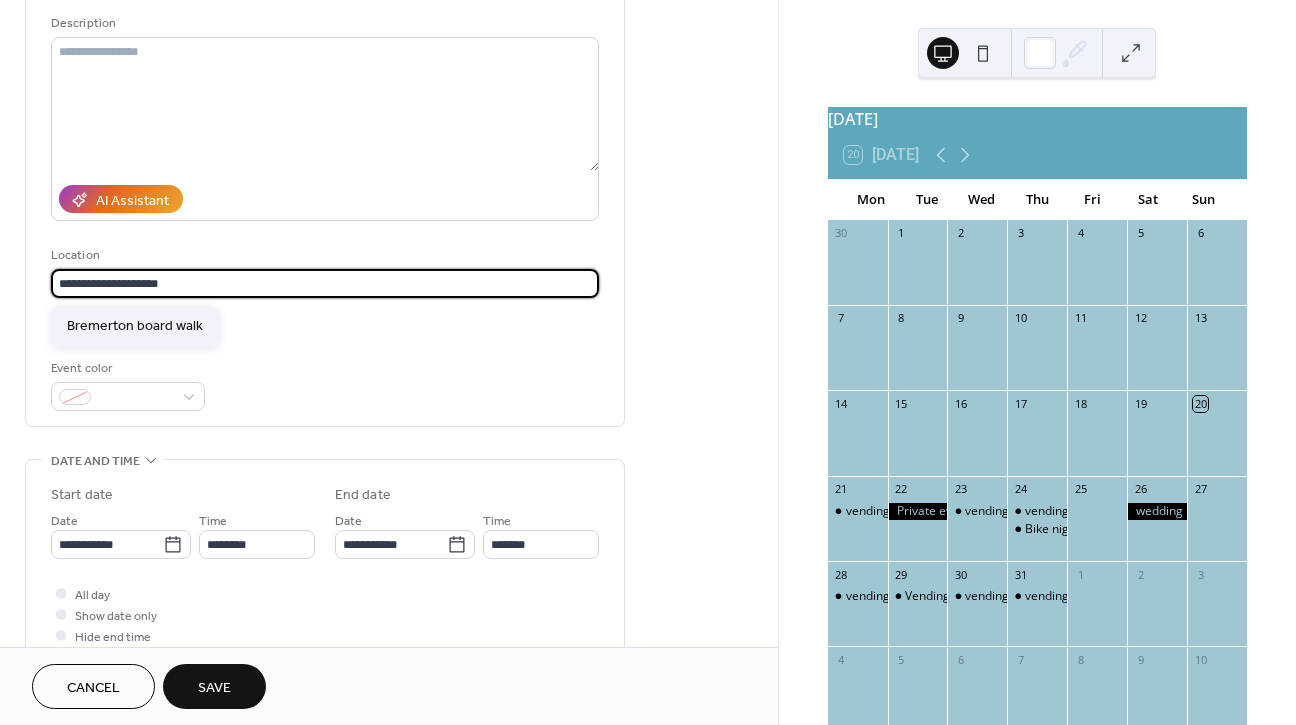 type on "**********" 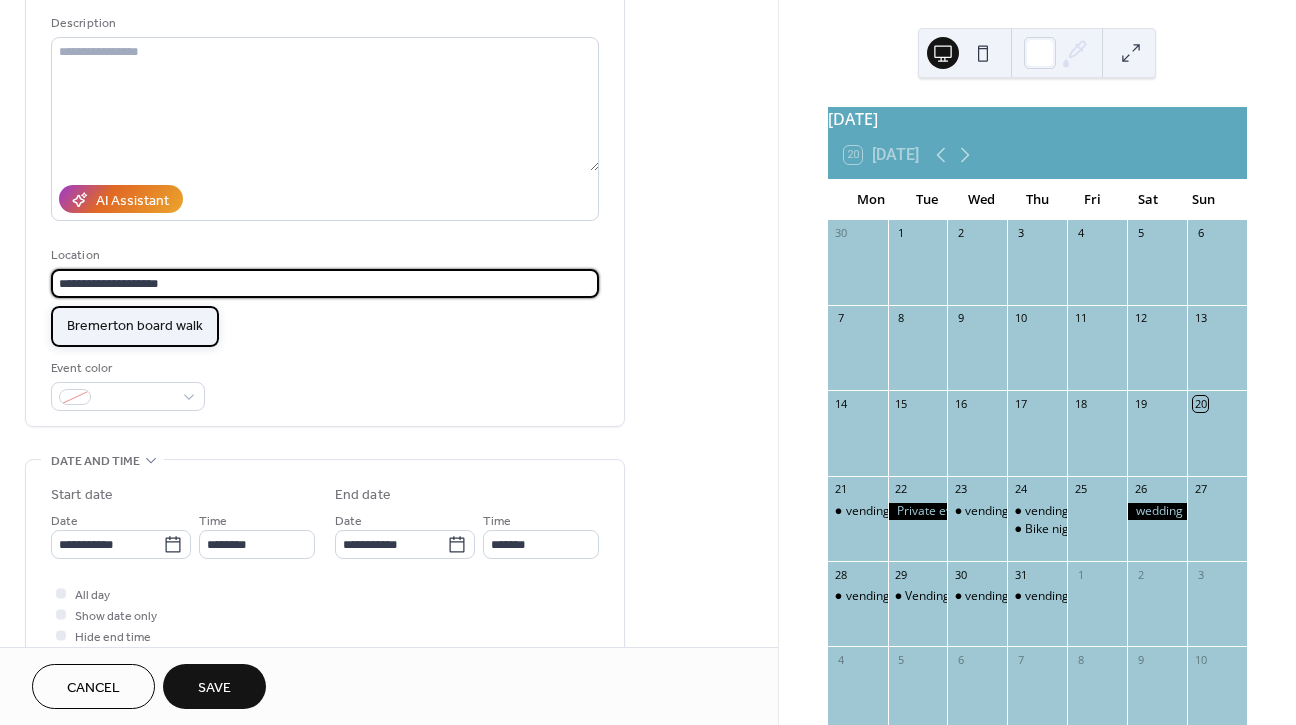 click on "Bremerton board walk" at bounding box center (135, 326) 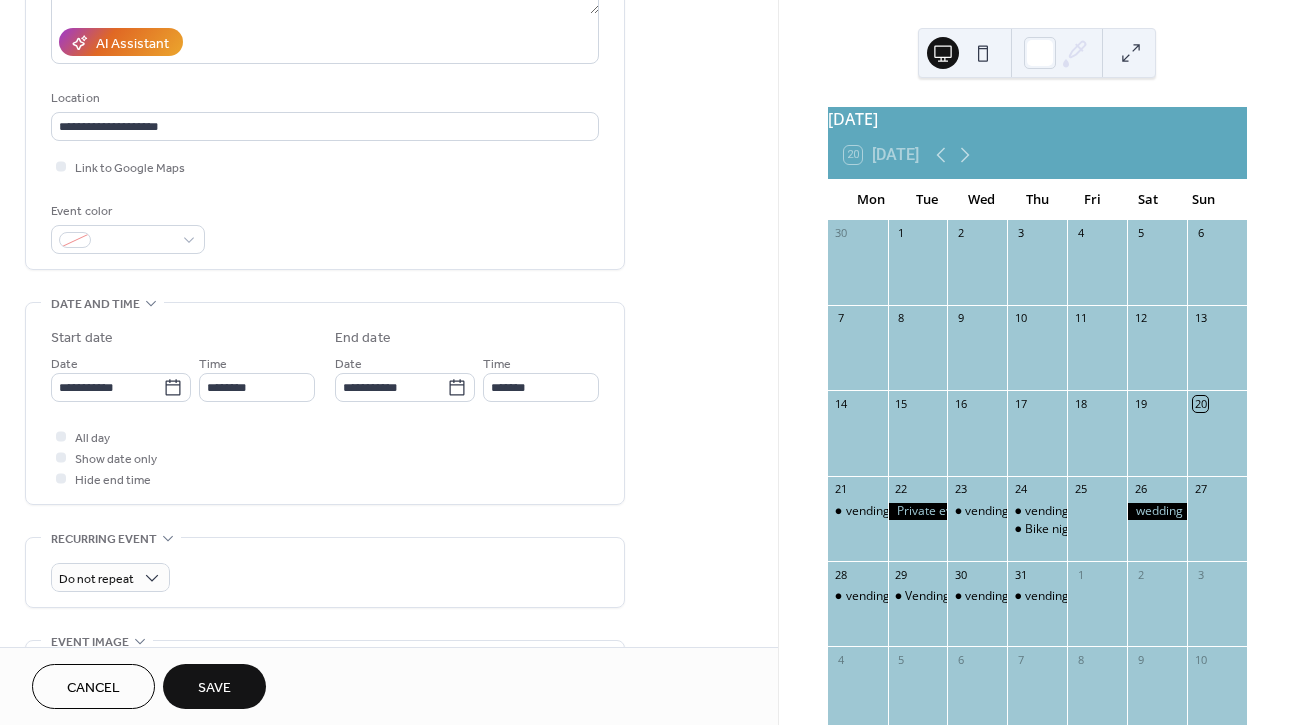 scroll, scrollTop: 350, scrollLeft: 0, axis: vertical 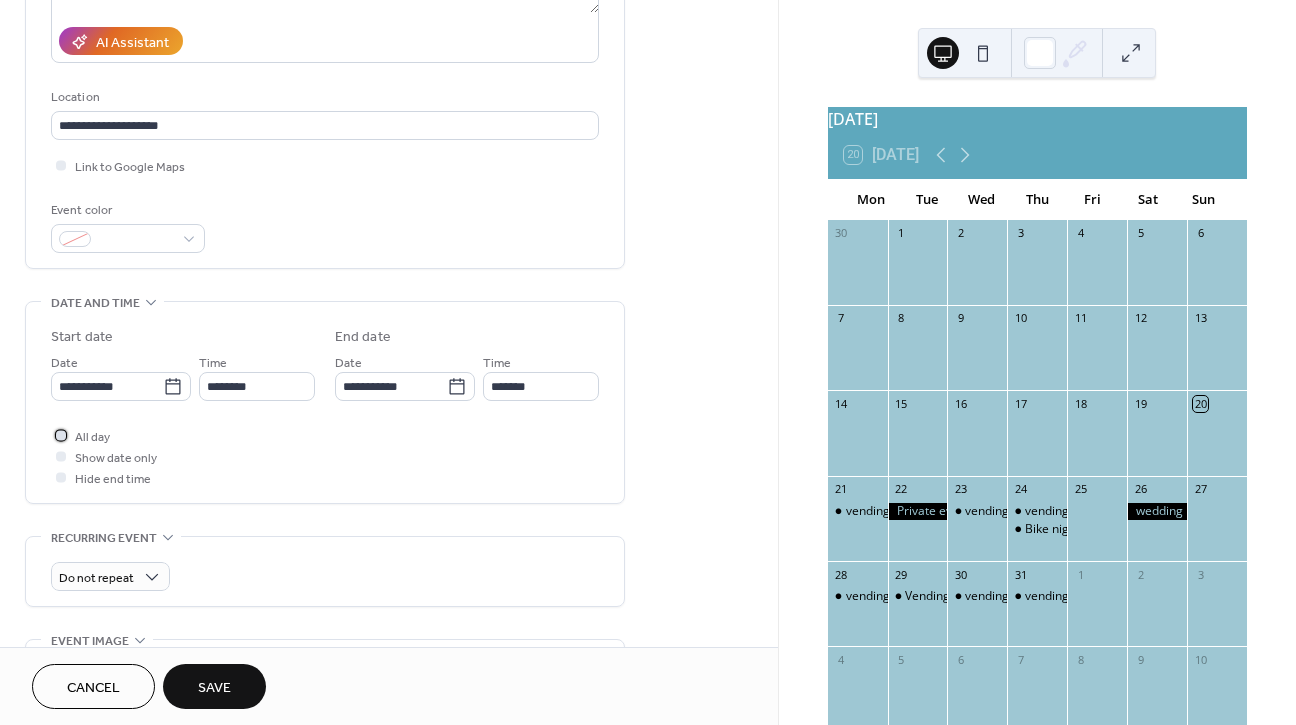 click at bounding box center (61, 435) 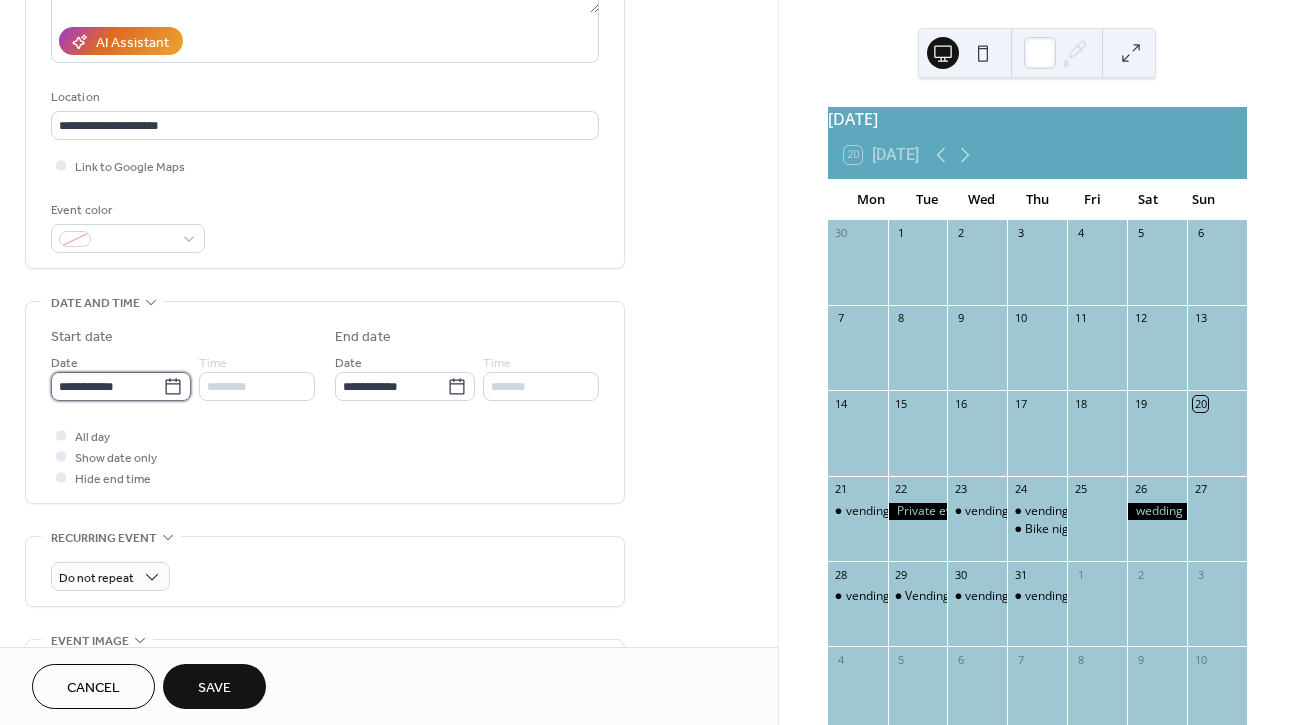 click on "**********" at bounding box center [107, 386] 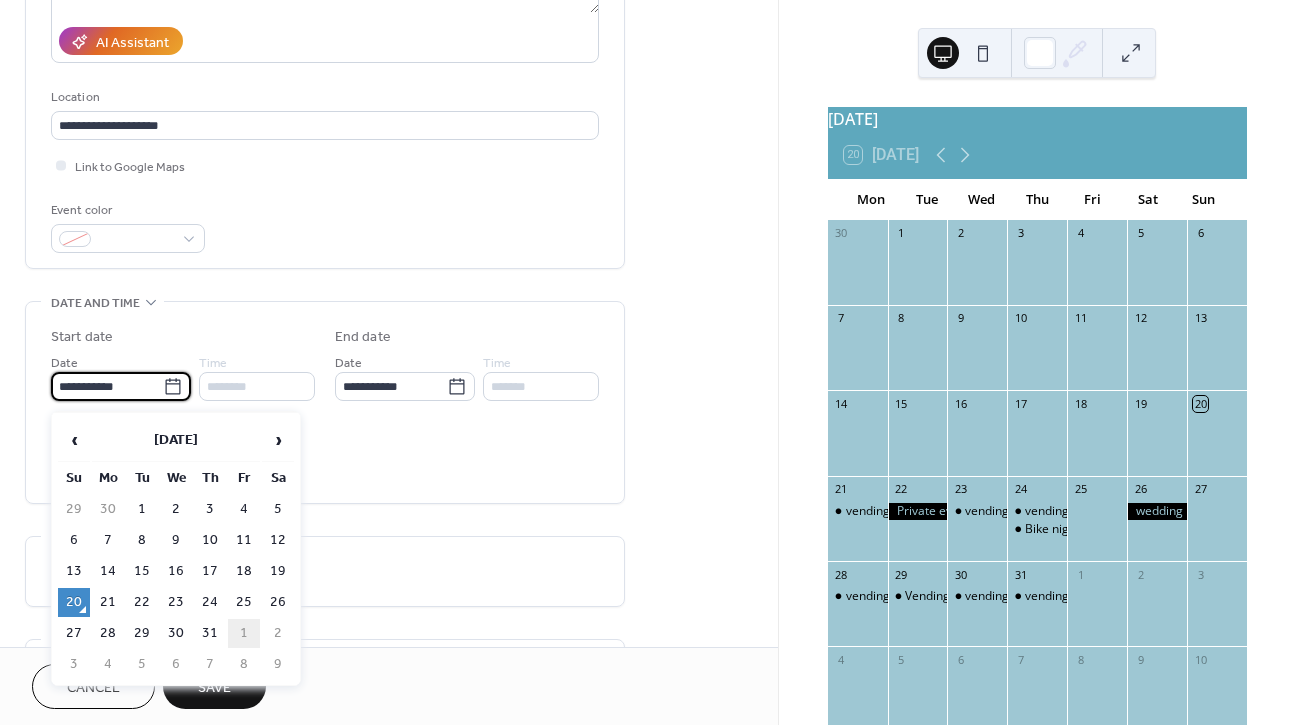 click on "1" at bounding box center [244, 633] 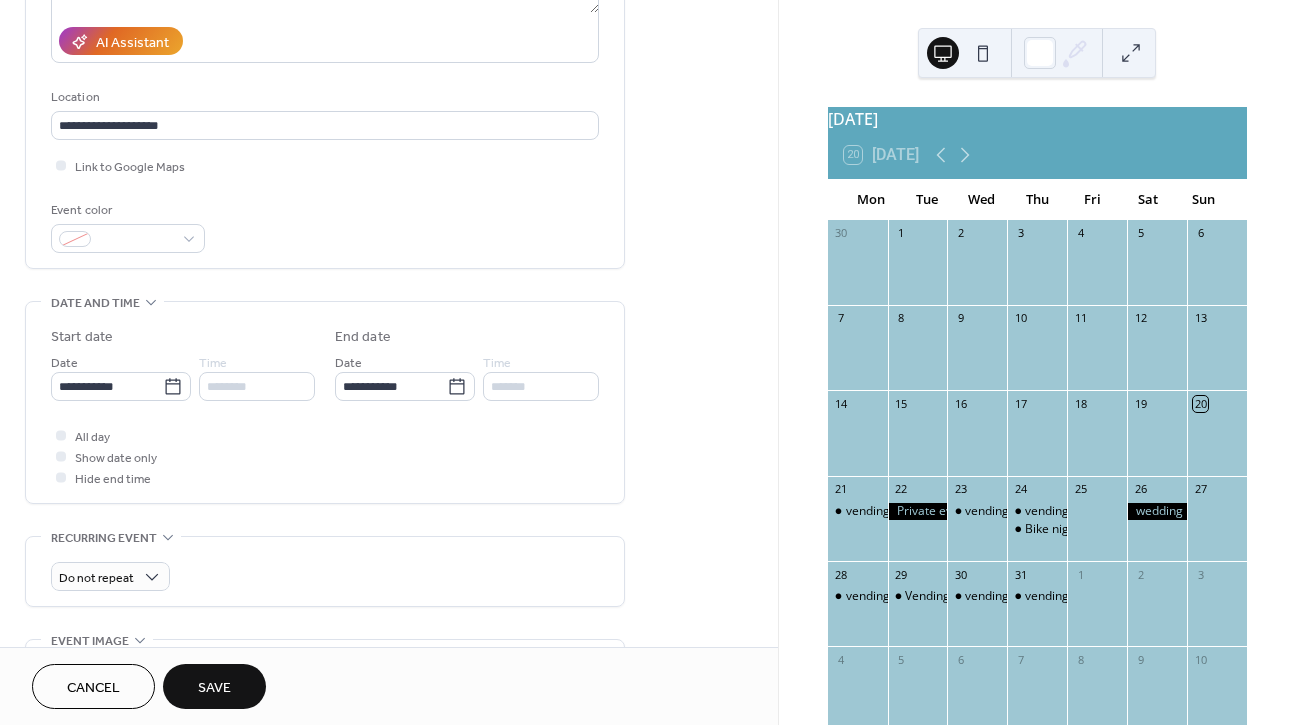 type on "**********" 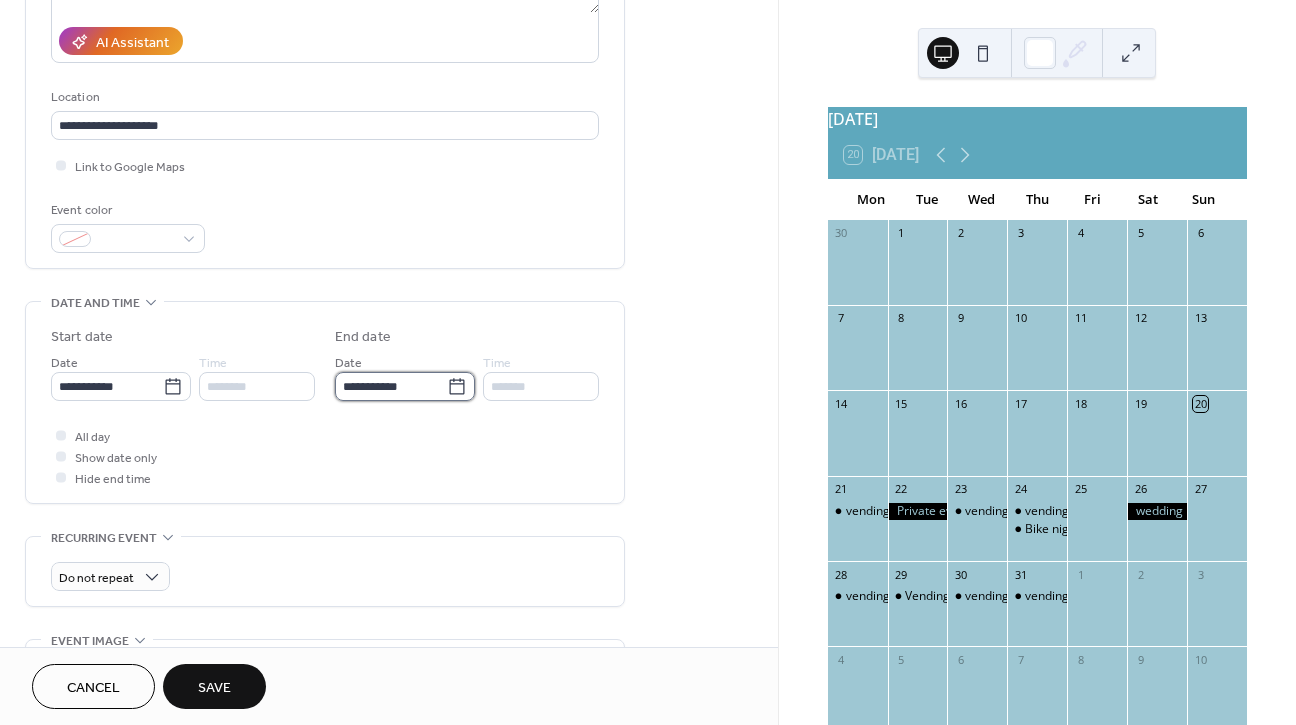 click on "**********" at bounding box center (391, 386) 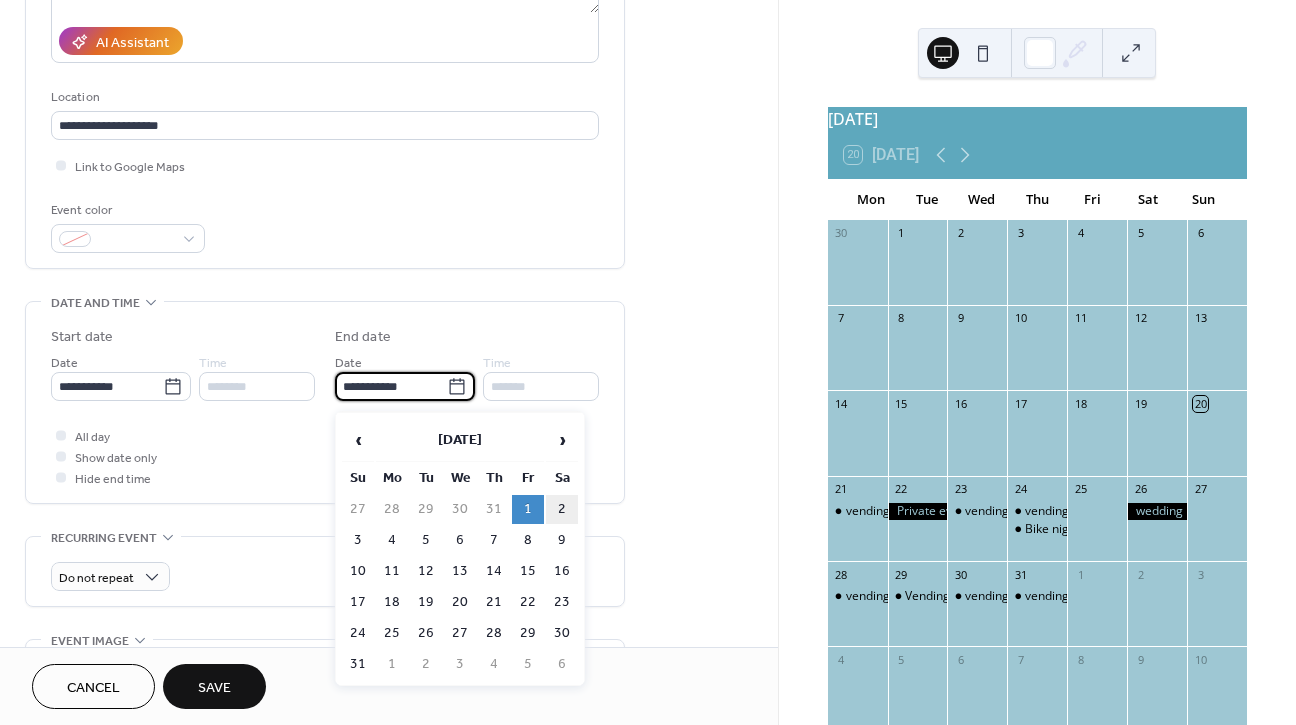click on "2" at bounding box center [562, 509] 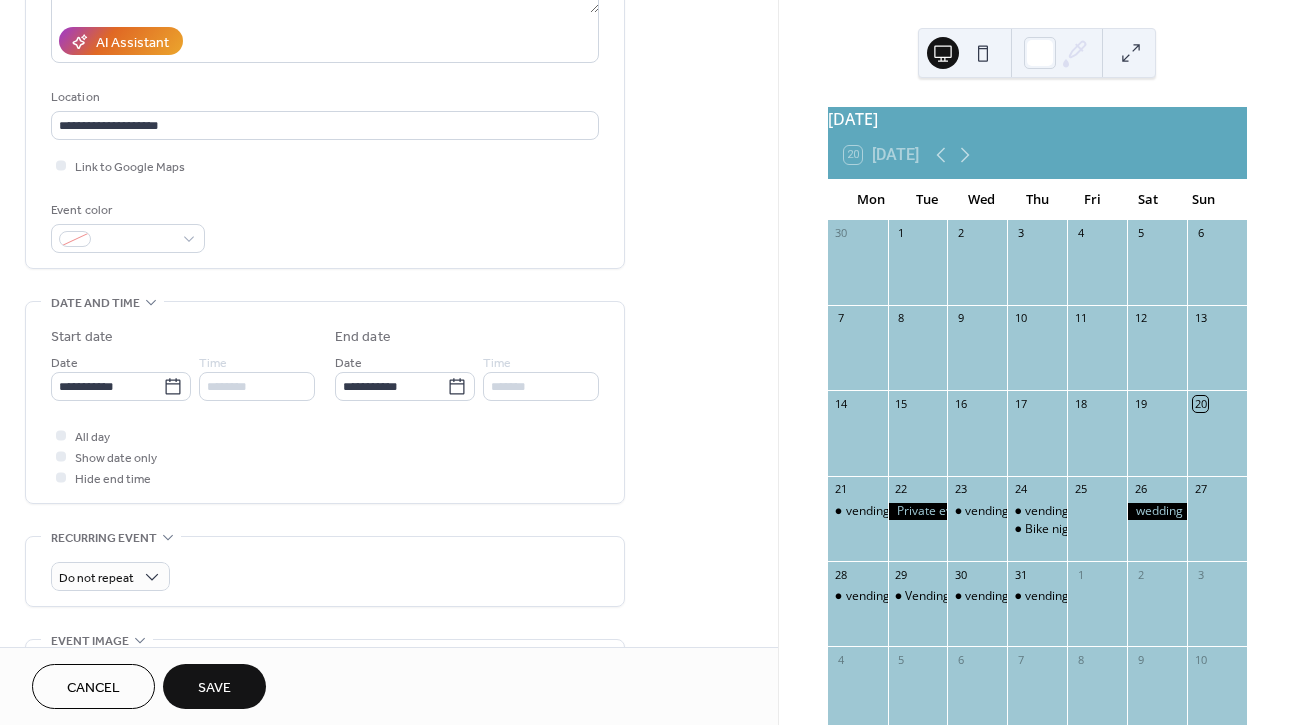 type on "**********" 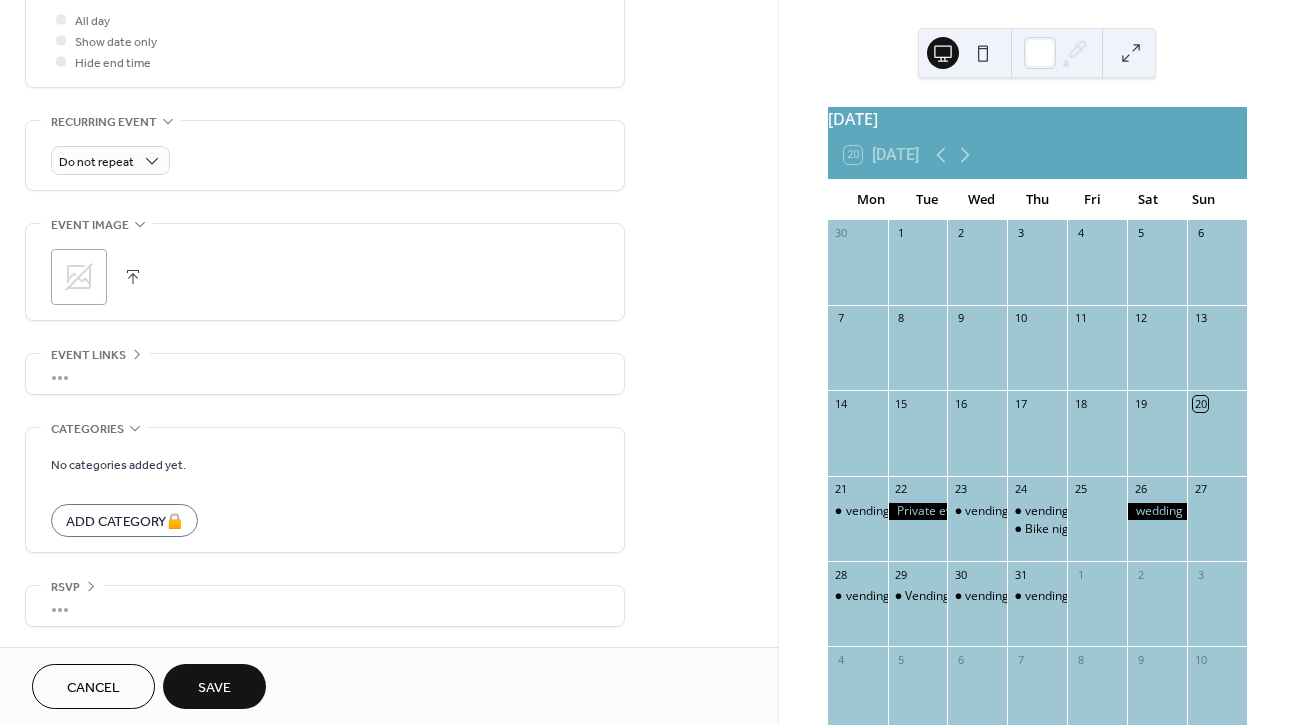 scroll, scrollTop: 772, scrollLeft: 0, axis: vertical 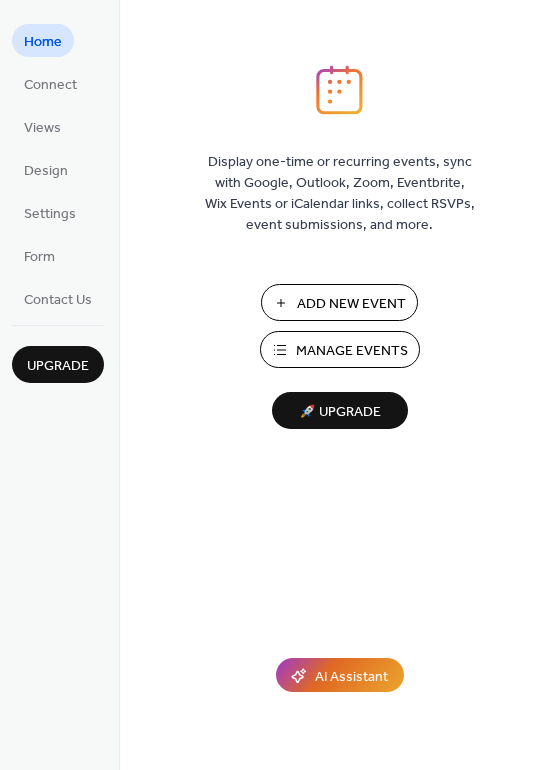 click on "Add New Event" at bounding box center [351, 304] 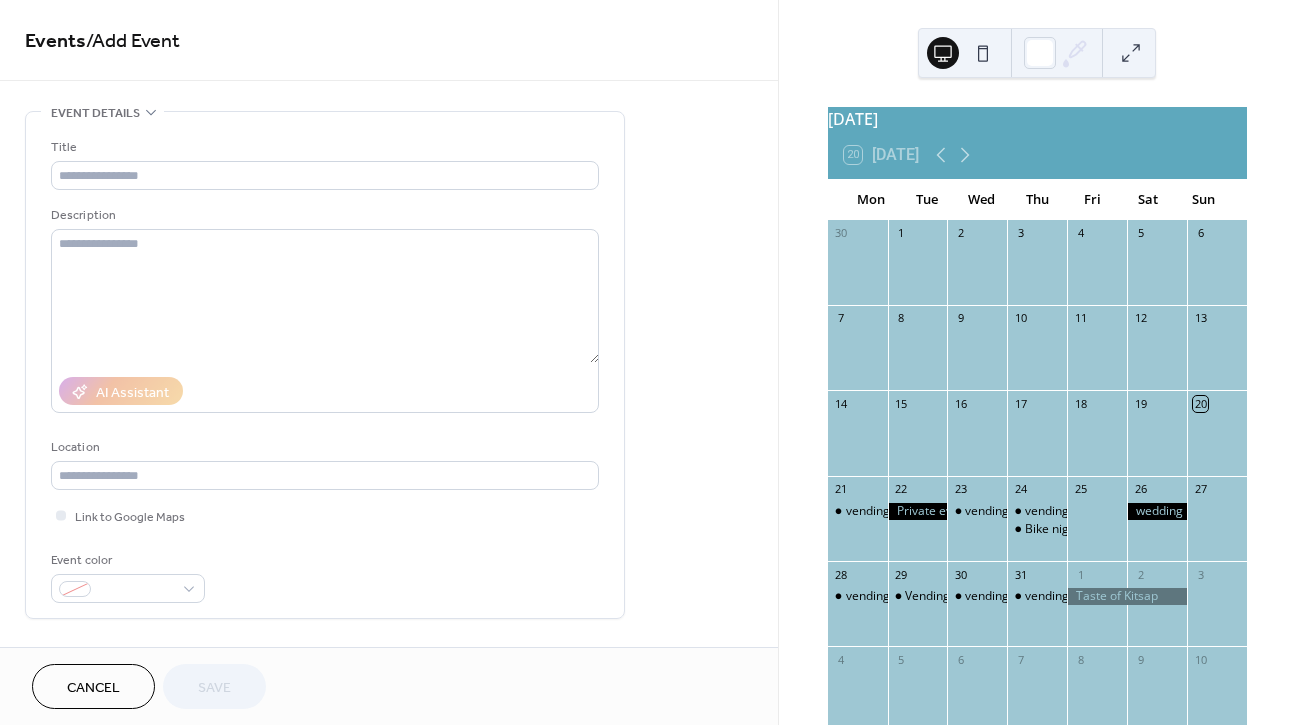 scroll, scrollTop: 0, scrollLeft: 0, axis: both 